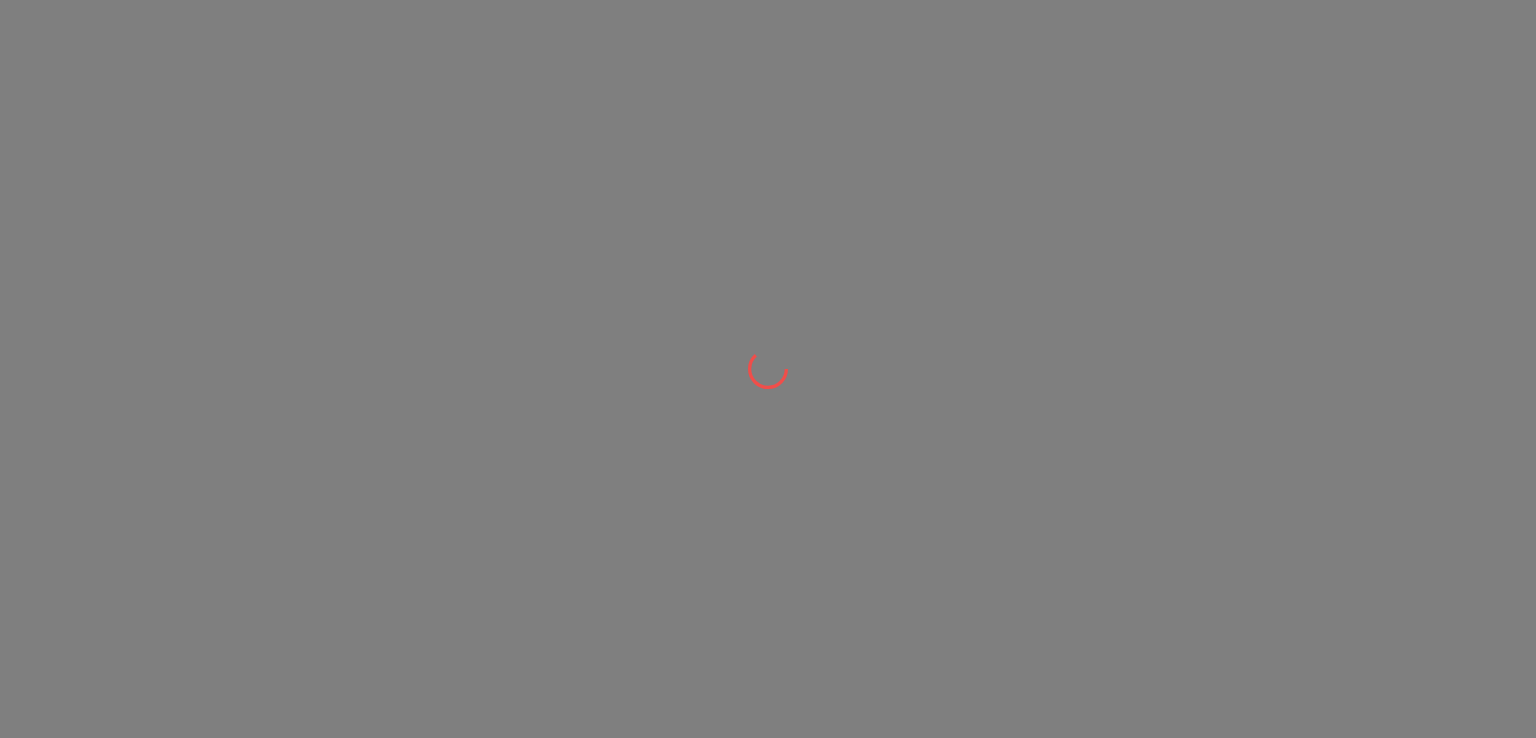 scroll, scrollTop: 0, scrollLeft: 0, axis: both 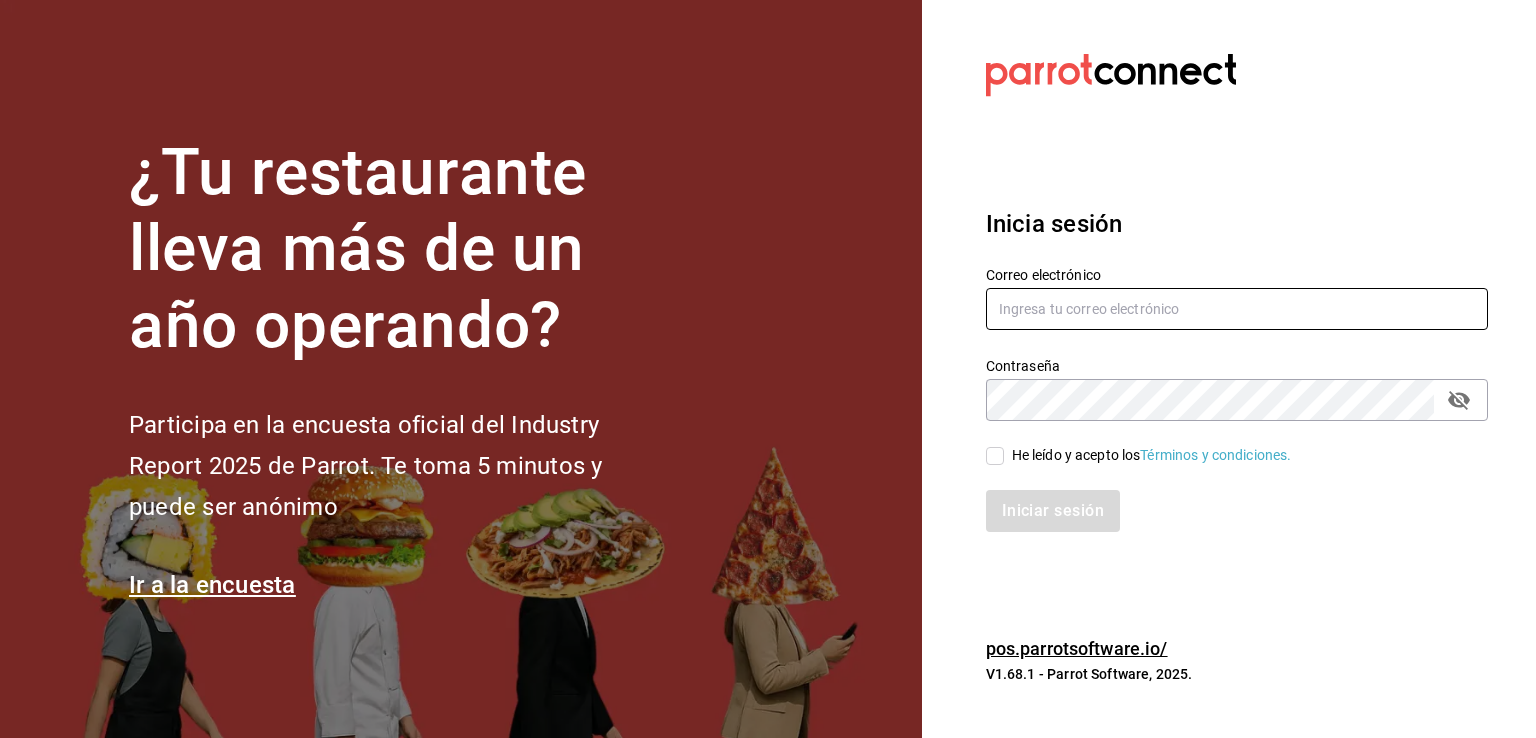 click at bounding box center [1237, 309] 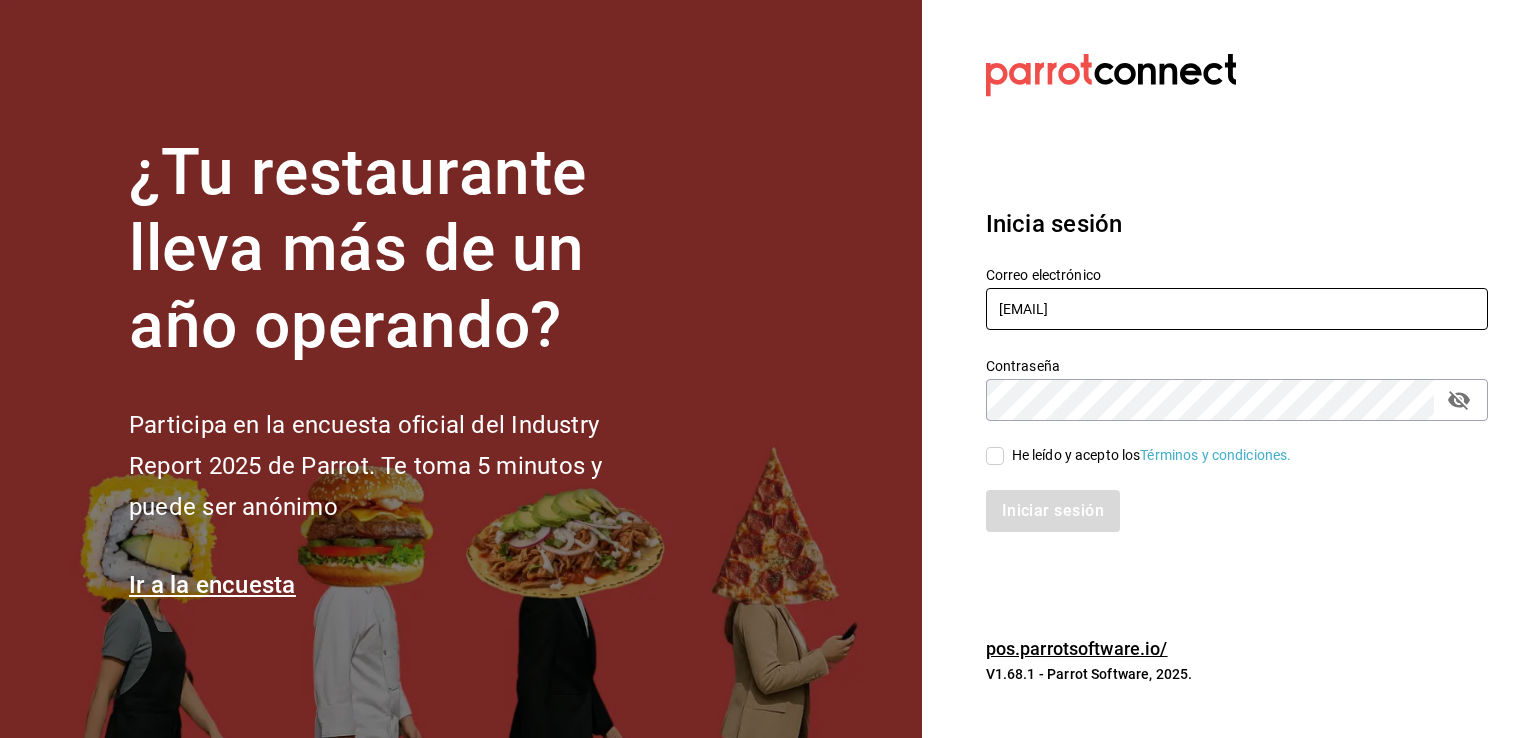 type on "[EMAIL]" 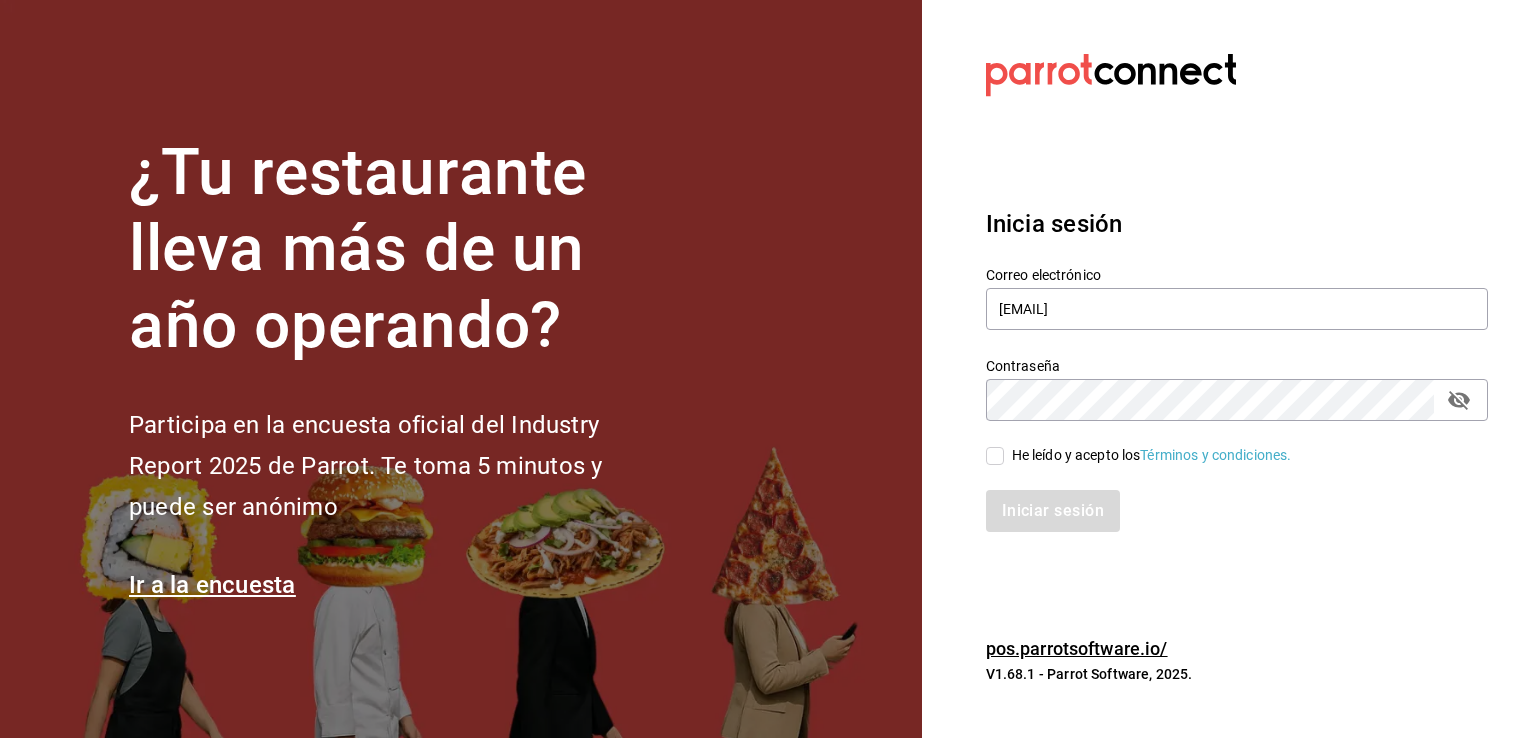 click on "He leído y acepto los  Términos y condiciones." at bounding box center (995, 456) 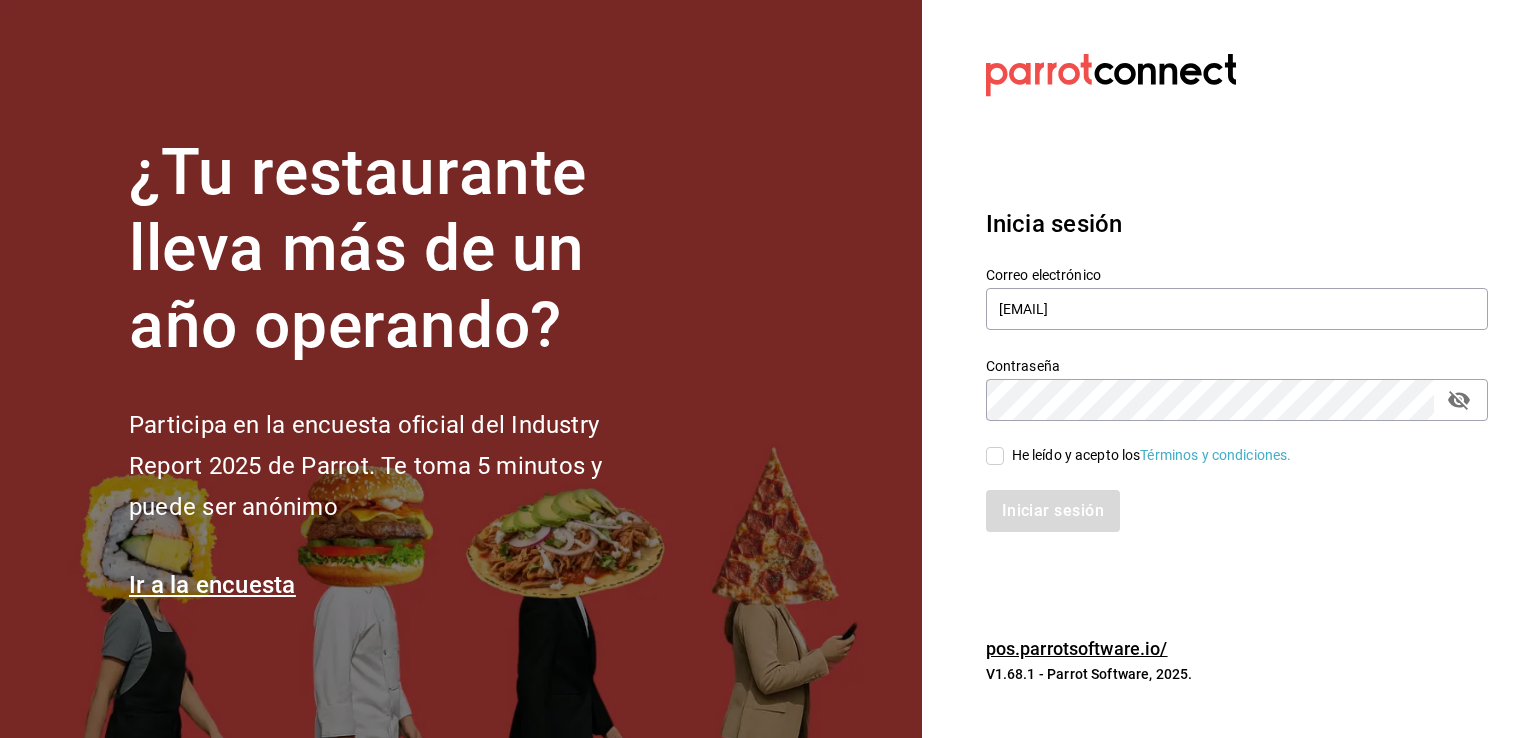 checkbox on "true" 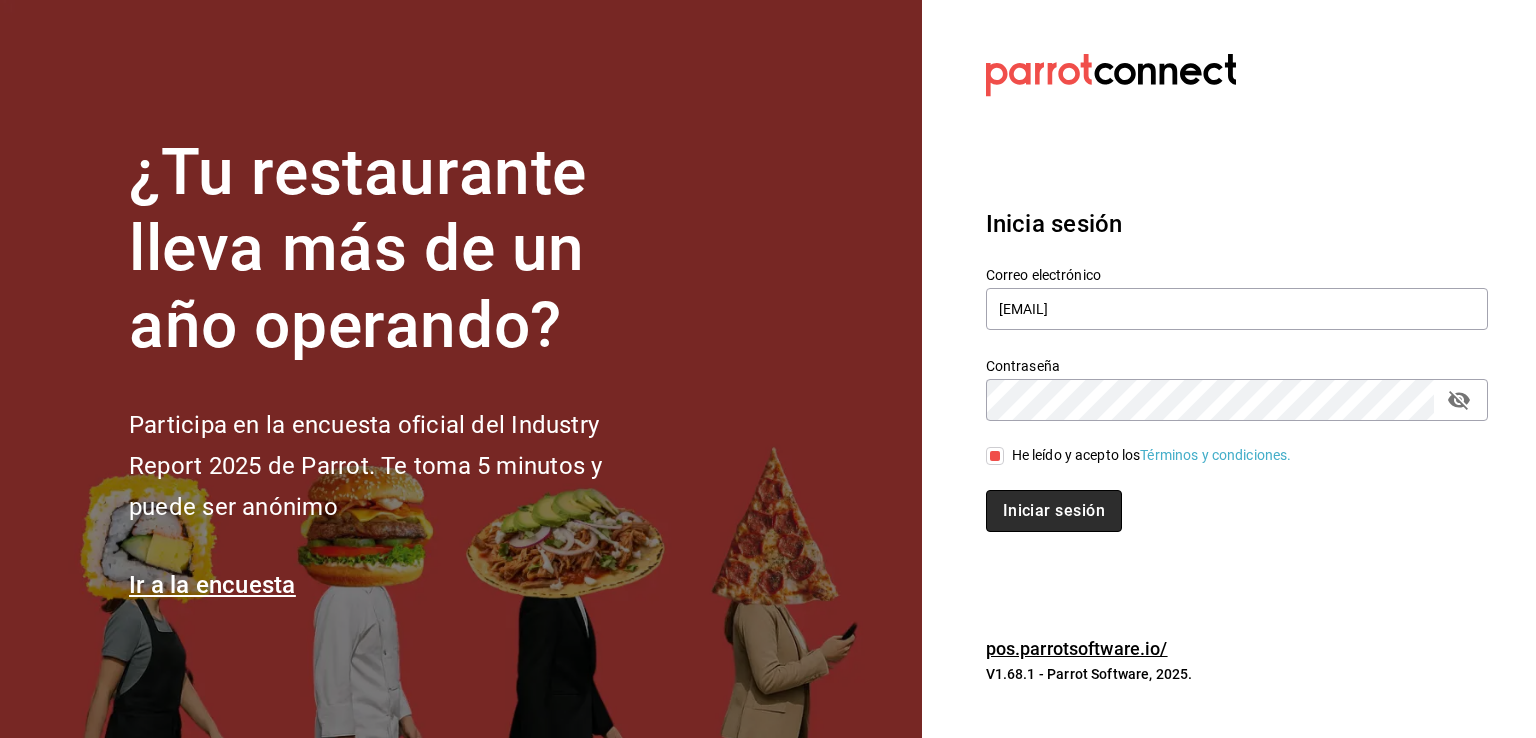 click on "Iniciar sesión" at bounding box center [1054, 511] 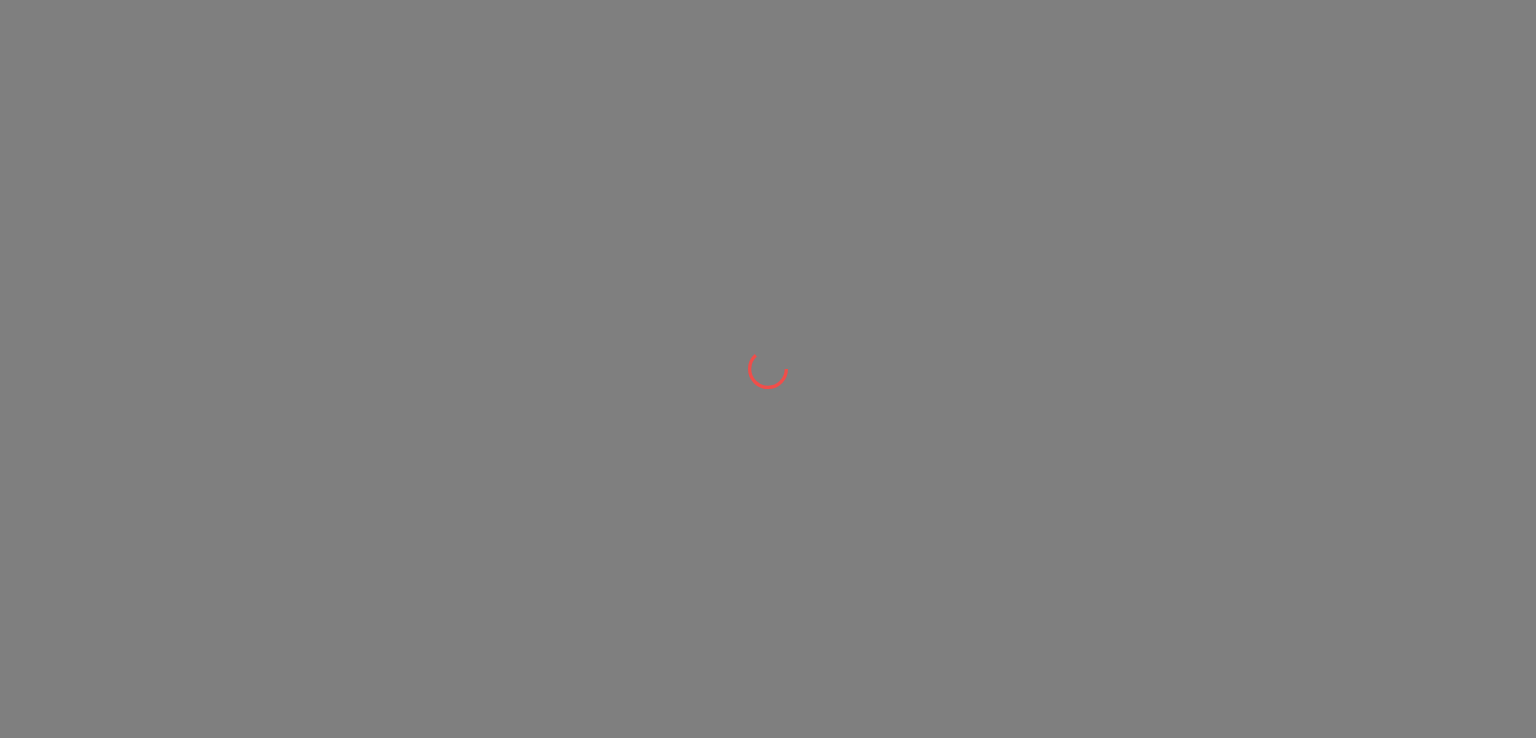 scroll, scrollTop: 0, scrollLeft: 0, axis: both 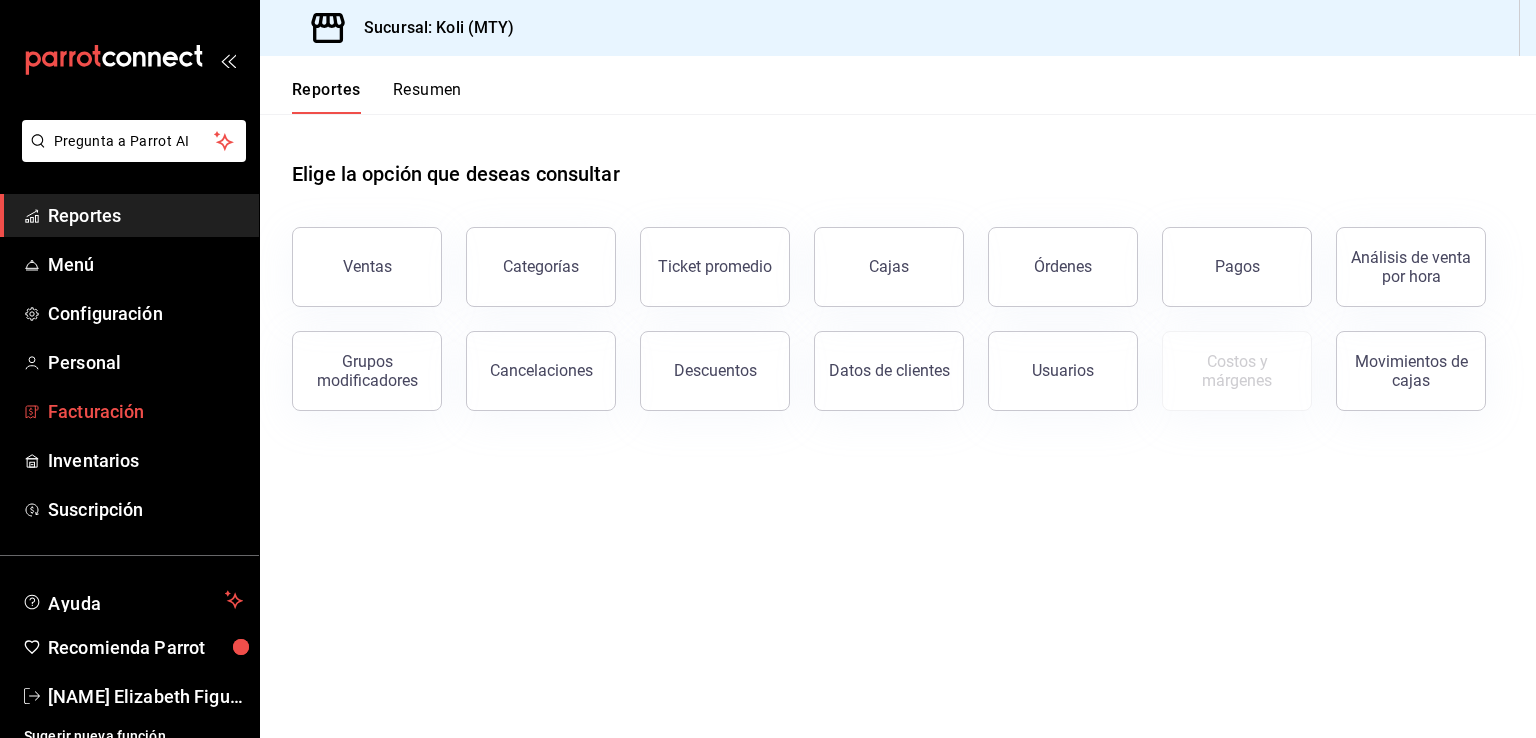 click on "Facturación" at bounding box center (145, 411) 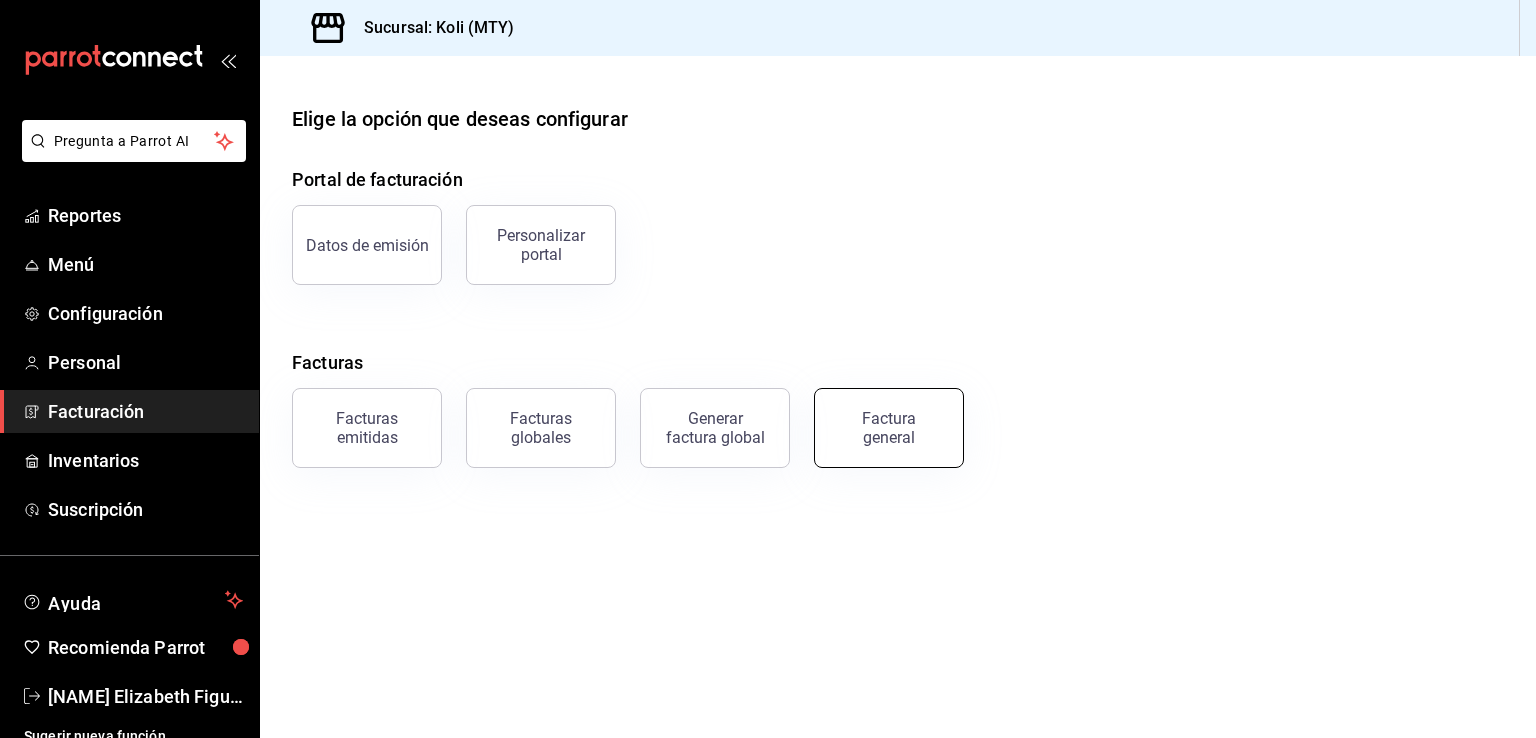 click on "Factura general" at bounding box center (889, 428) 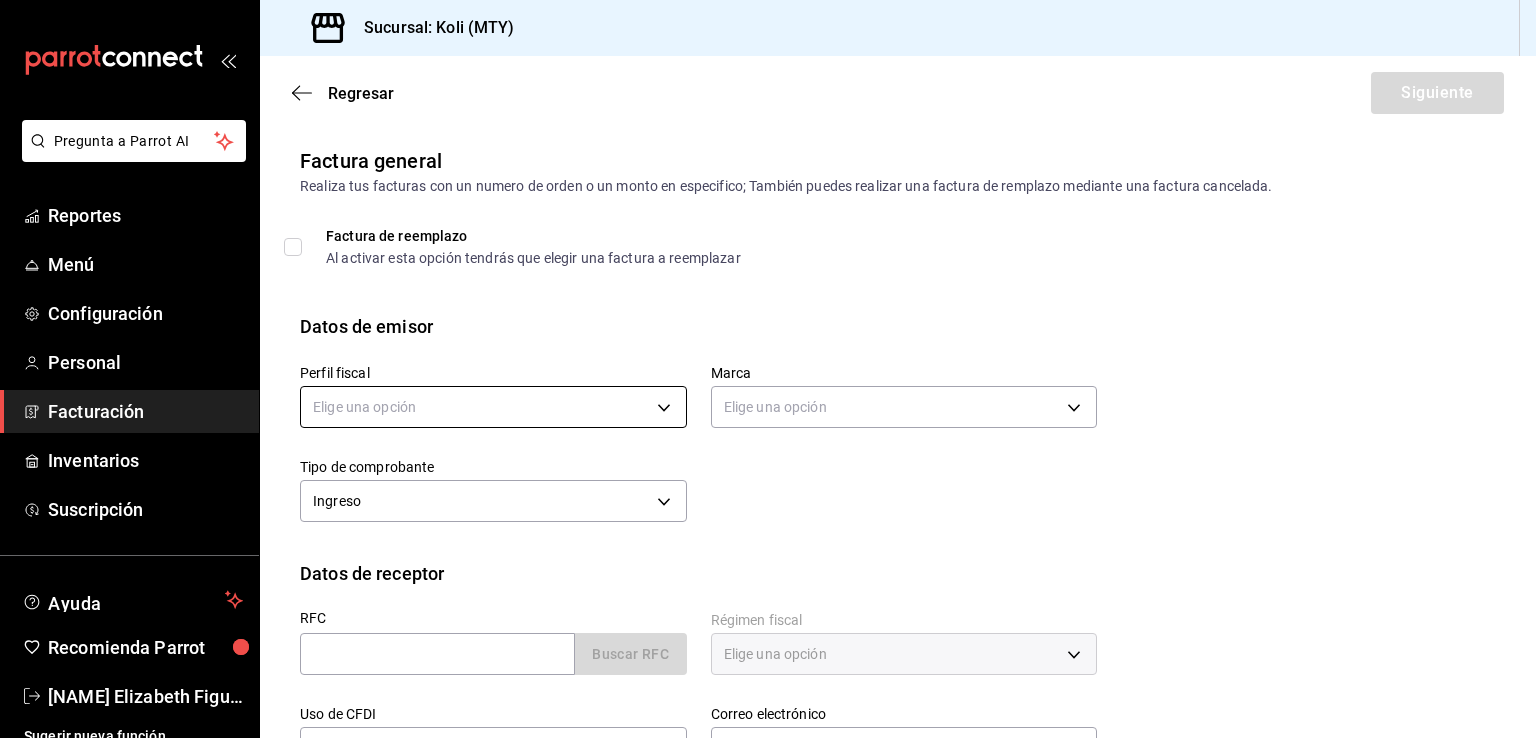 click on "Pregunta a Parrot AI Reportes Menú Configuración Personal Facturación Inventarios Suscripción Ayuda Recomienda Parrot (81) 2046 6363" at bounding box center [768, 369] 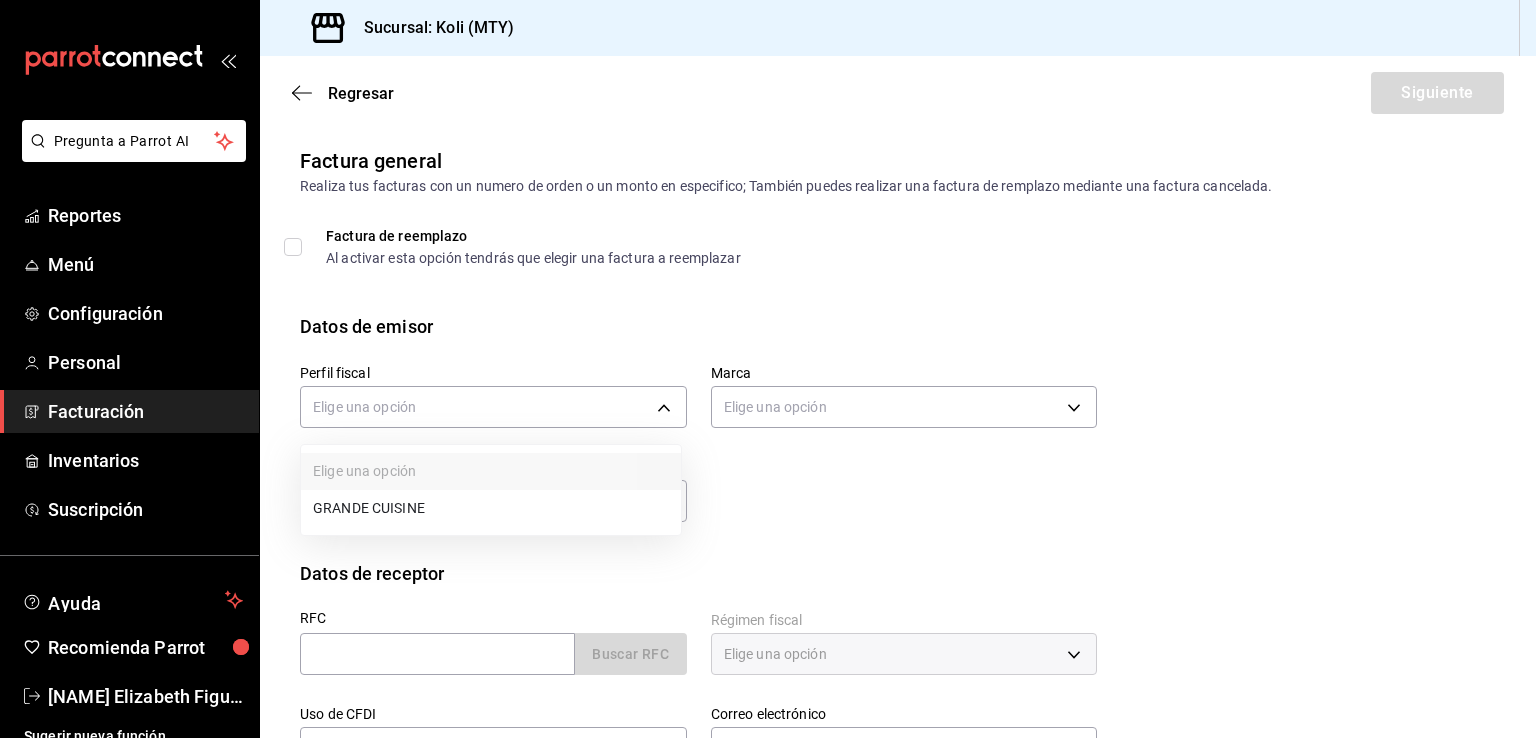 click on "GRANDE CUISINE" at bounding box center (491, 508) 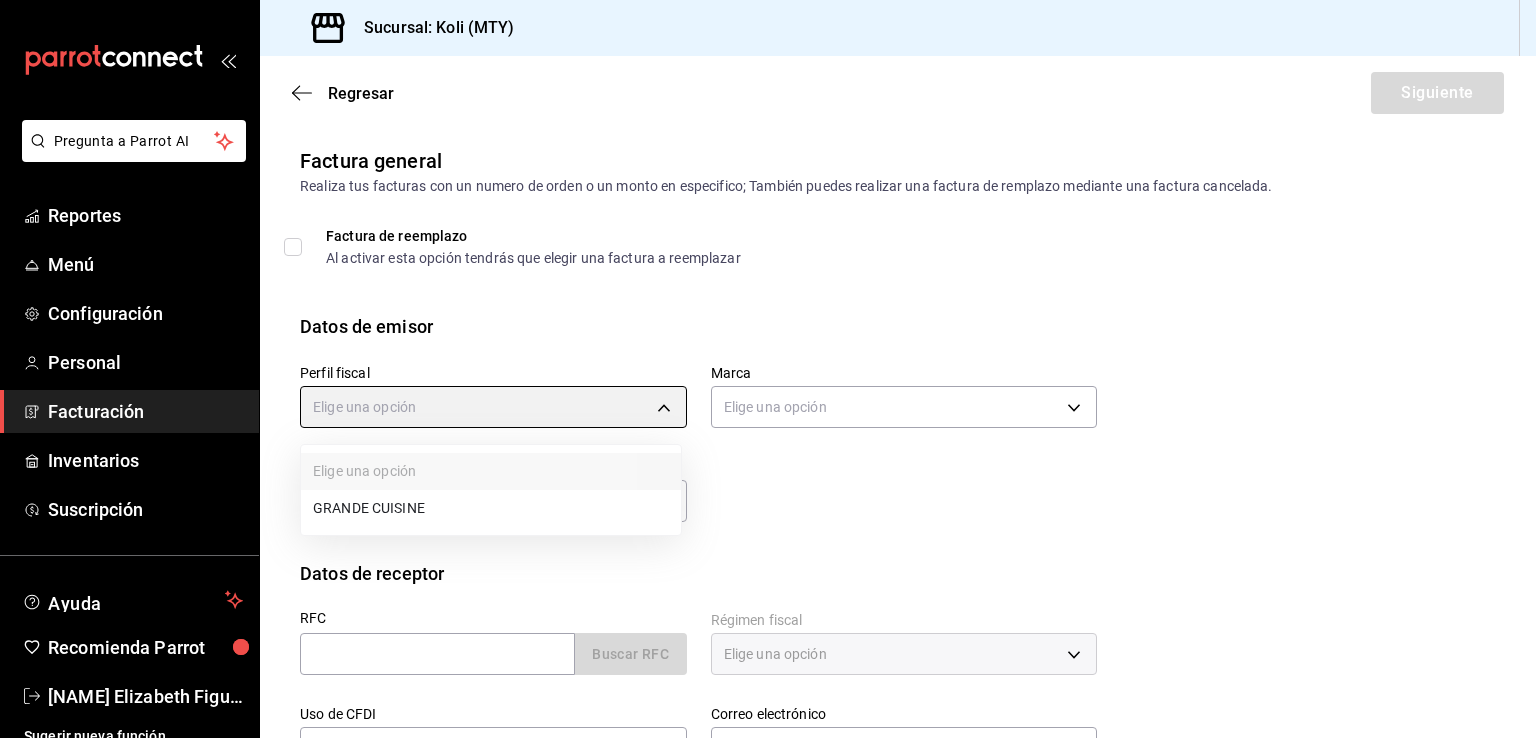 type on "5b45664e-1ed5-40f4-a4c3-9b00694d0c55" 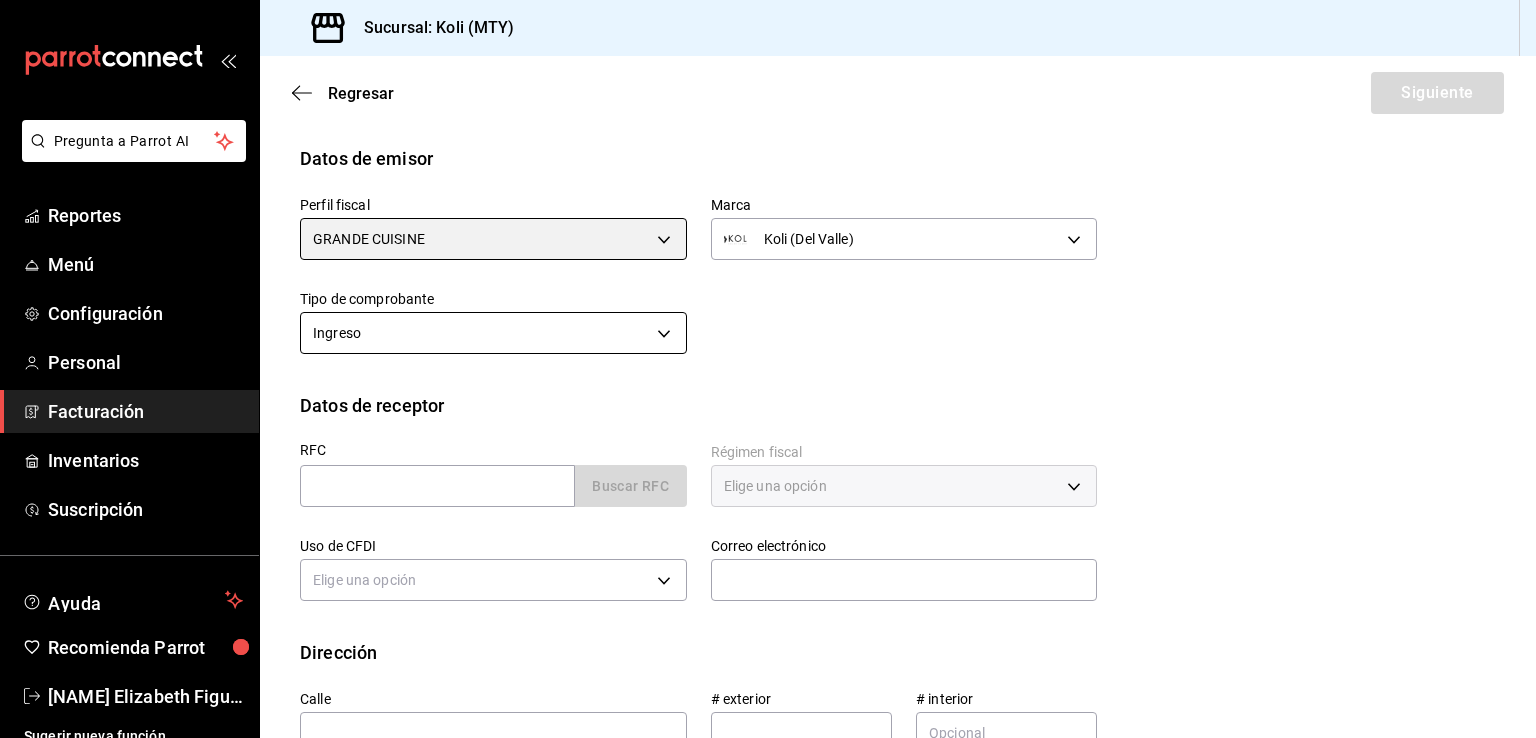 scroll, scrollTop: 240, scrollLeft: 0, axis: vertical 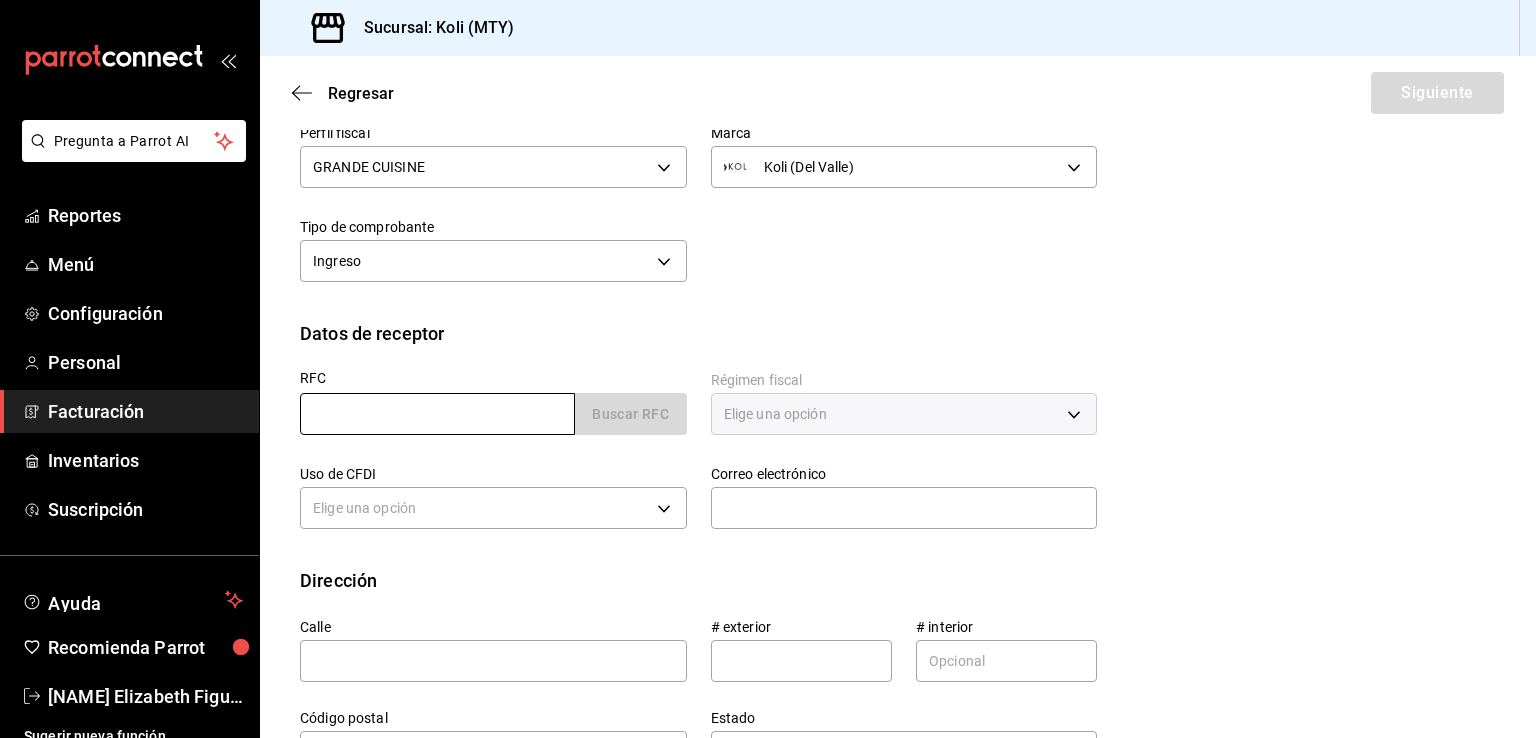 click at bounding box center (437, 414) 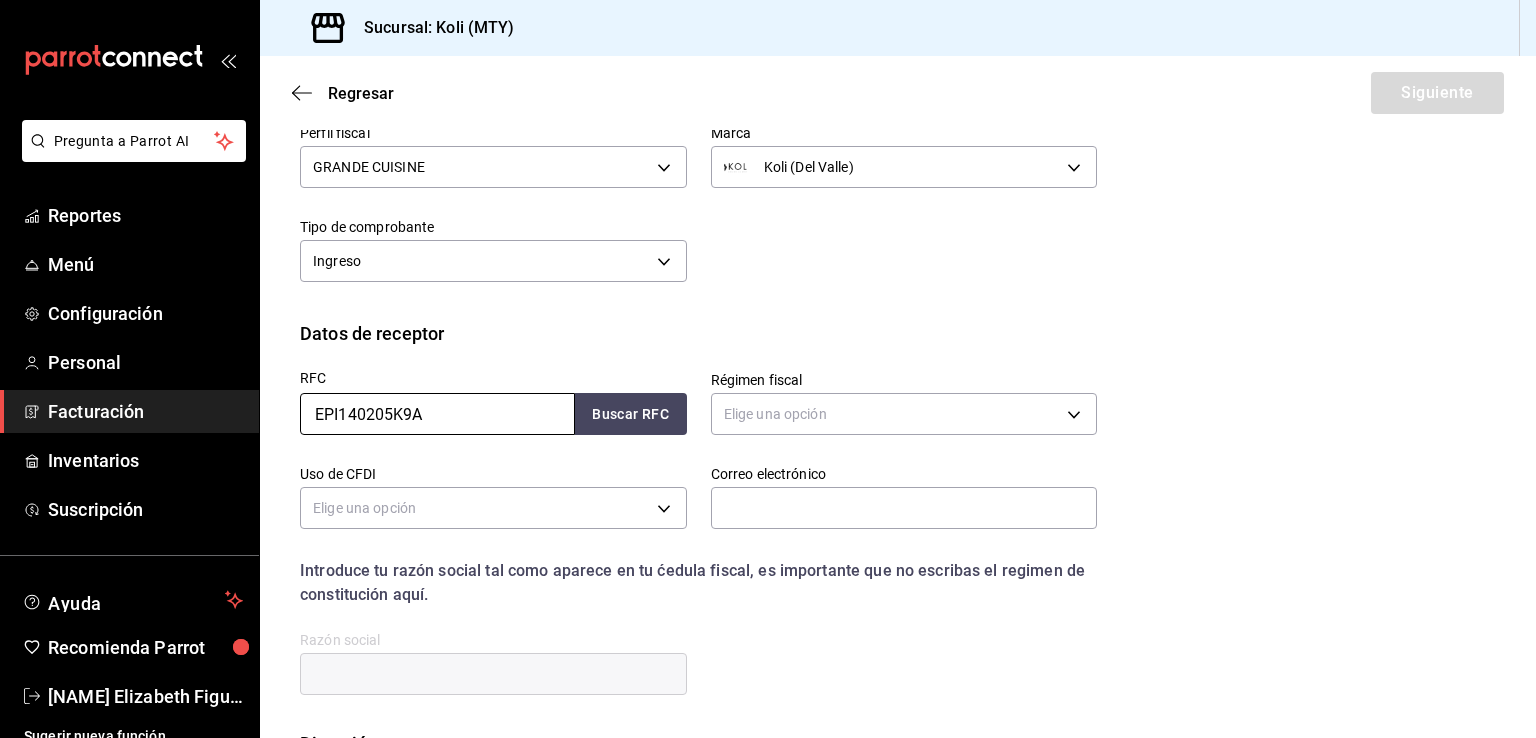 type on "EPI140205K9A" 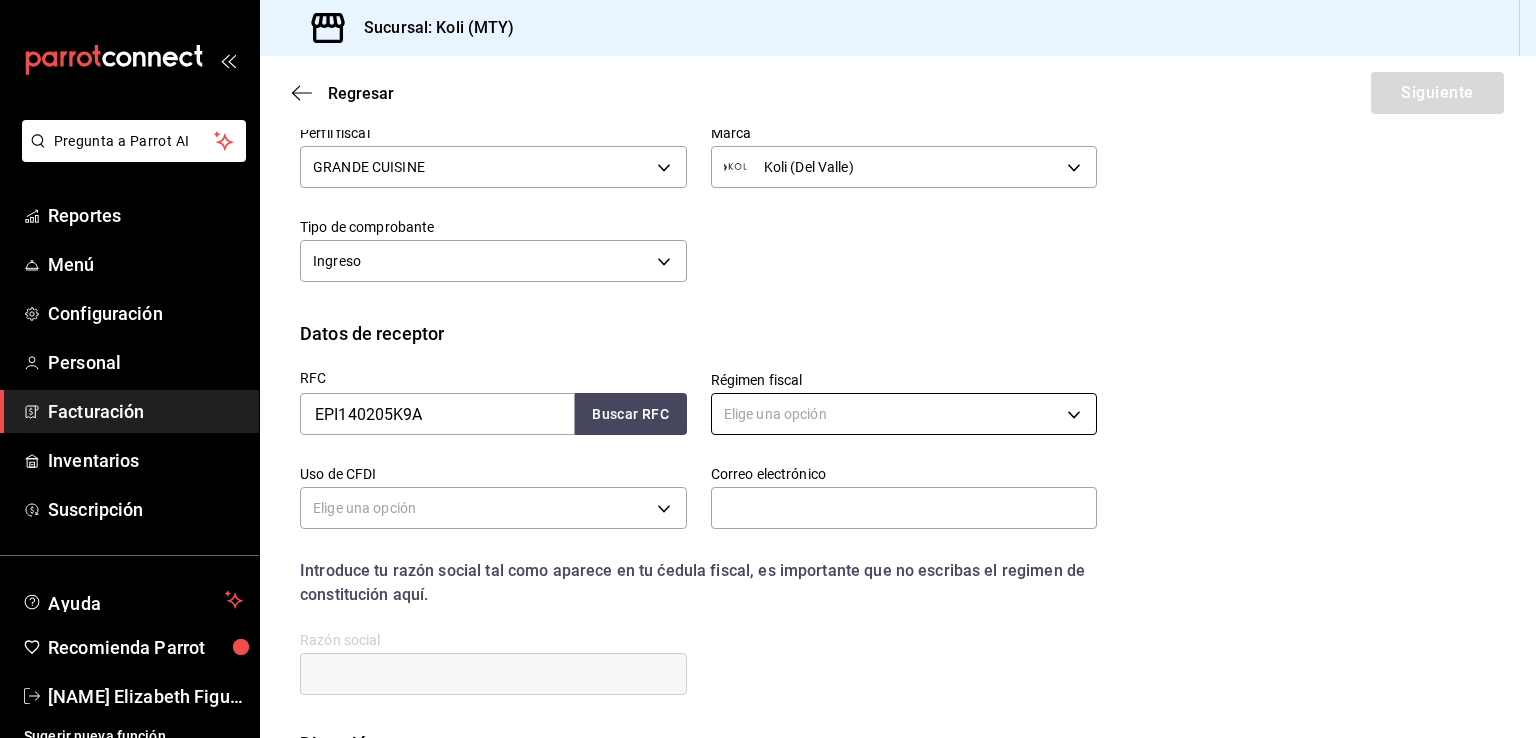 click on "Pregunta a Parrot AI Reportes Menú Configuración Personal Facturación Inventarios Suscripción Ayuda Recomienda Parrot [FIRST] [LAST] Sugerir nueva función Sucursal: Koli (MTY) Regresar Siguiente Factura general Realiza tus facturas con un numero de orden o un monto en especifico; También puedes realizar una factura de remplazo mediante una factura cancelada. Factura de reemplazo Al activar esta opción tendrás que elegir una factura a reemplazar Datos de emisor Perfil fiscal GRANDE CUISINE 5b45664e-1ed5-40f4-a4c3-9b00694d0c55 Marca Koli (Del Valle) d0121fda-d2d9-471b-a553-6c3ebe72ecf1 Tipo de comprobante Ingreso I Datos de receptor RFC EPI140205K9A Buscar RFC Régimen fiscal Elige una opción Uso de CFDI Elige una opción Correo electrónico Introduce tu razón social tal como aparece en tu ćedula fiscal, es importante que no escribas el regimen de constitución aquí. company Razón social Dirección Calle # exterior # interior Código postal Estado" at bounding box center [768, 369] 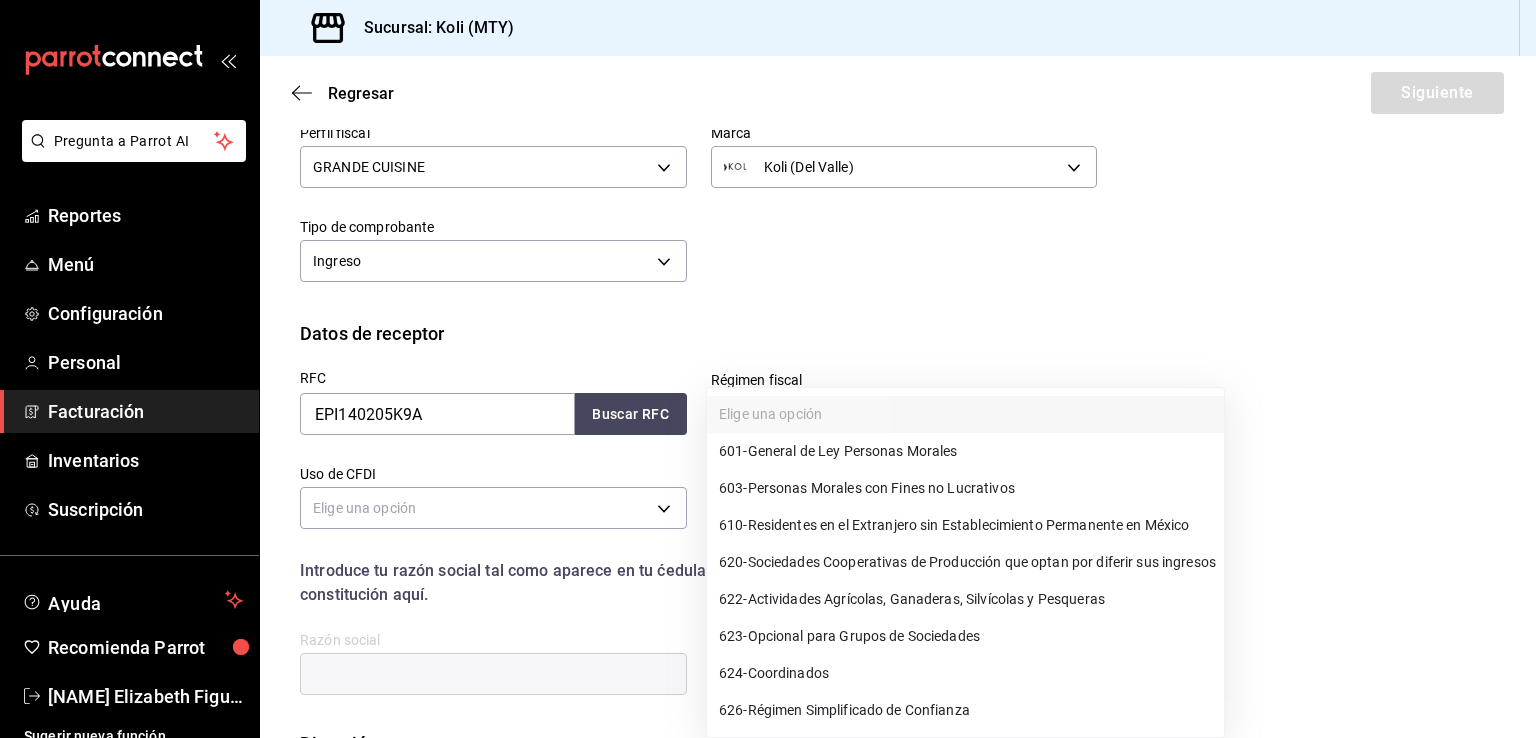 click on "601  -  General de Ley Personas Morales" at bounding box center [838, 451] 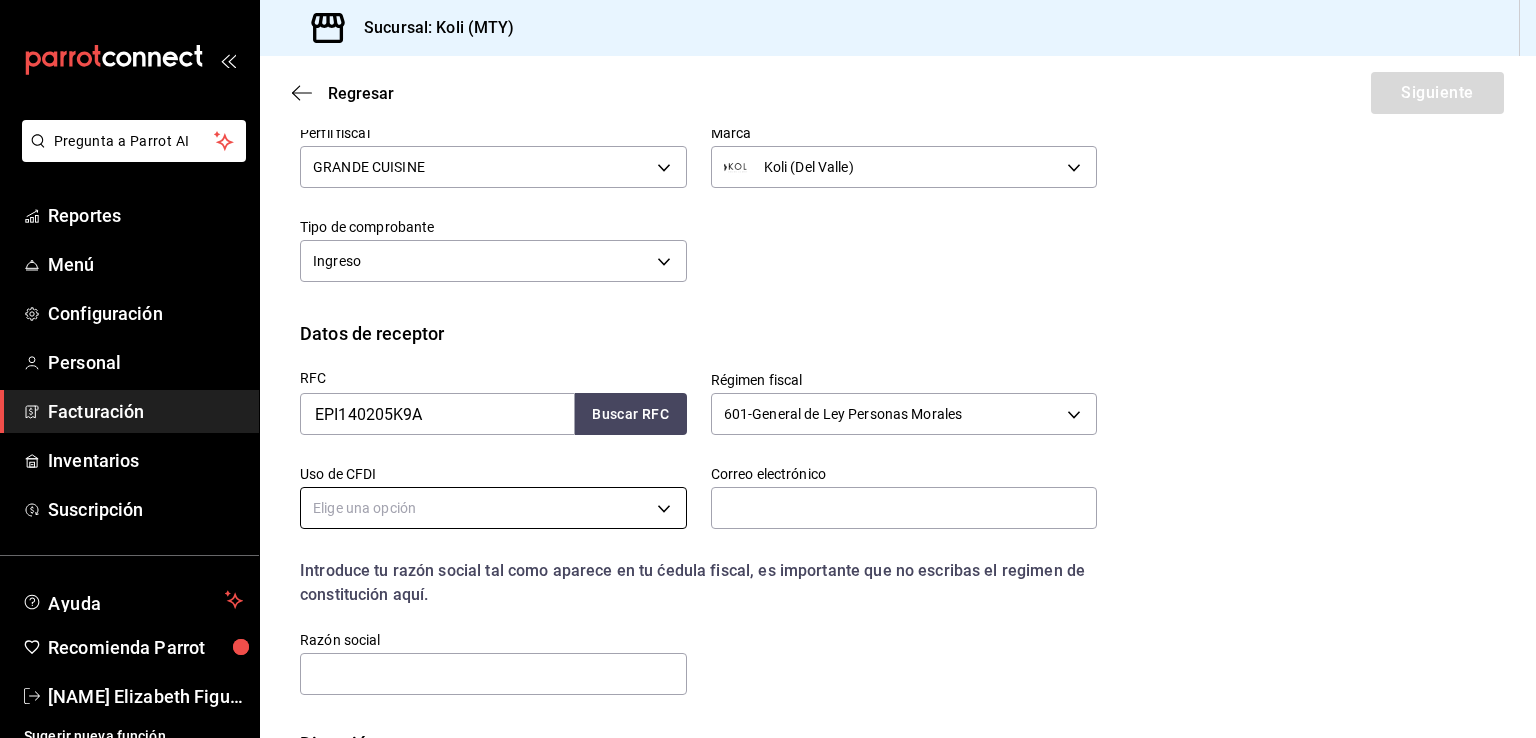click on "Pregunta a Parrot AI Reportes Menú Configuración Personal Facturación Inventarios Suscripción Ayuda Recomienda Parrot [FIRST] [LAST] Sugerir nueva función Sucursal: Koli (MTY) Regresar Siguiente Factura general Realiza tus facturas con un numero de orden o un monto en especifico; También puedes realizar una factura de remplazo mediante una factura cancelada. Factura de reemplazo Al activar esta opción tendrás que elegir una factura a reemplazar Datos de emisor Perfil fiscal GRANDE CUISINE 5b45664e-1ed5-40f4-a4c3-9b00694d0c55 Marca Koli (Del Valle) d0121fda-d2d9-471b-a553-6c3ebe72ecf1 Tipo de comprobante Ingreso I Datos de receptor RFC EPI140205K9A Buscar RFC Régimen fiscal 601 - General de Ley Personas Morales 601 Uso de CFDI Elige una opción Correo electrónico Introduce tu razón social tal como aparece en tu ćedula fiscal, es importante que no escribas el regimen de constitución aquí. company Razón social Dirección Calle # exterior # interior Estado" at bounding box center [768, 369] 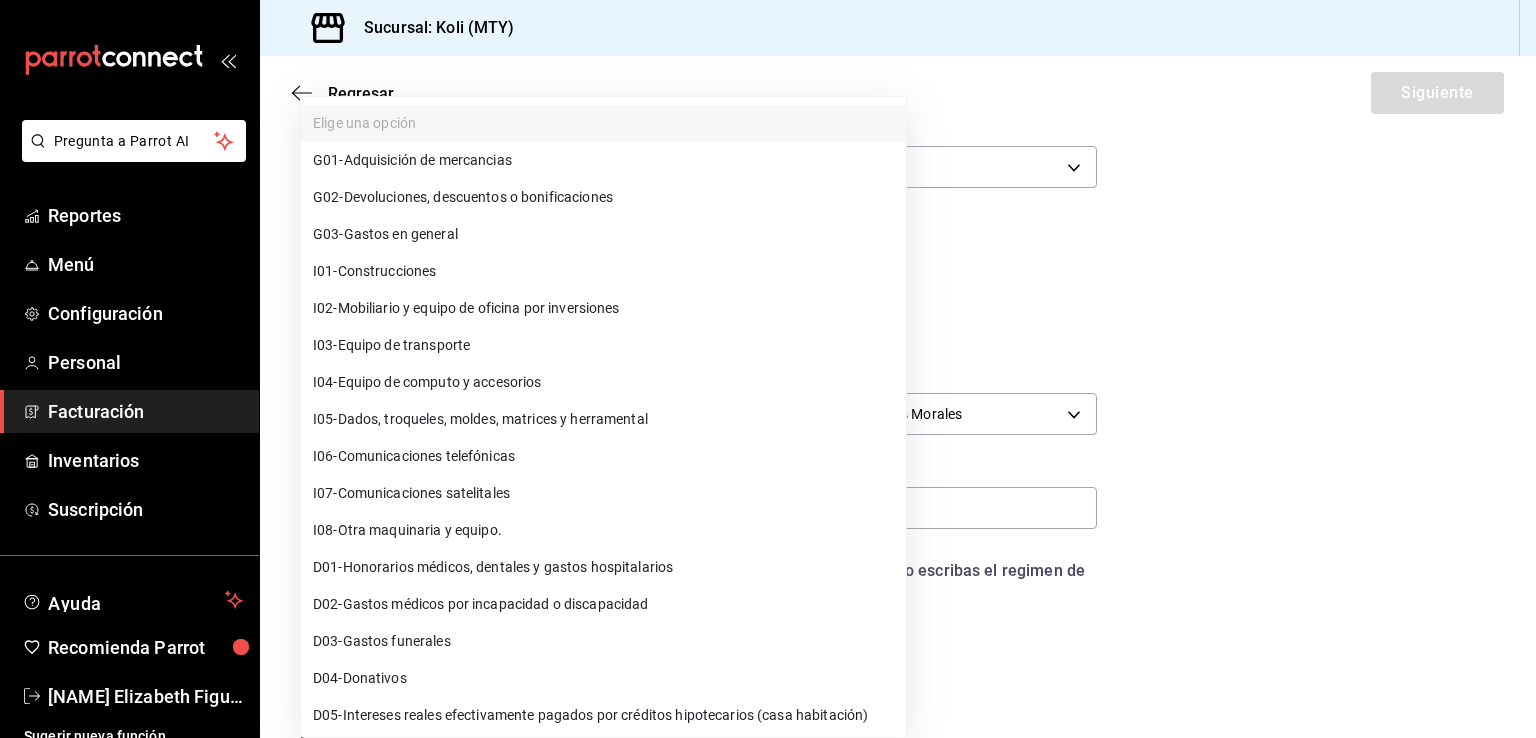 click on "G03  -  Gastos en general" at bounding box center (385, 234) 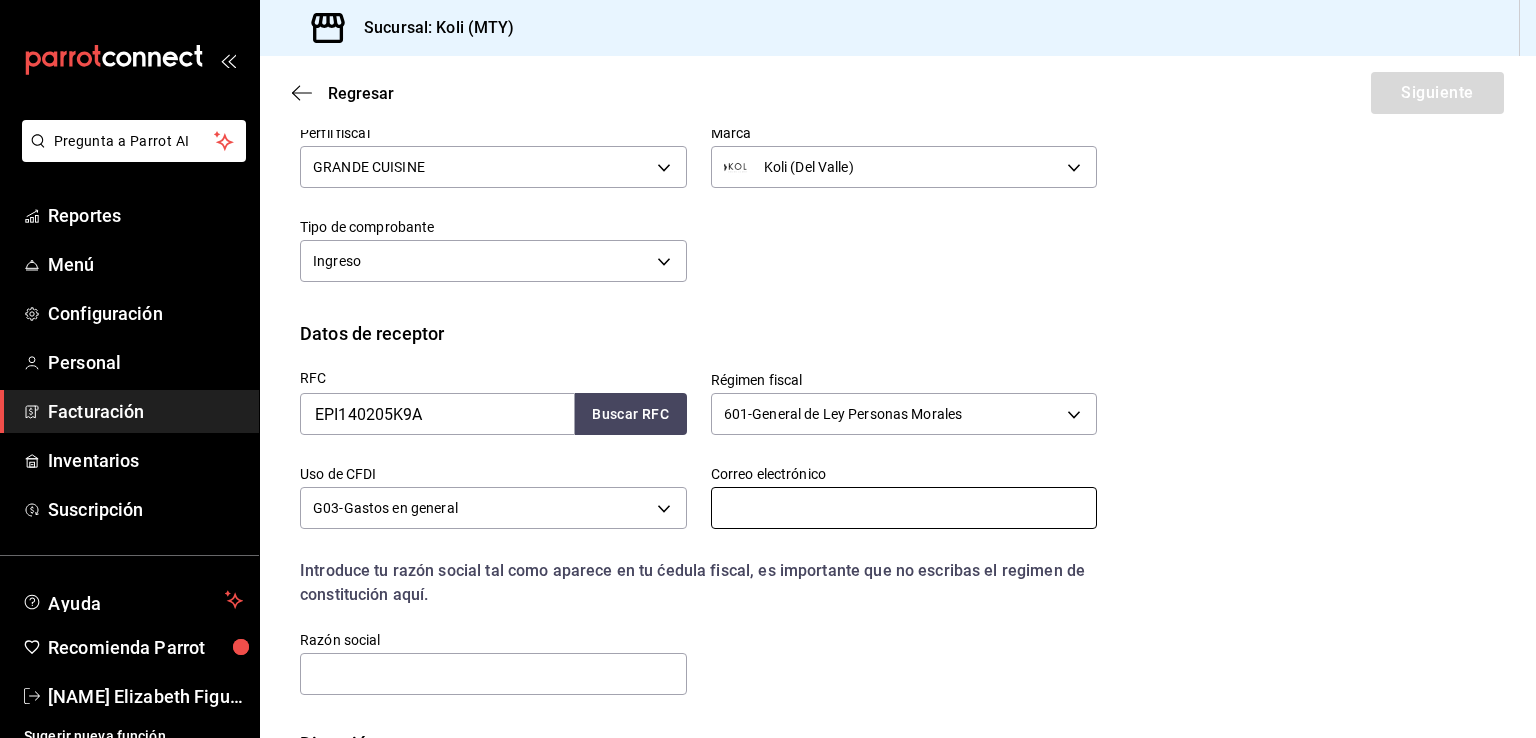 click at bounding box center (904, 508) 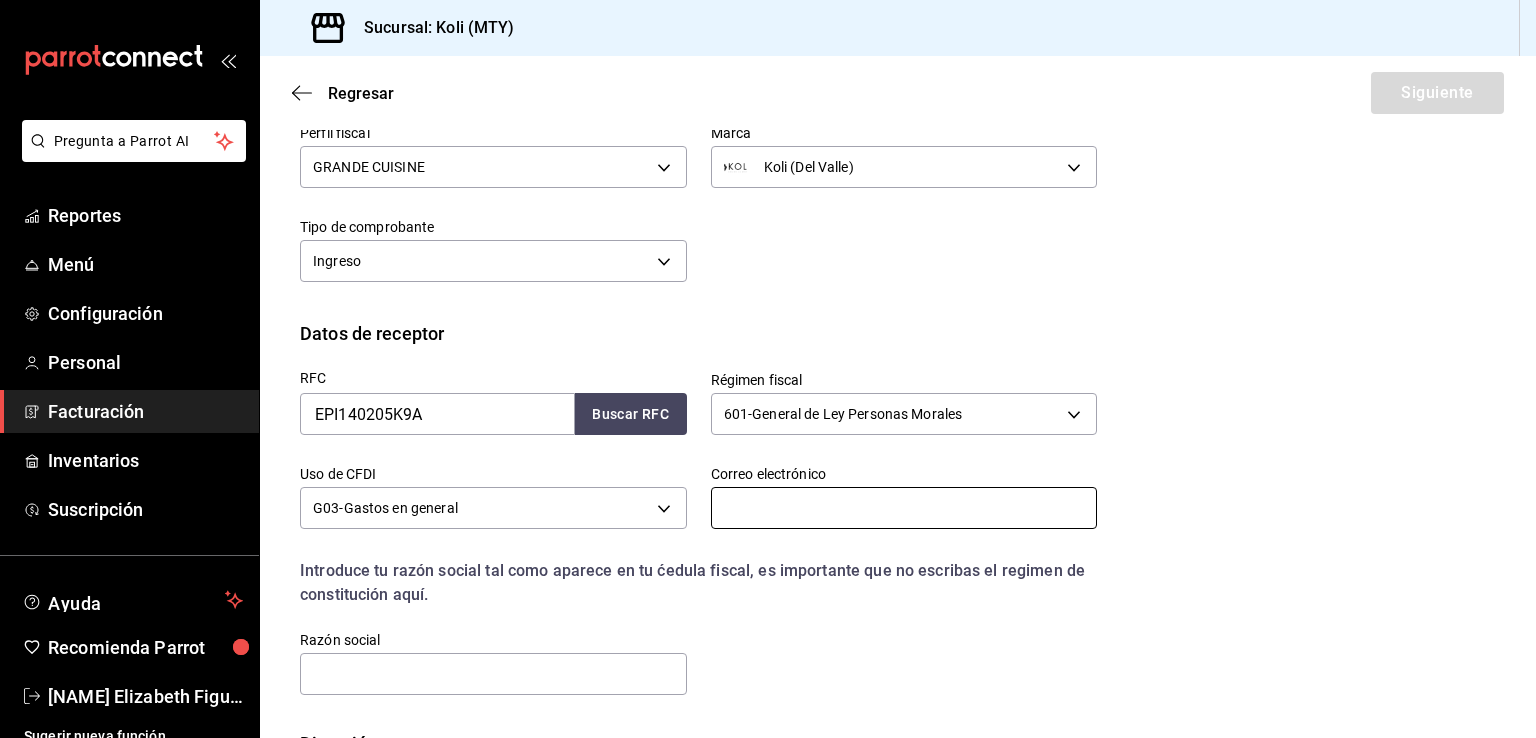 type on "administracion@example.com" 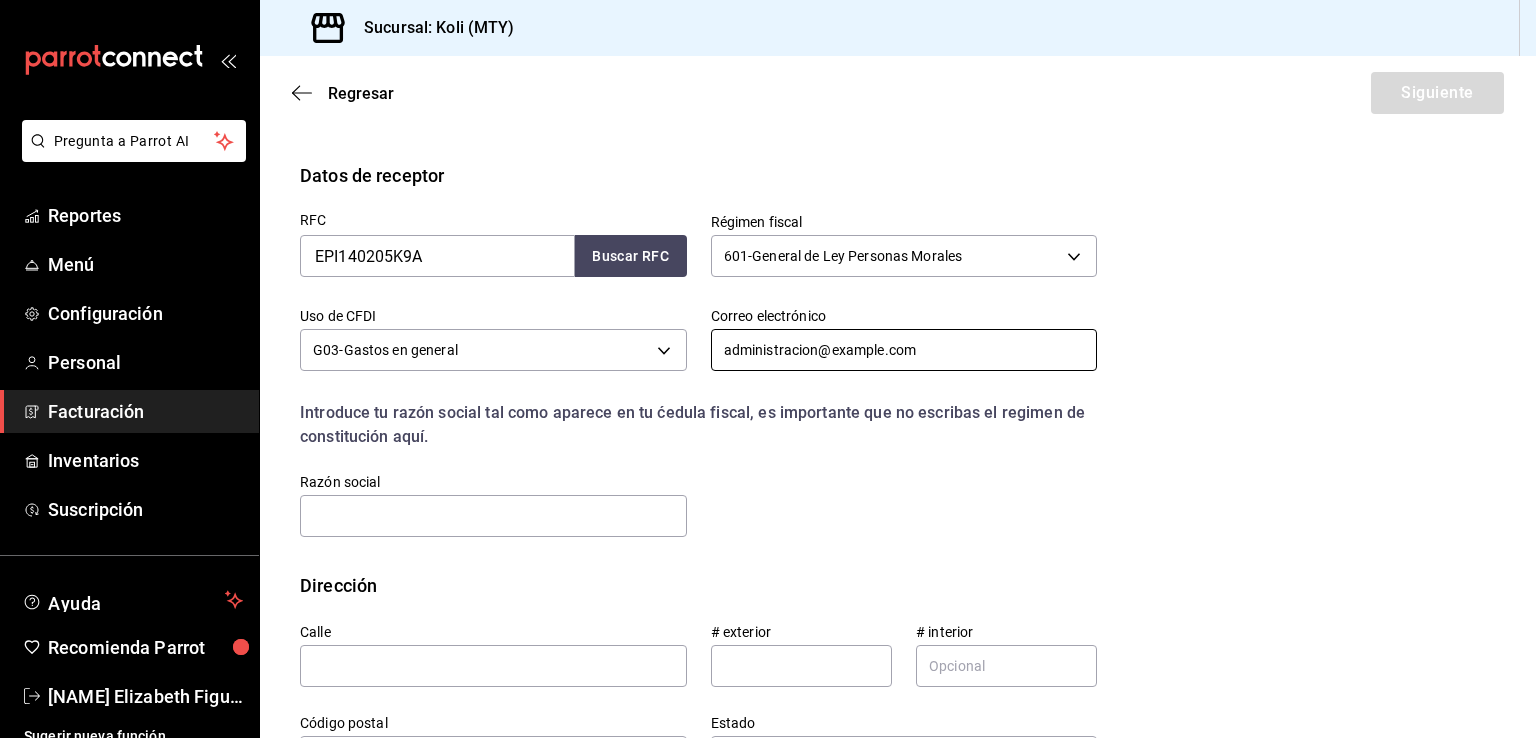 scroll, scrollTop: 486, scrollLeft: 0, axis: vertical 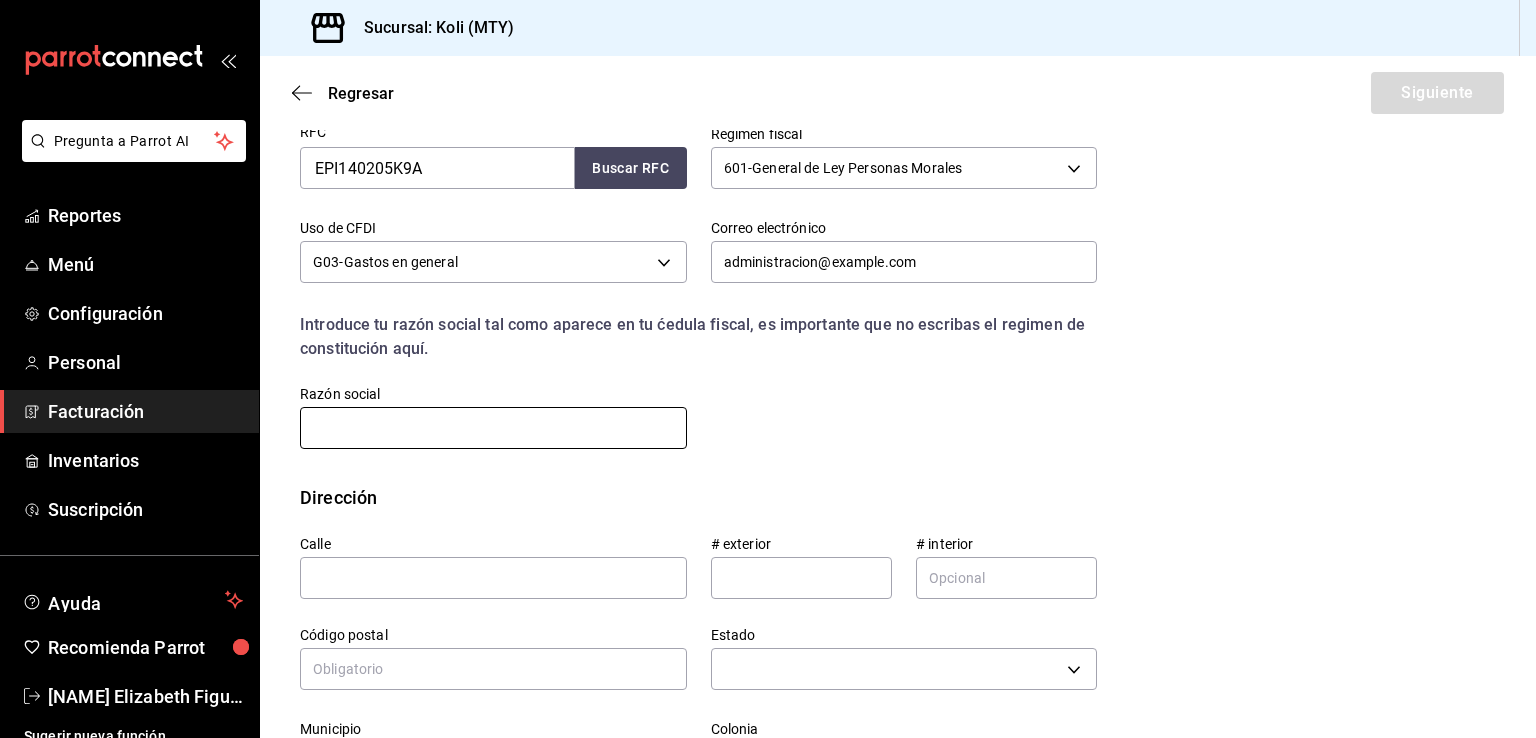 click at bounding box center (493, 428) 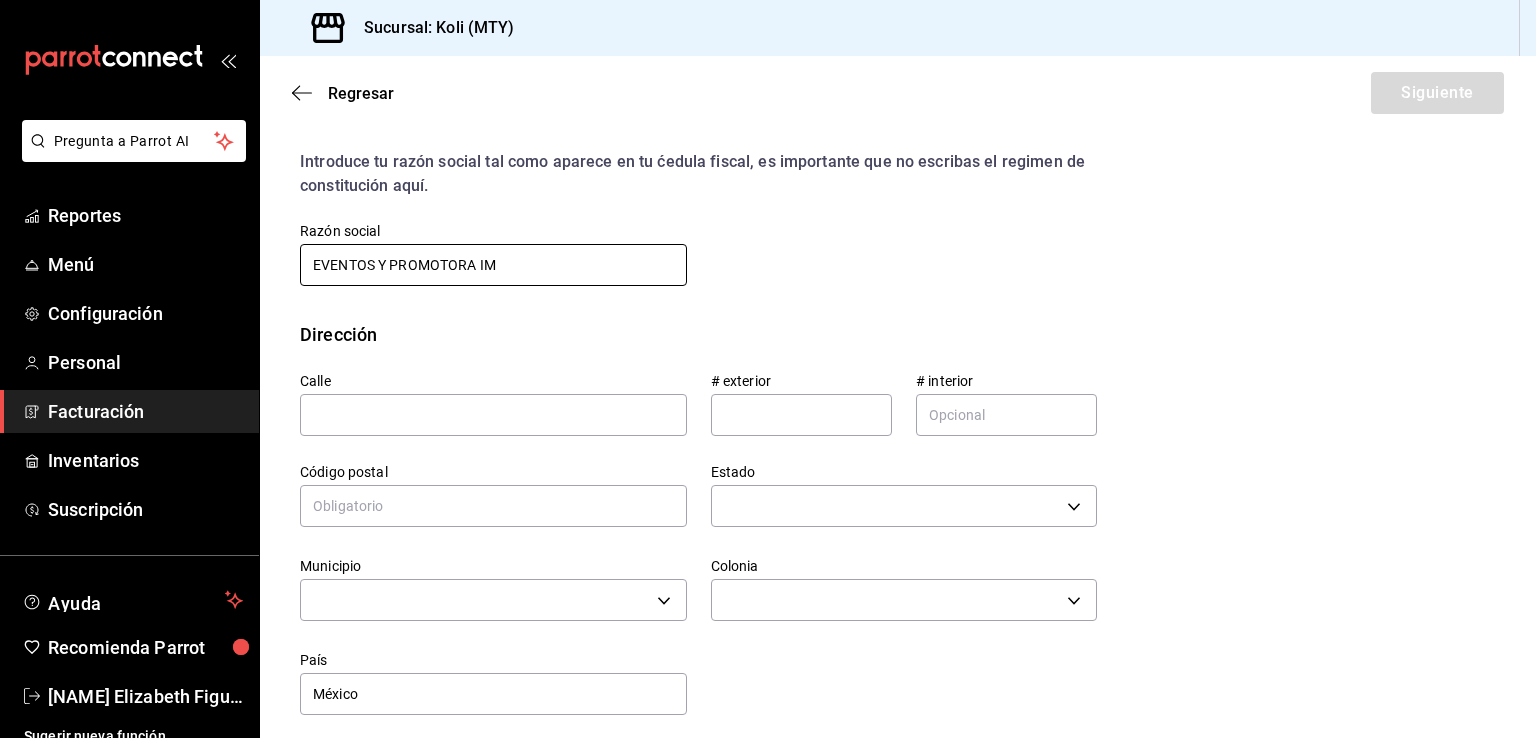 scroll, scrollTop: 661, scrollLeft: 0, axis: vertical 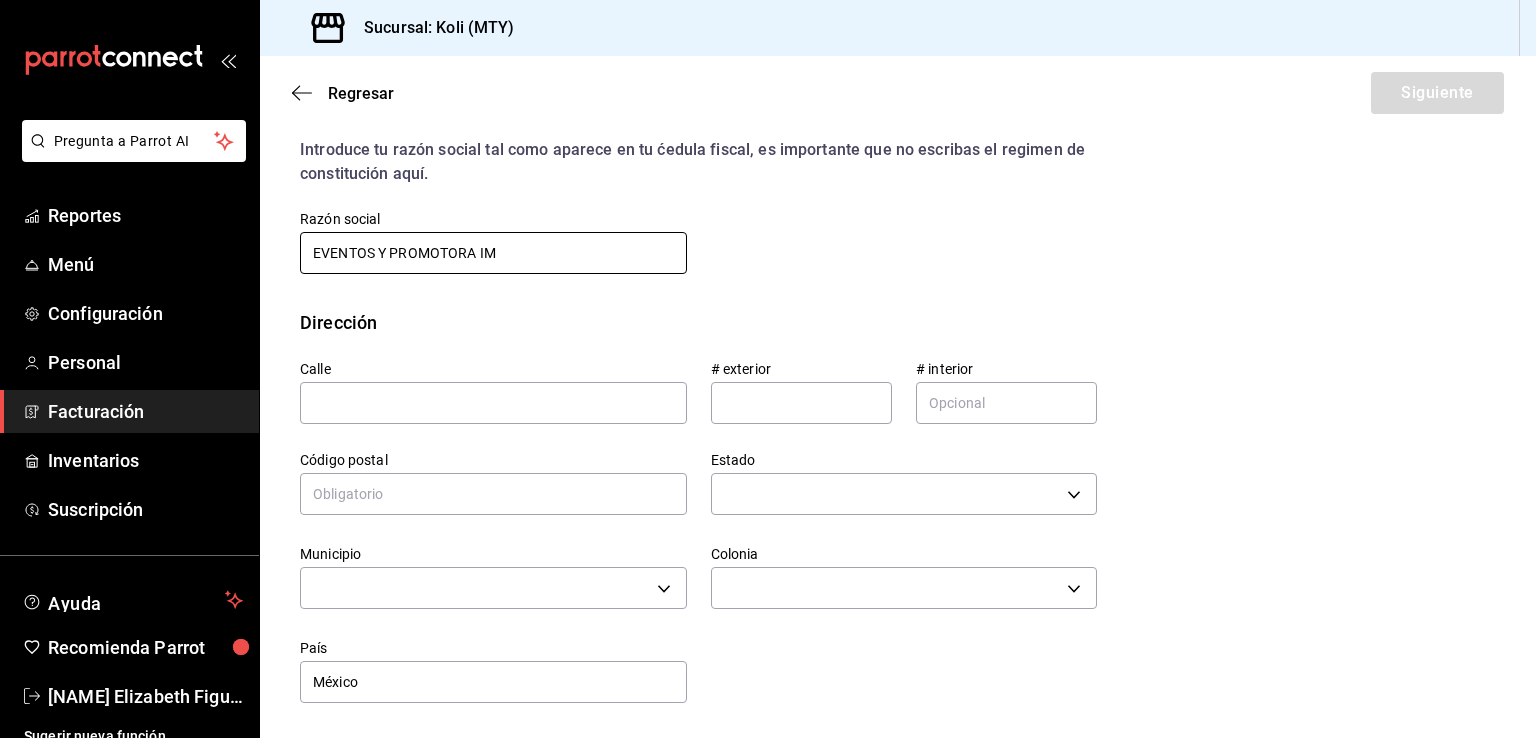 type on "EVENTOS Y PROMOTORA IM" 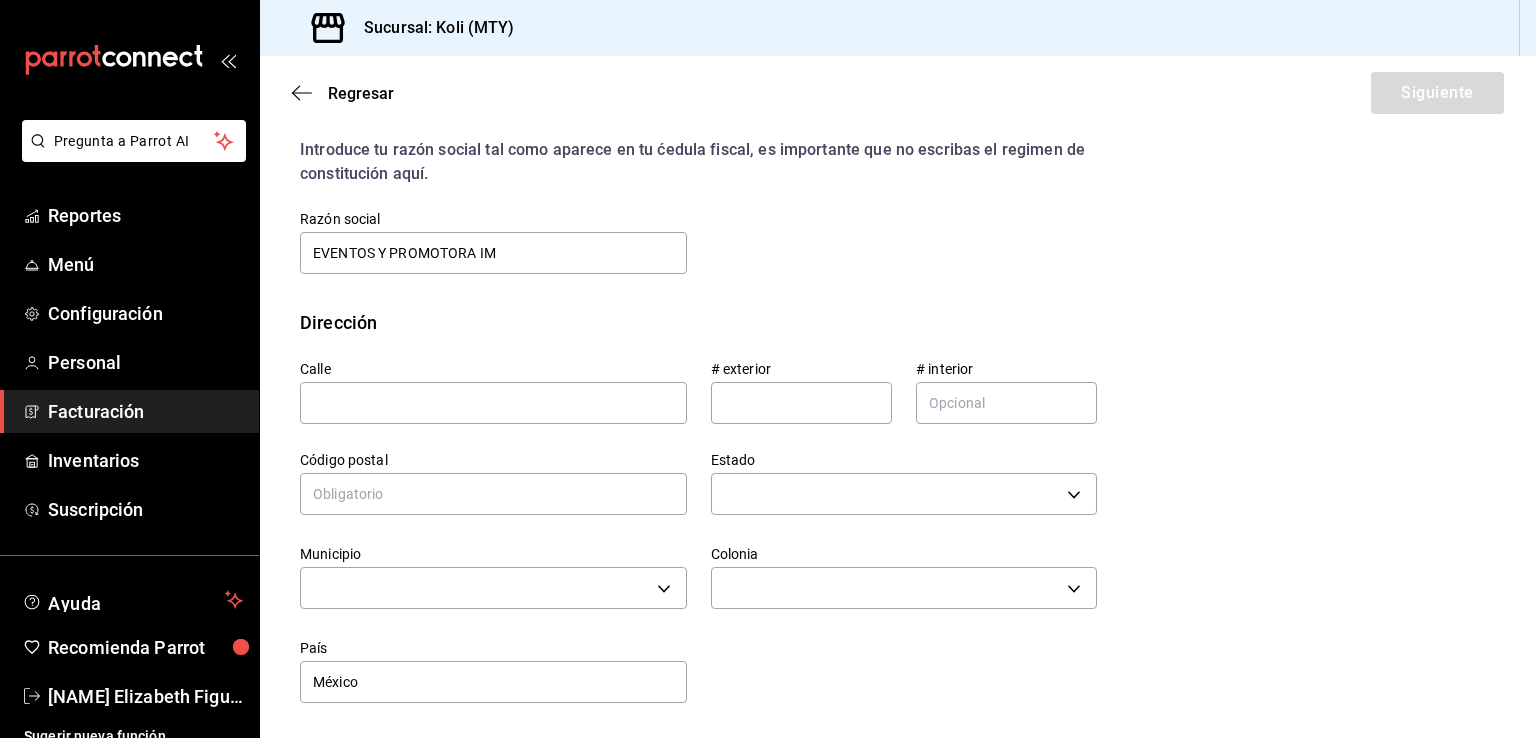 click on "Calle" at bounding box center (493, 369) 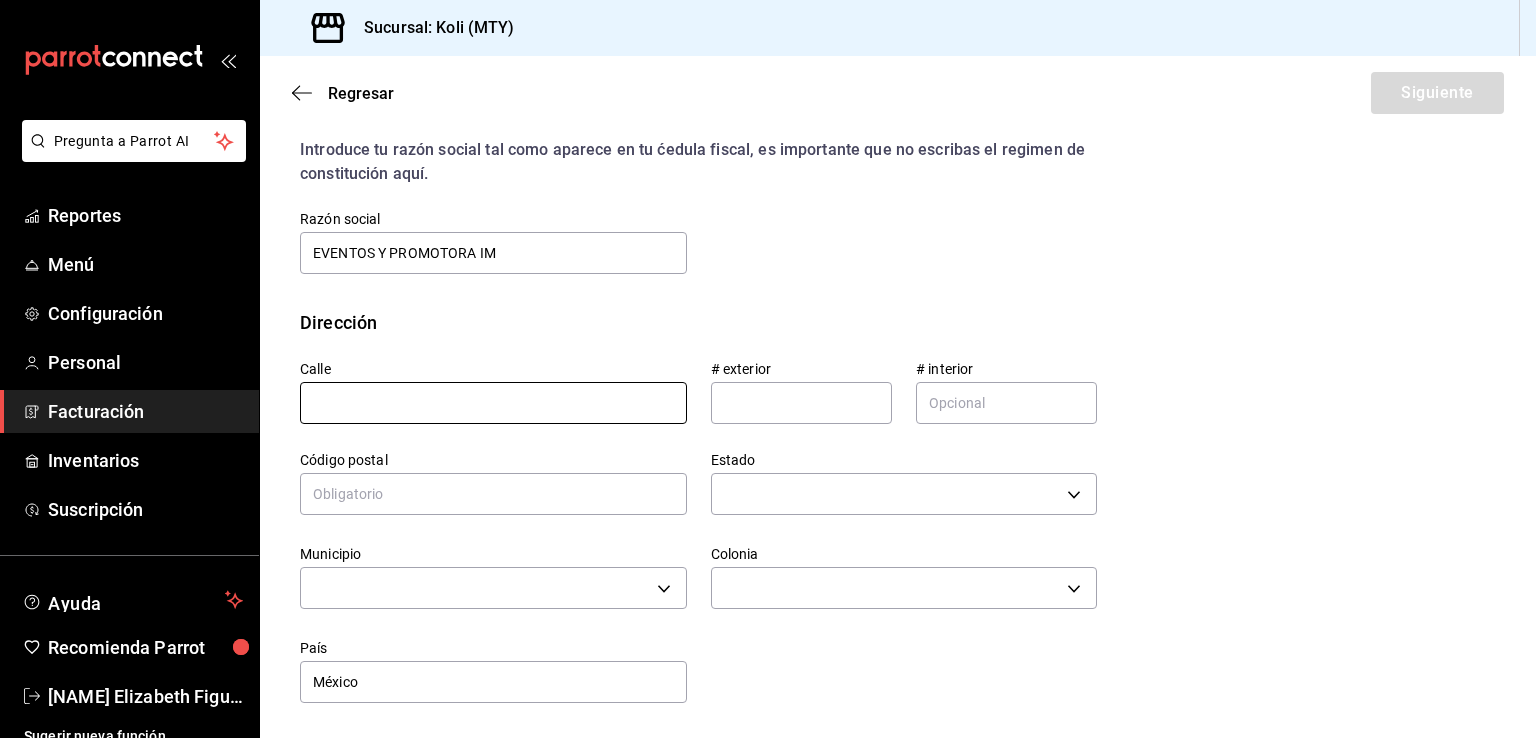 click at bounding box center (493, 403) 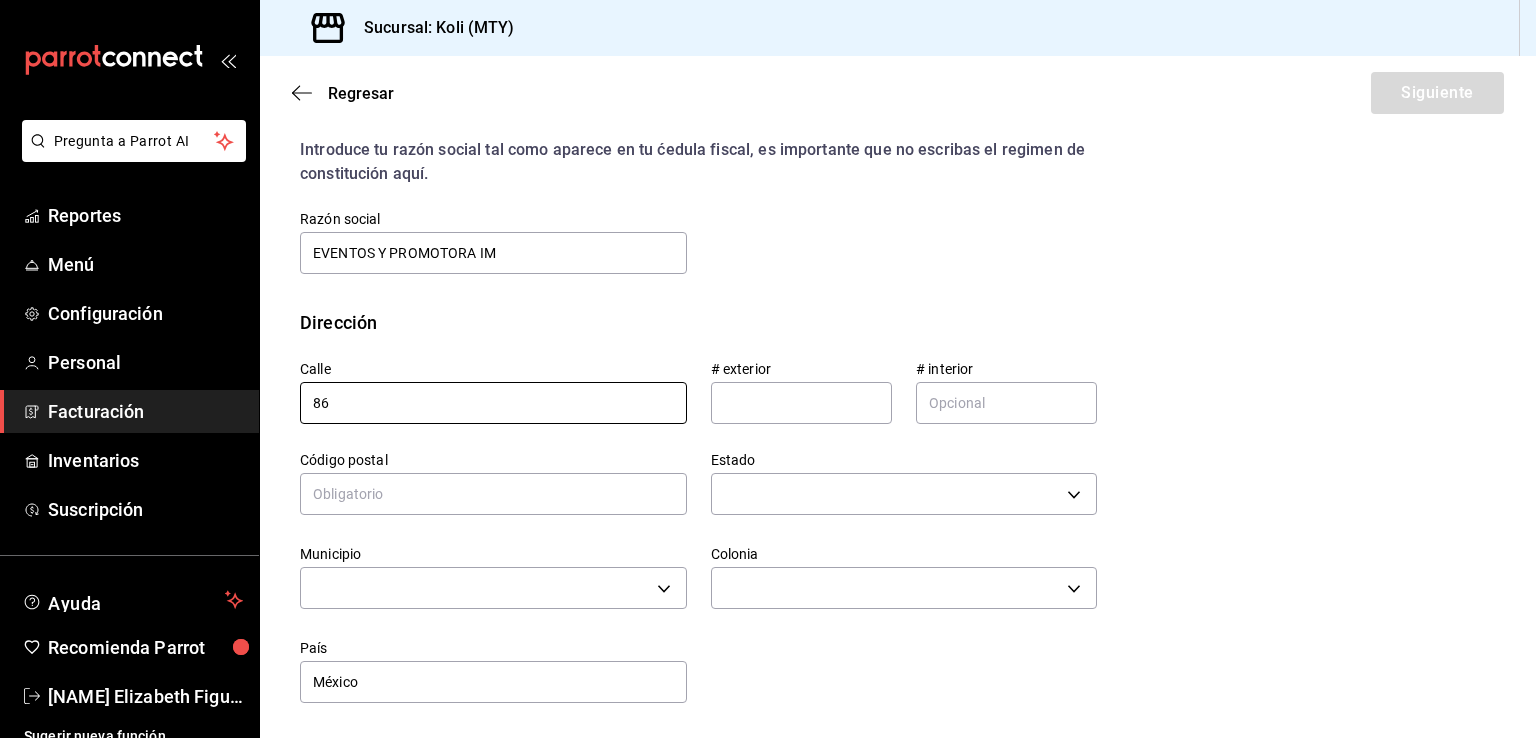 drag, startPoint x: 388, startPoint y: 413, endPoint x: 252, endPoint y: 377, distance: 140.68404 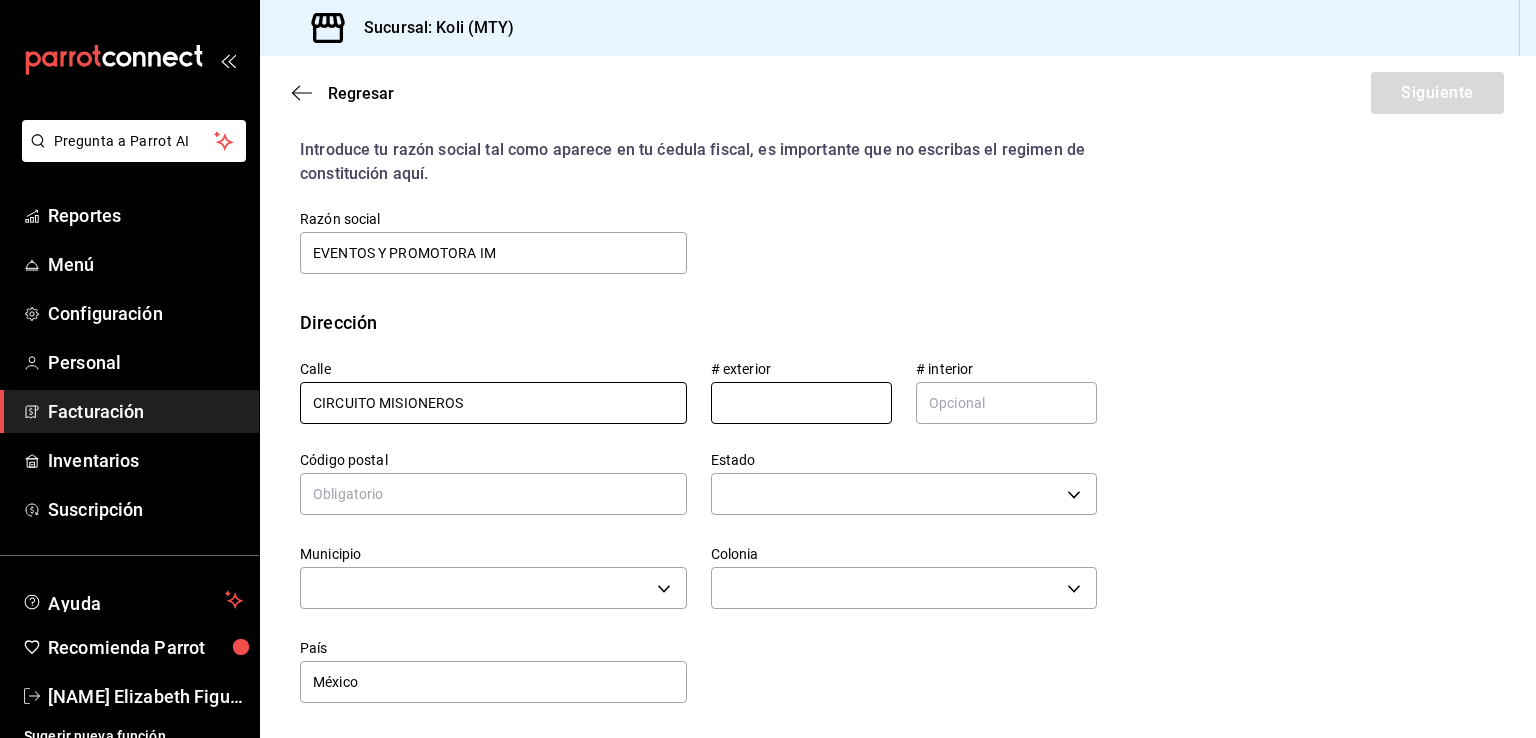 type on "CIRCUITO MISIONEROS" 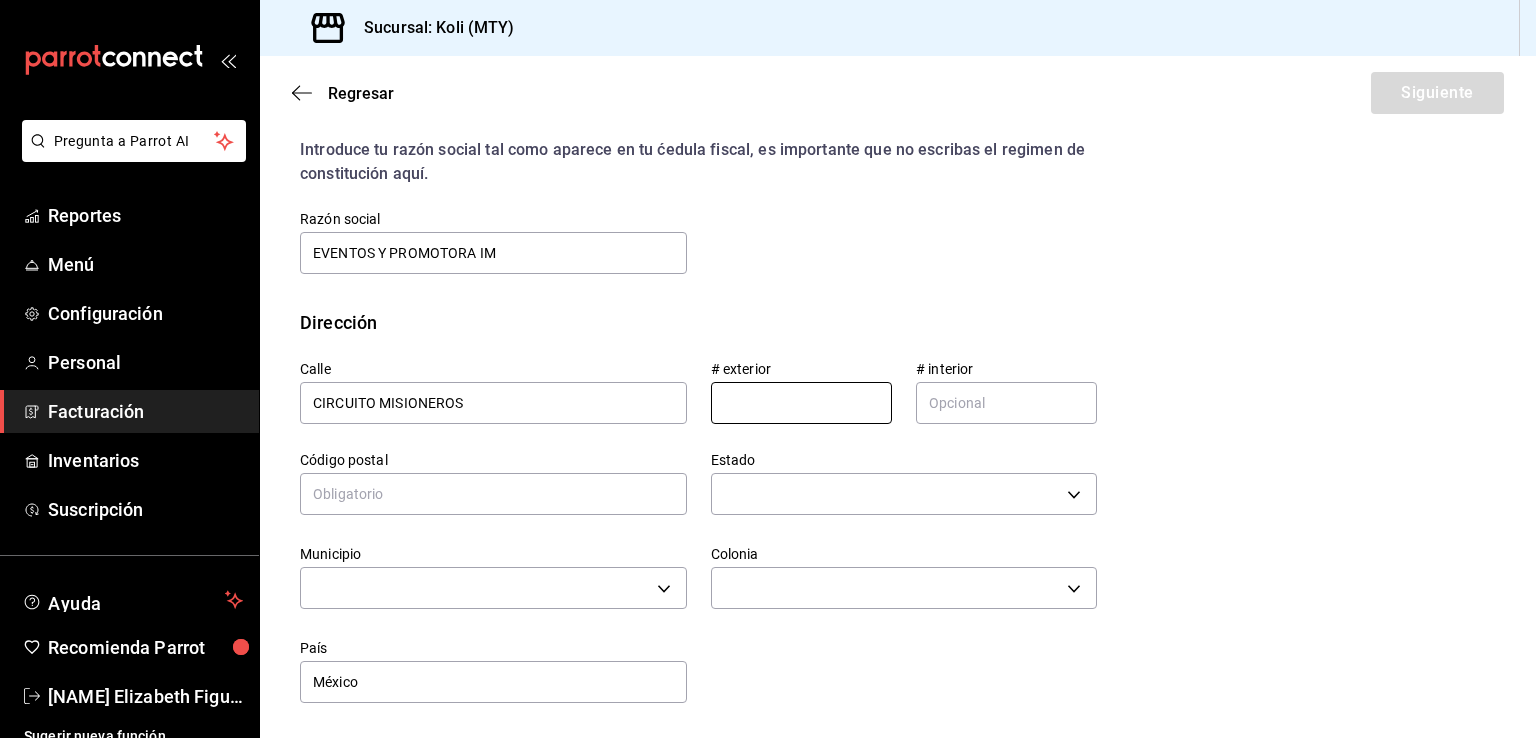 click at bounding box center [801, 403] 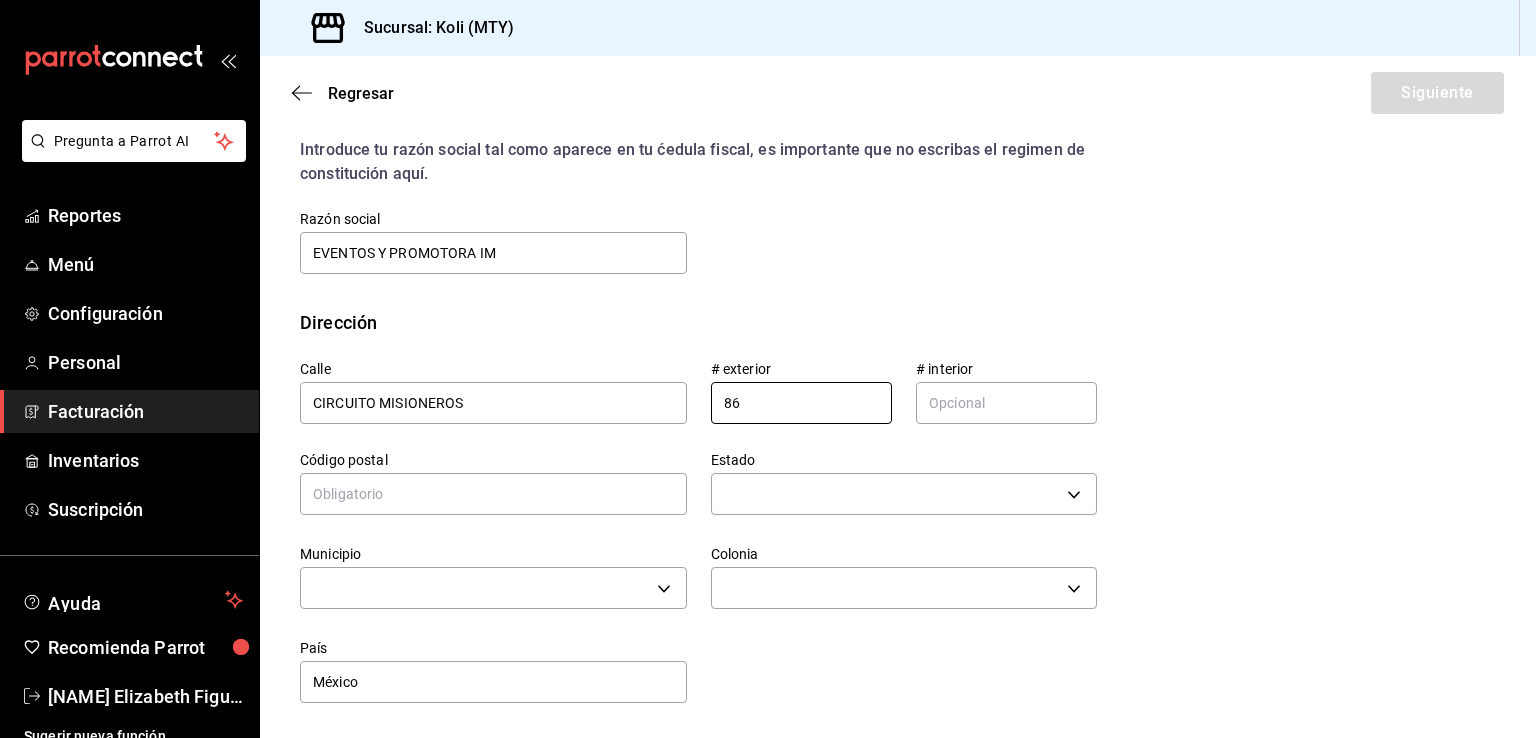 type on "86" 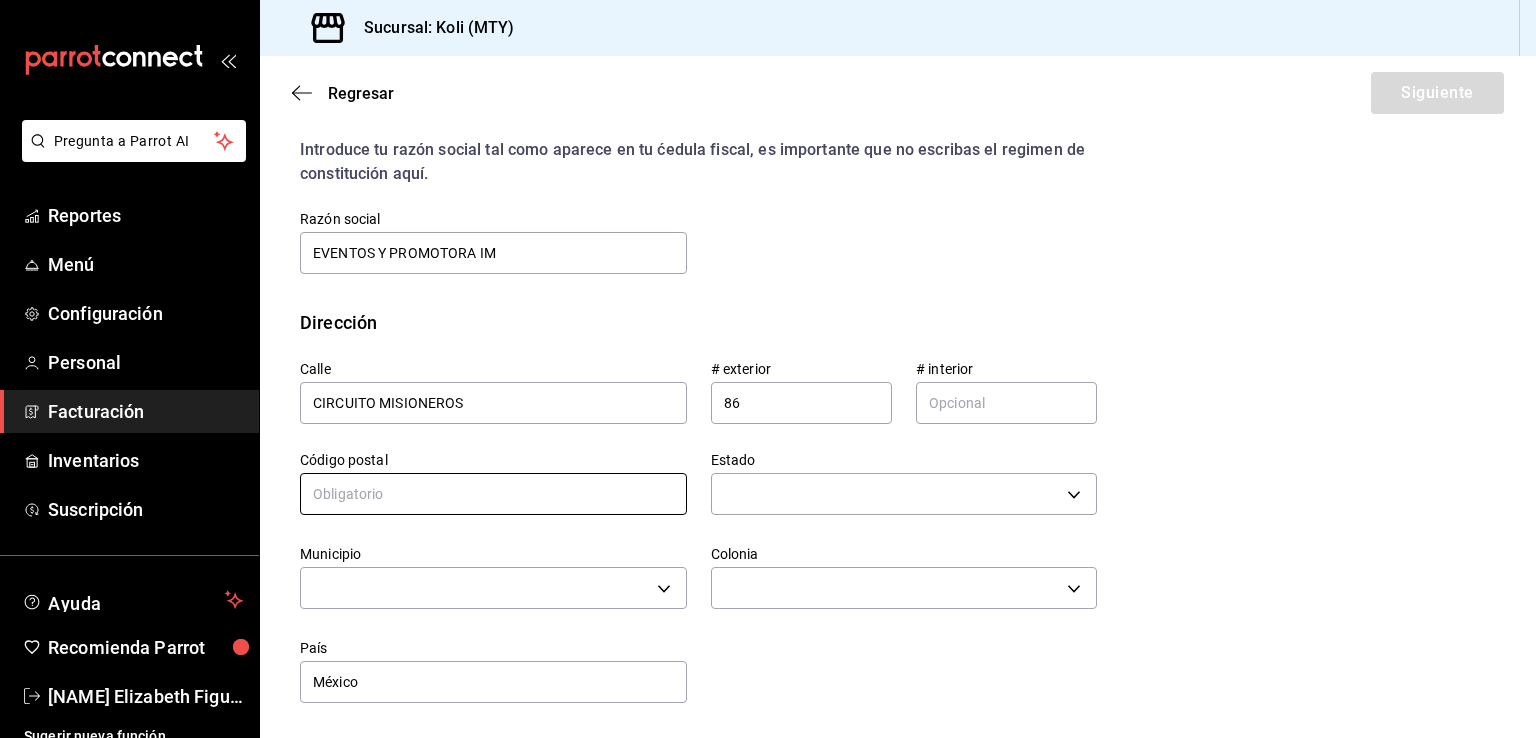 click at bounding box center [493, 494] 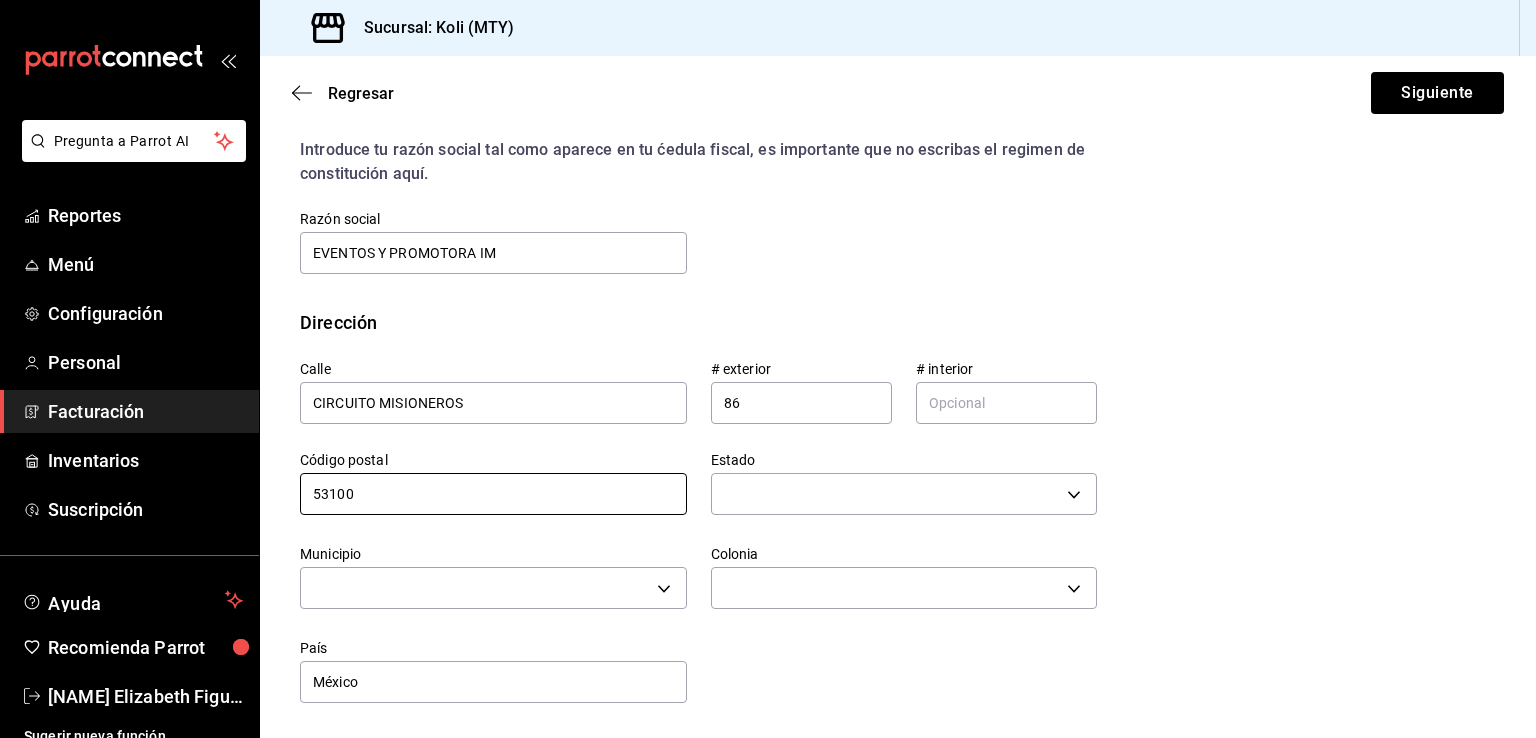 type on "53100" 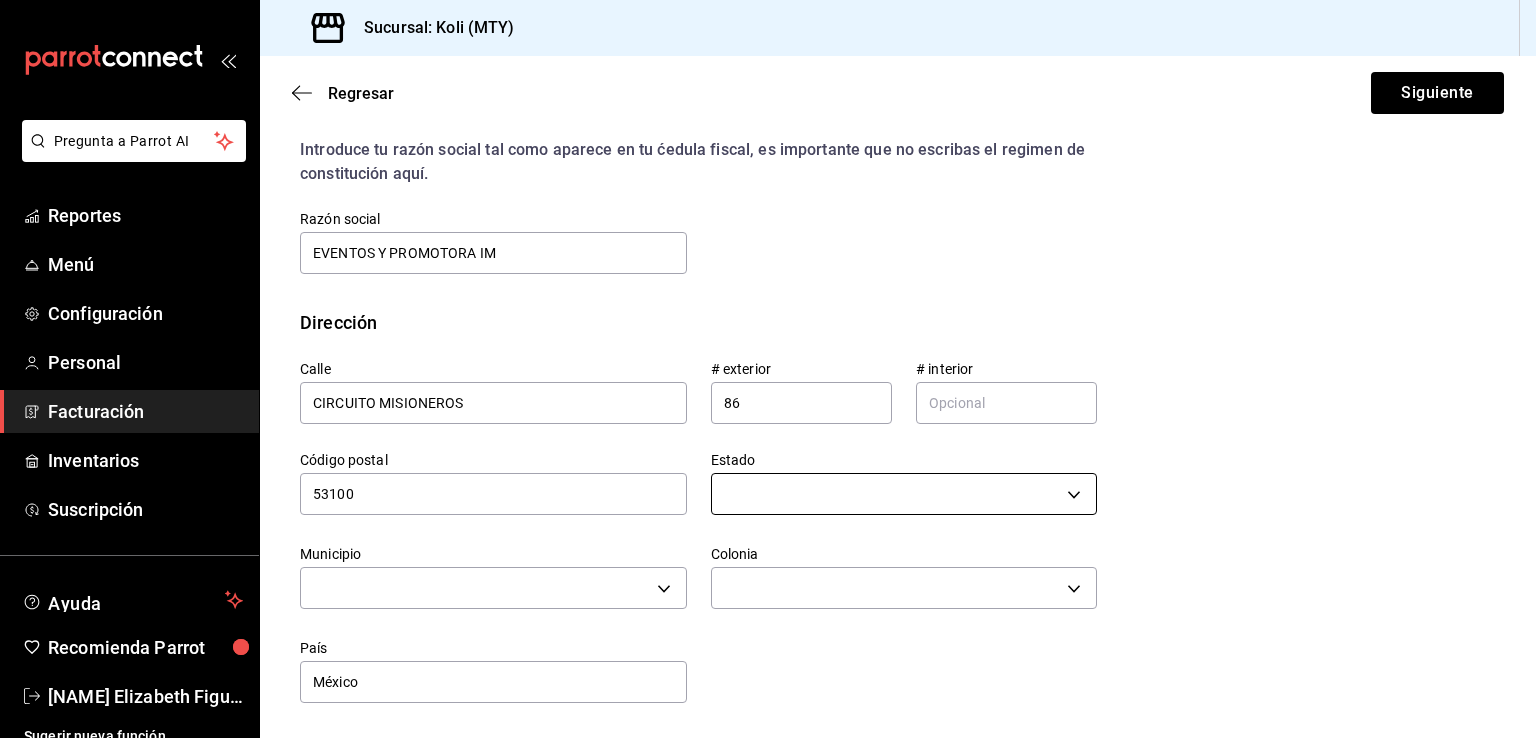 click on "Pregunta a Parrot AI Reportes Menú Configuración Personal Facturación Inventarios Suscripción Ayuda Recomienda Parrot [FIRST] [LAST] Sugerir nueva función Sucursal: Koli (MTY) Regresar Siguiente Factura general Realiza tus facturas con un numero de orden o un monto en especifico; También puedes realizar una factura de remplazo mediante una factura cancelada. Factura de reemplazo Al activar esta opción tendrás que elegir una factura a reemplazar Datos de emisor Perfil fiscal GRANDE CUISINE 5b45664e-1ed5-40f4-a4c3-9b00694d0c55 Marca Koli (Del Valle) d0121fda-d2d9-471b-a553-6c3ebe72ecf1 Tipo de comprobante Ingreso I Datos de receptor RFC EPI140205K9A Buscar RFC Régimen fiscal 601 - General de Ley Personas Morales 601 Uso de CFDI G03 - Gastos en general G03 Correo electrónico Introduce tu razón social tal como aparece en tu ćedula fiscal, es importante que no escribas el regimen de constitución aquí. company Razón social Dirección" at bounding box center [768, 369] 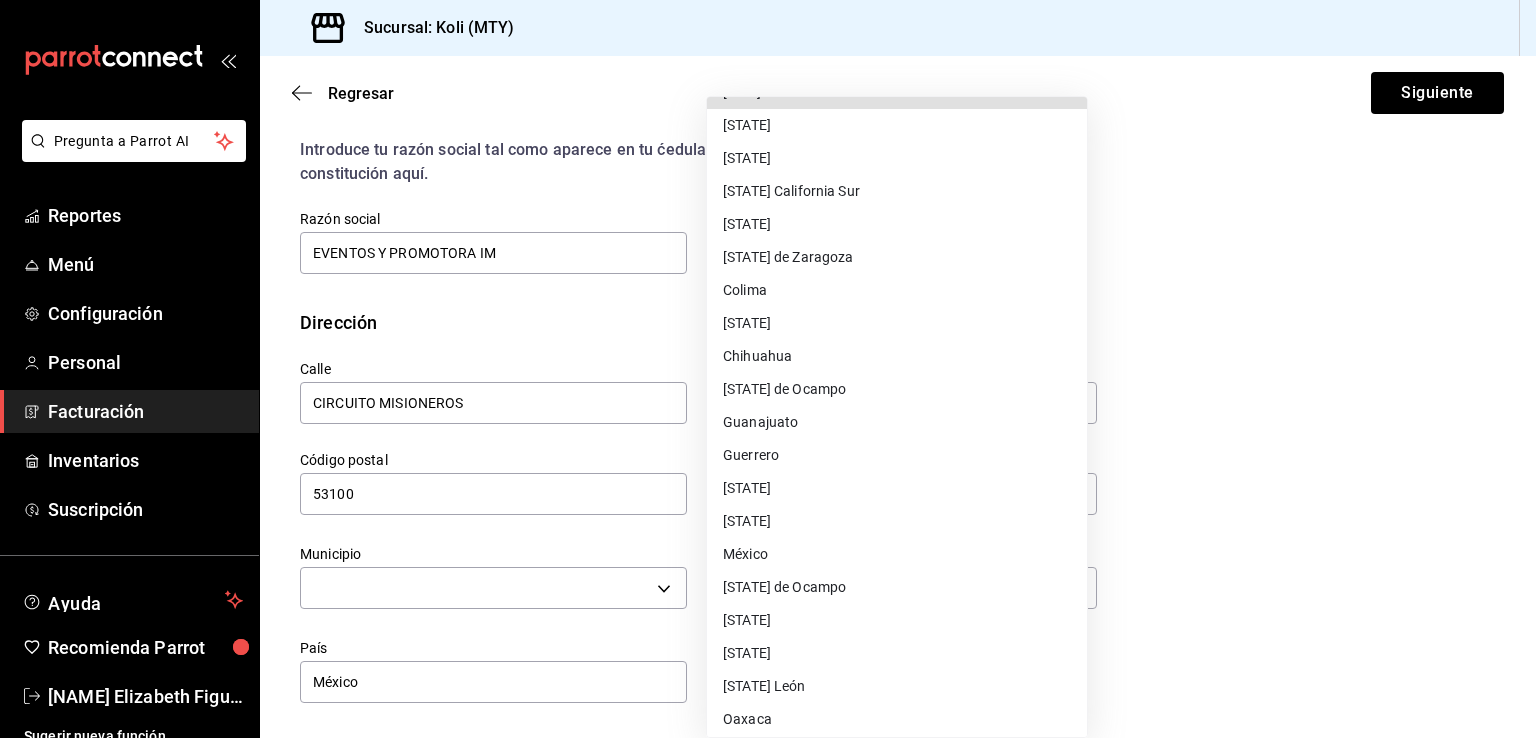 scroll, scrollTop: 80, scrollLeft: 0, axis: vertical 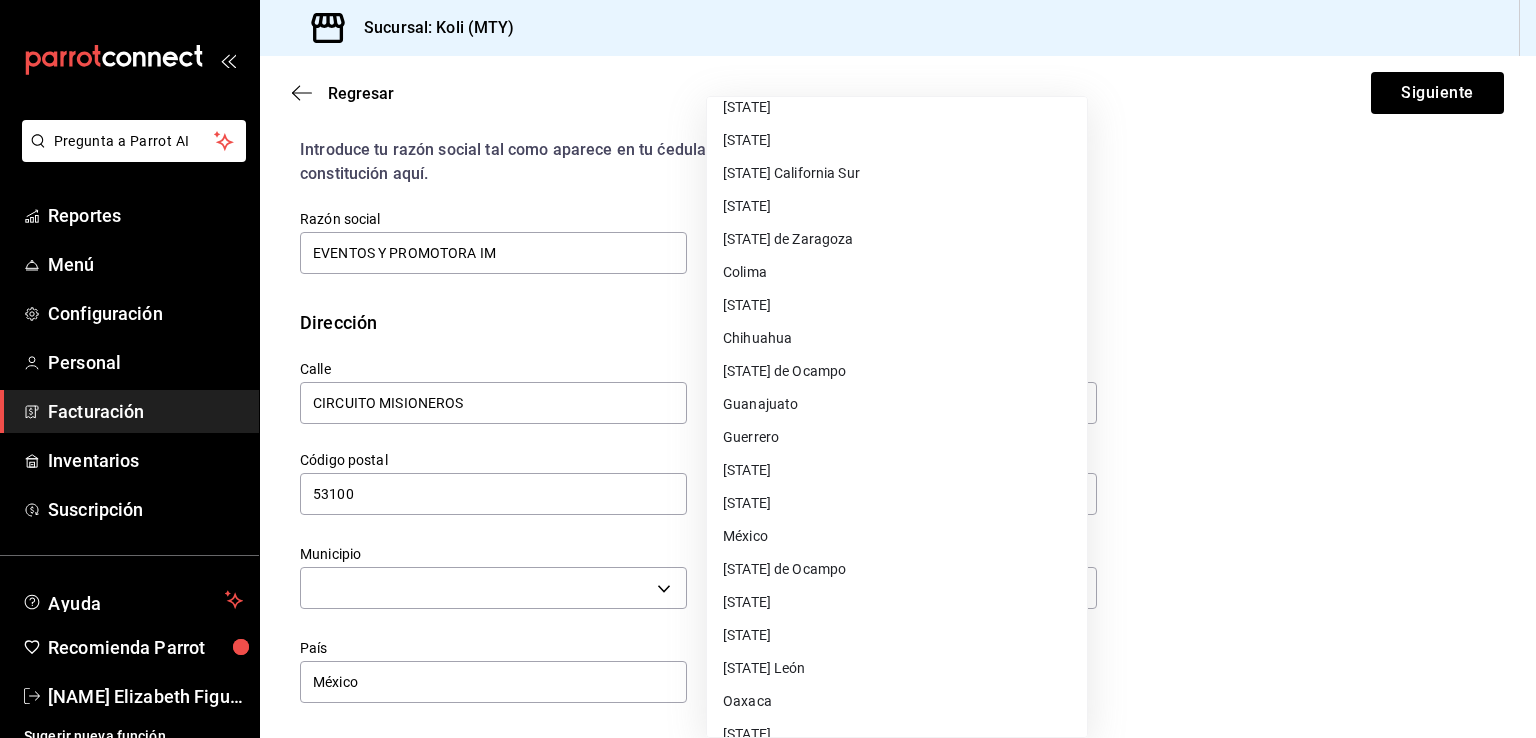 click on "México" at bounding box center [897, 536] 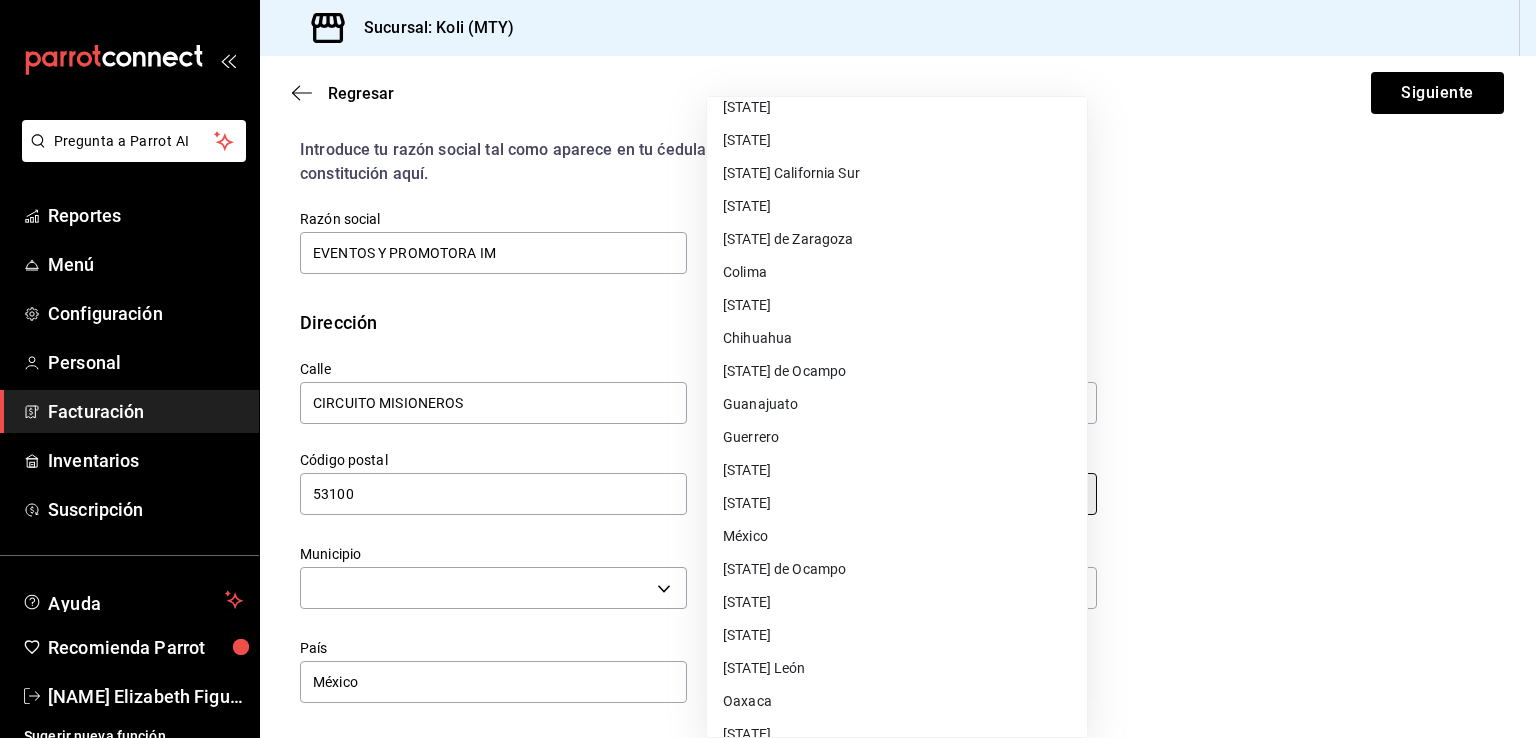 type on "México" 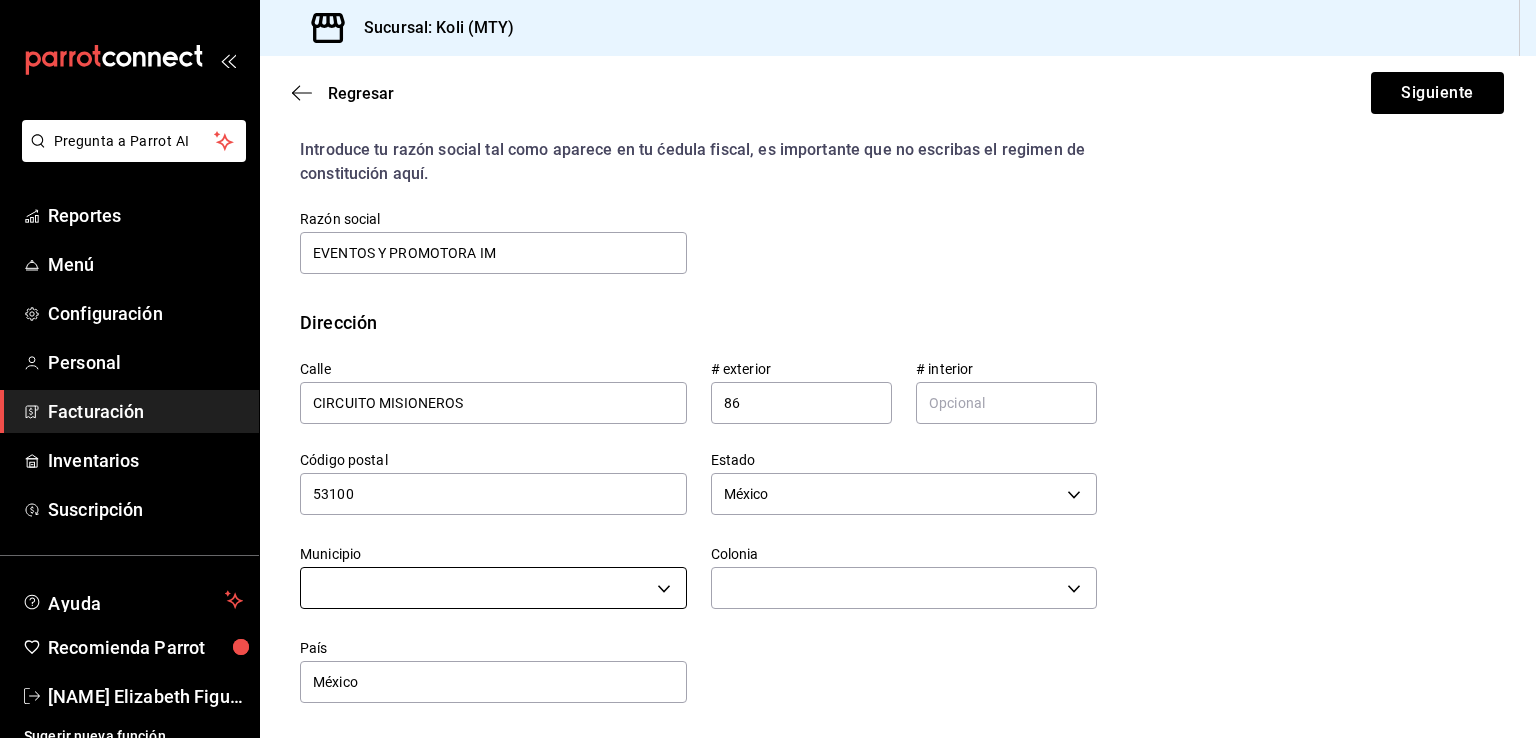 click on "Pregunta a Parrot AI Reportes Menú Configuración Personal Facturación Inventarios Suscripción Ayuda Recomienda Parrot [FIRST] [LAST] Sugerir nueva función Sucursal: Koli (MTY) Regresar Siguiente Factura general Realiza tus facturas con un numero de orden o un monto en especifico; También puedes realizar una factura de remplazo mediante una factura cancelada. Factura de reemplazo Al activar esta opción tendrás que elegir una factura a reemplazar Datos de emisor Perfil fiscal GRANDE CUISINE 5b45664e-1ed5-40f4-a4c3-9b00694d0c55 Marca Koli (Del Valle) d0121fda-d2d9-471b-a553-6c3ebe72ecf1 Tipo de comprobante Ingreso I Datos de receptor RFC EPI140205K9A Buscar RFC Régimen fiscal 601 - General de Ley Personas Morales 601 Uso de CFDI G03 - Gastos en general G03 Correo electrónico Introduce tu razón social tal como aparece en tu ćedula fiscal, es importante que no escribas el regimen de constitución aquí. company Razón social Dirección" at bounding box center [768, 369] 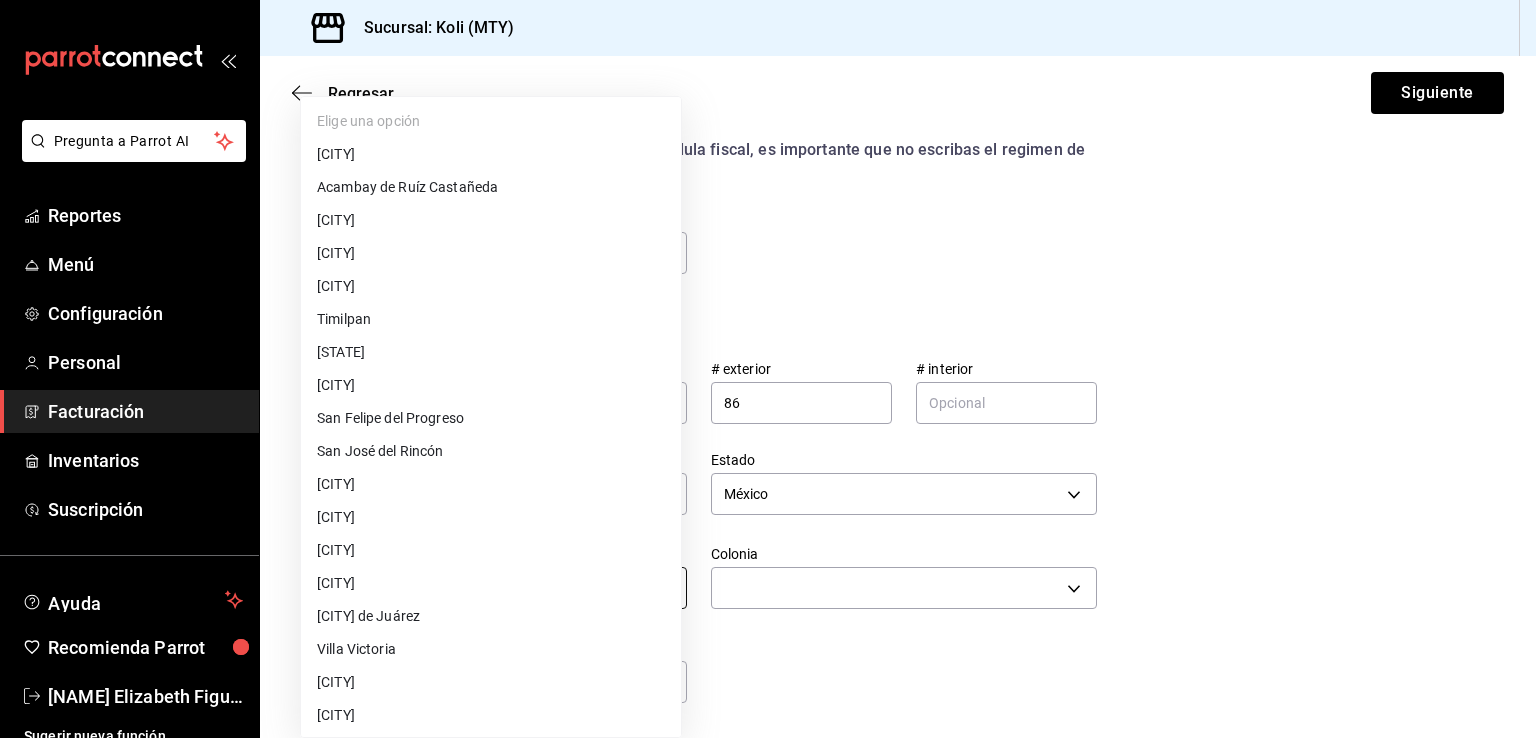 type 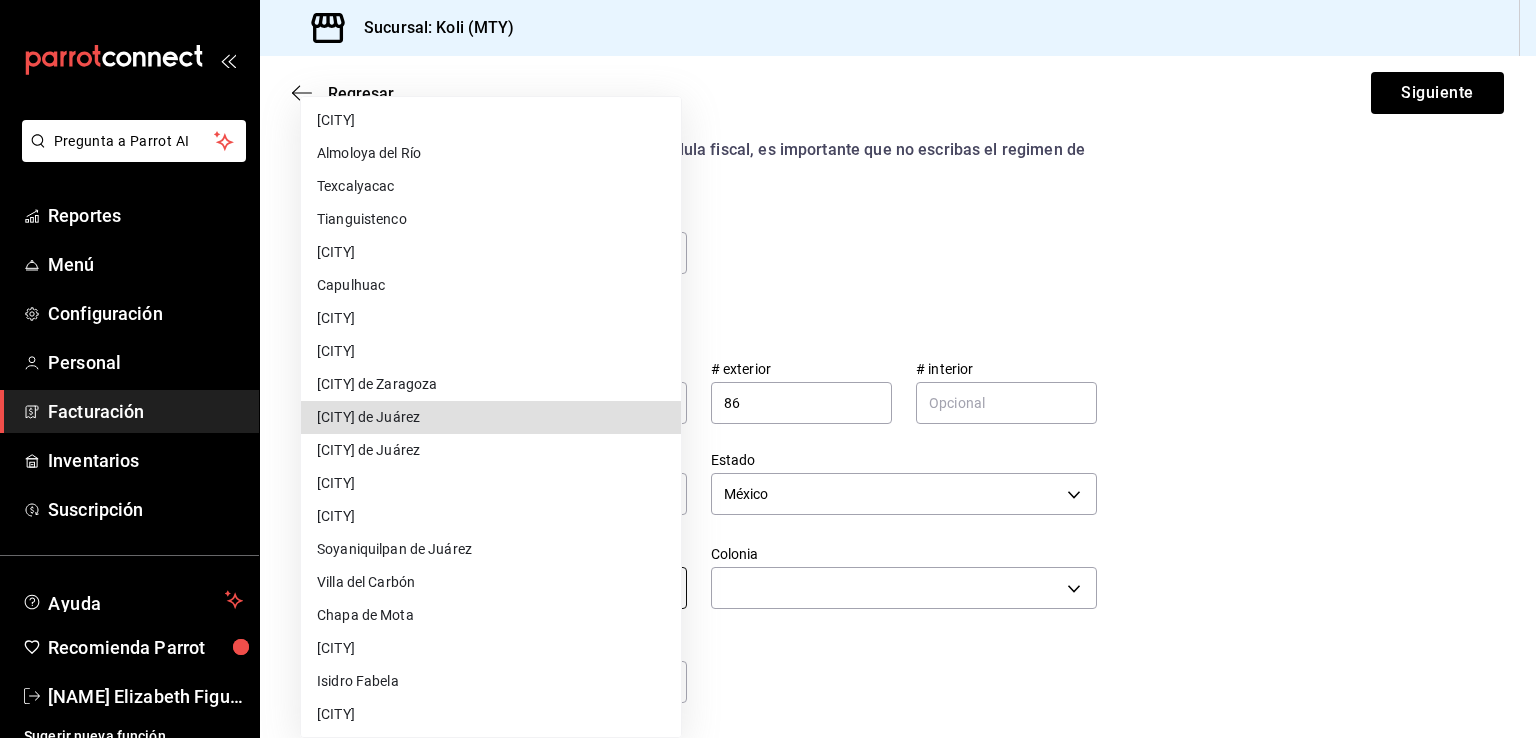 type 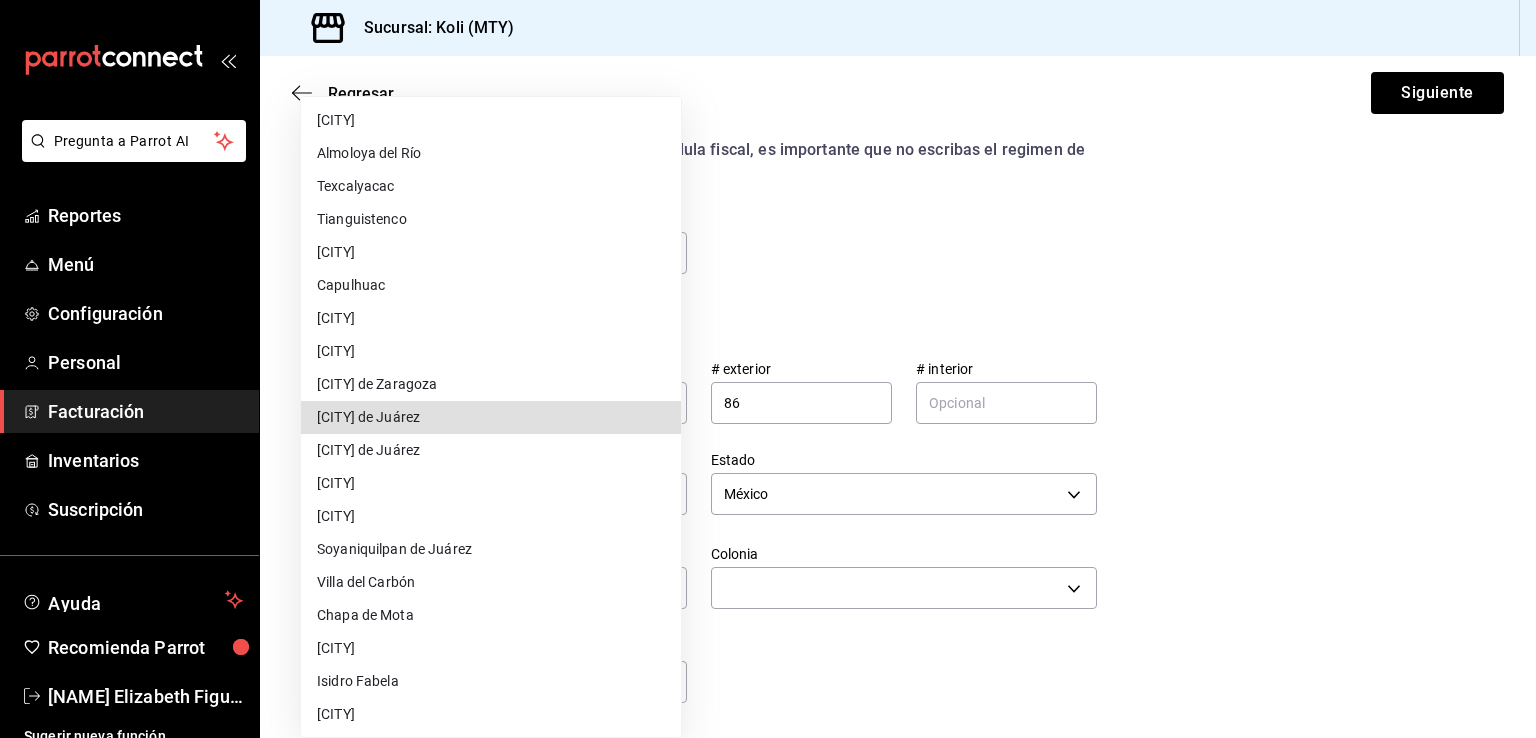 click on "Naucalpan de Juárez" at bounding box center (491, 417) 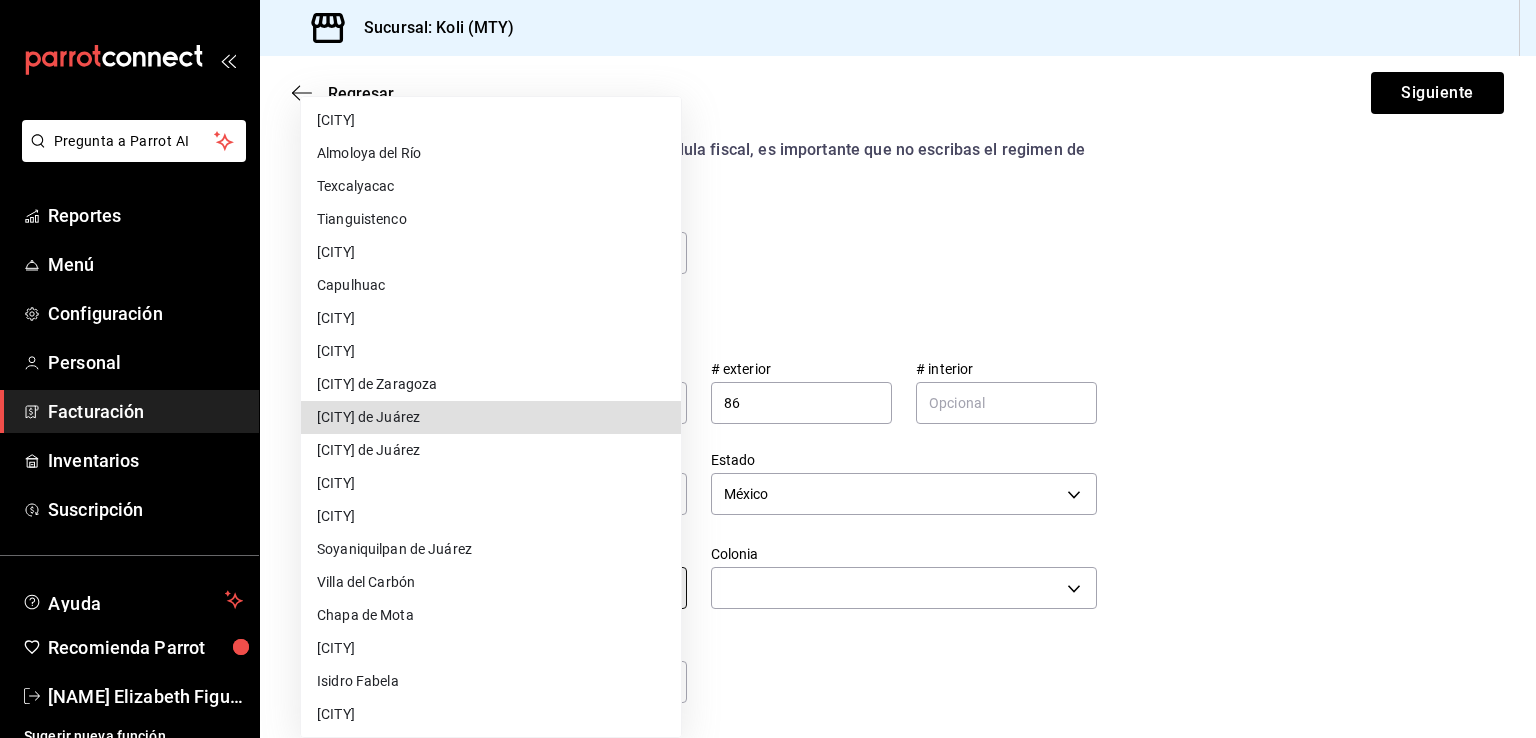 type on "Naucalpan de Juárez" 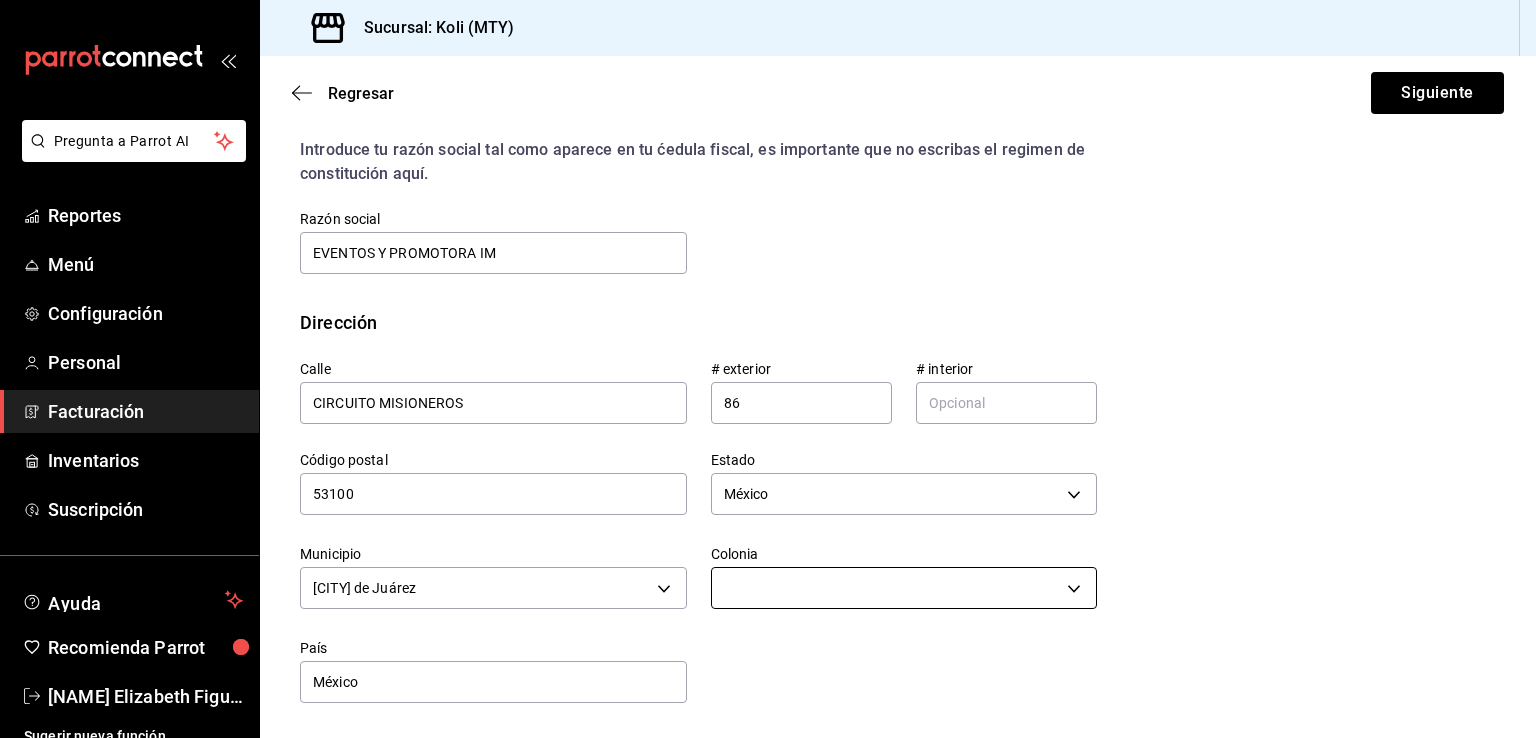 click on "Pregunta a Parrot AI Reportes   Menú   Configuración   Personal   Facturación   Inventarios   Suscripción   Ayuda Recomienda Parrot   Lucero Elizabeth Figueroa Olazaran   Sugerir nueva función   Sucursal: Koli (MTY) Regresar Siguiente Factura general Realiza tus facturas con un numero de orden o un monto en especifico; También puedes realizar una factura de remplazo mediante una factura cancelada. Factura de reemplazo Al activar esta opción tendrás que elegir una factura a reemplazar Datos de emisor Perfil fiscal GRANDE CUISINE 5b45664e-1ed5-40f4-a4c3-9b00694d0c55 Marca Koli (Del Valle) d0121fda-d2d9-471b-a553-6c3ebe72ecf1 Tipo de comprobante Ingreso I Datos de receptor RFC EPI140205K9A Buscar RFC Régimen fiscal 601  -  General de Ley Personas Morales 601 Uso de CFDI G03  -  Gastos en general G03 Correo electrónico administracion@koli.mx Introduce tu razón social tal como aparece en tu ćedula fiscal, es importante que no escribas el regimen de constitución aquí. company Razón social Dirección" at bounding box center (768, 369) 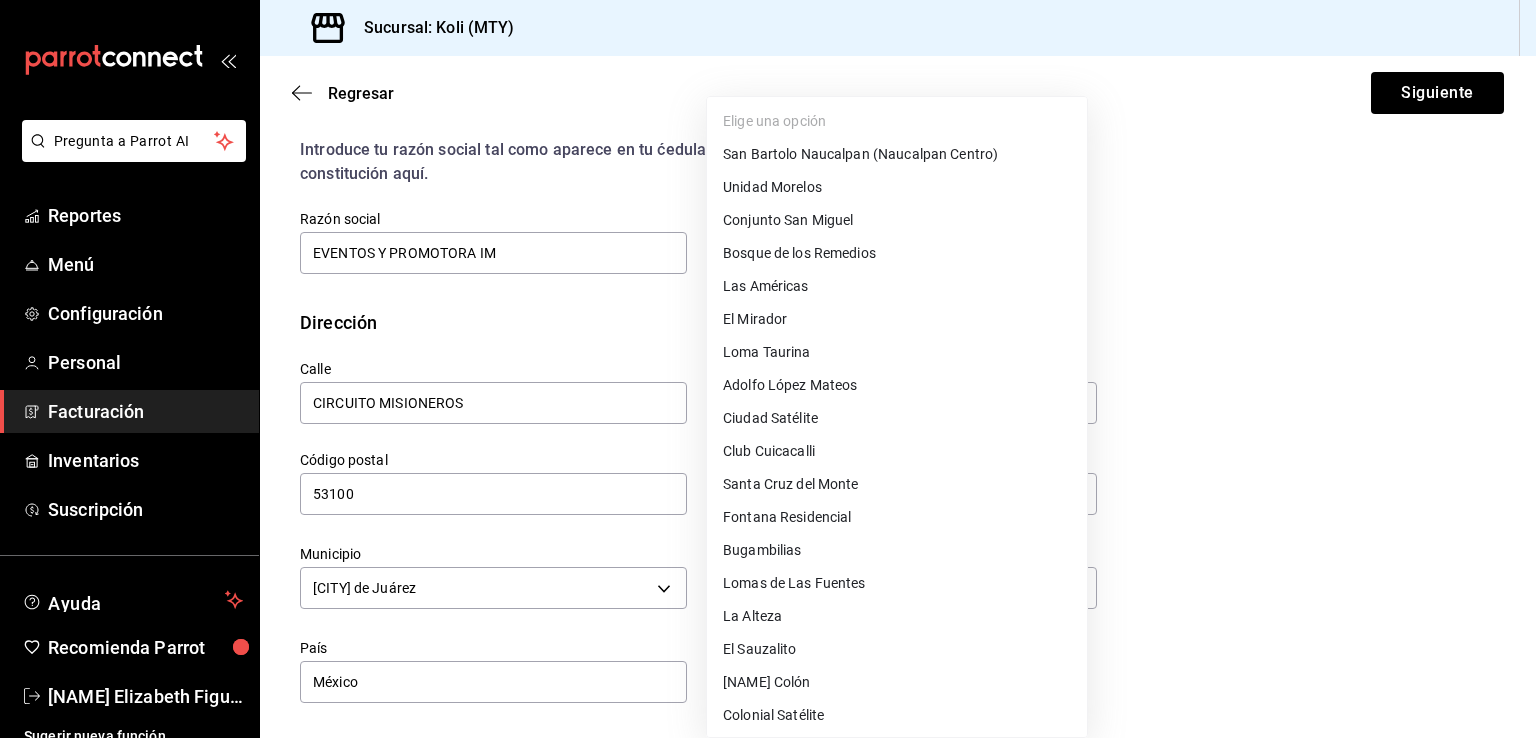 click on "Elige una opción San Bartolo Naucalpan (Naucalpan Centro) Unidad Morelos Conjunto San Miguel Bosque de los Remedios Las Américas El Mirador Loma Taurina Adolfo López Mateos Ciudad Satélite Club Cuicacalli Santa Cruz del Monte Fontana Residencial Bugambilias Lomas de Las Fuentes La Alteza El Sauzalito Cristóbal Colón Colonial Satélite Lomas Verdes 1a Sección Lomas Verdes (Conjunto Lomas Verdes) Bosque Alto Petroquímica Lomas Verdes La Cuspide Lomas Verdes 3a Sección Lomas Verdes 4a Sección Lomas Verdes 5a Sección (La Concordia) Lomas Verdes 6a Sección El Cristo La Alteña I La Alteña II La Alteña III Lomas de Santa Cruz Conjunto la Ronda Residencial Santa Cruz Jardines de Satélite Telefonistas Jardines de la Florida Hacienda de Cristo (Exhacienda de Cristo) Boulevares Misiones Ampliación Misiones Jardines de Boulevares Santa Cruz Acatlán La Florida Loma de Cristy Rinconada Diligencias La Soledad Lomas Verdes INFONAVIT Lomas de San Mateo La Atalaya Casas Viejas (La Era) La Huerta San Mateo" at bounding box center [897, 5863] 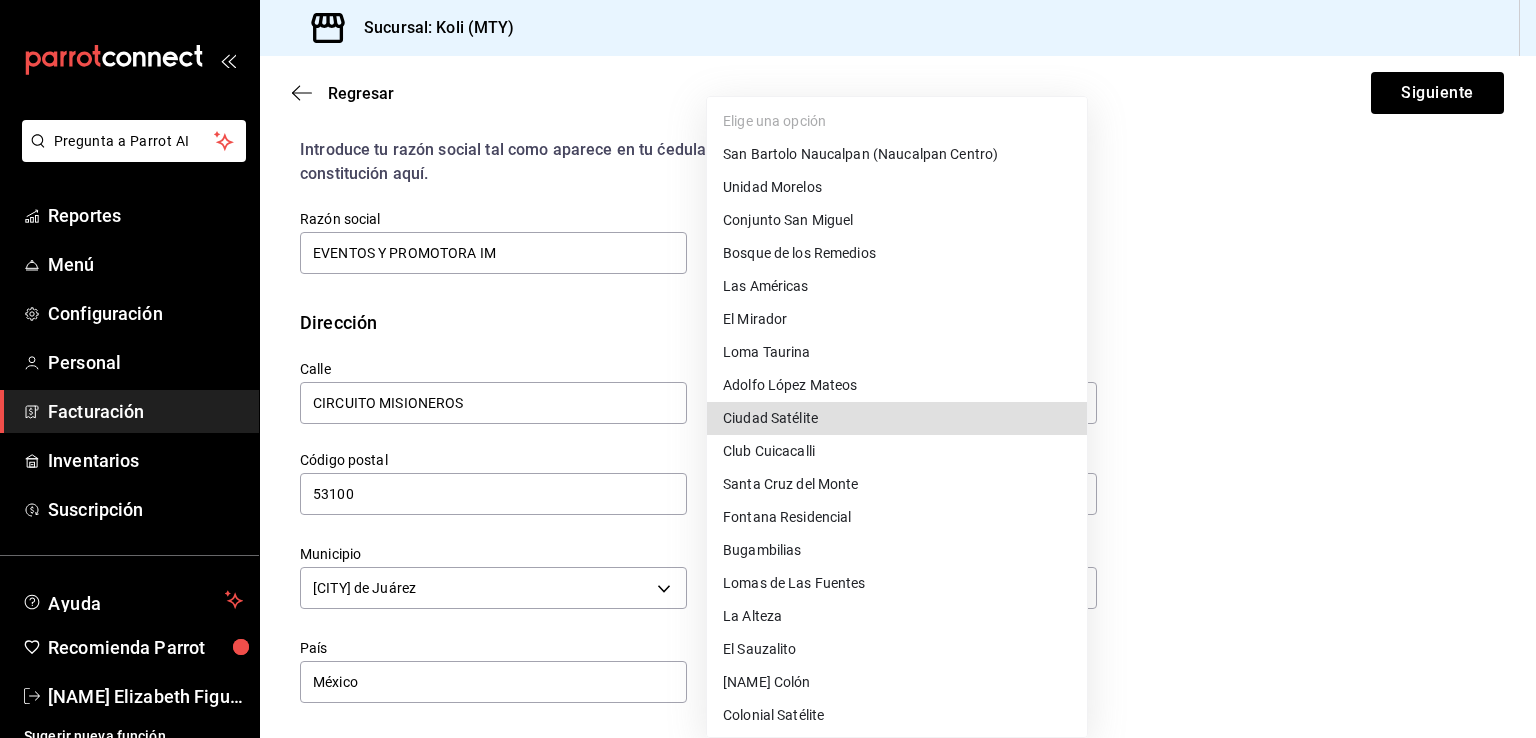 type 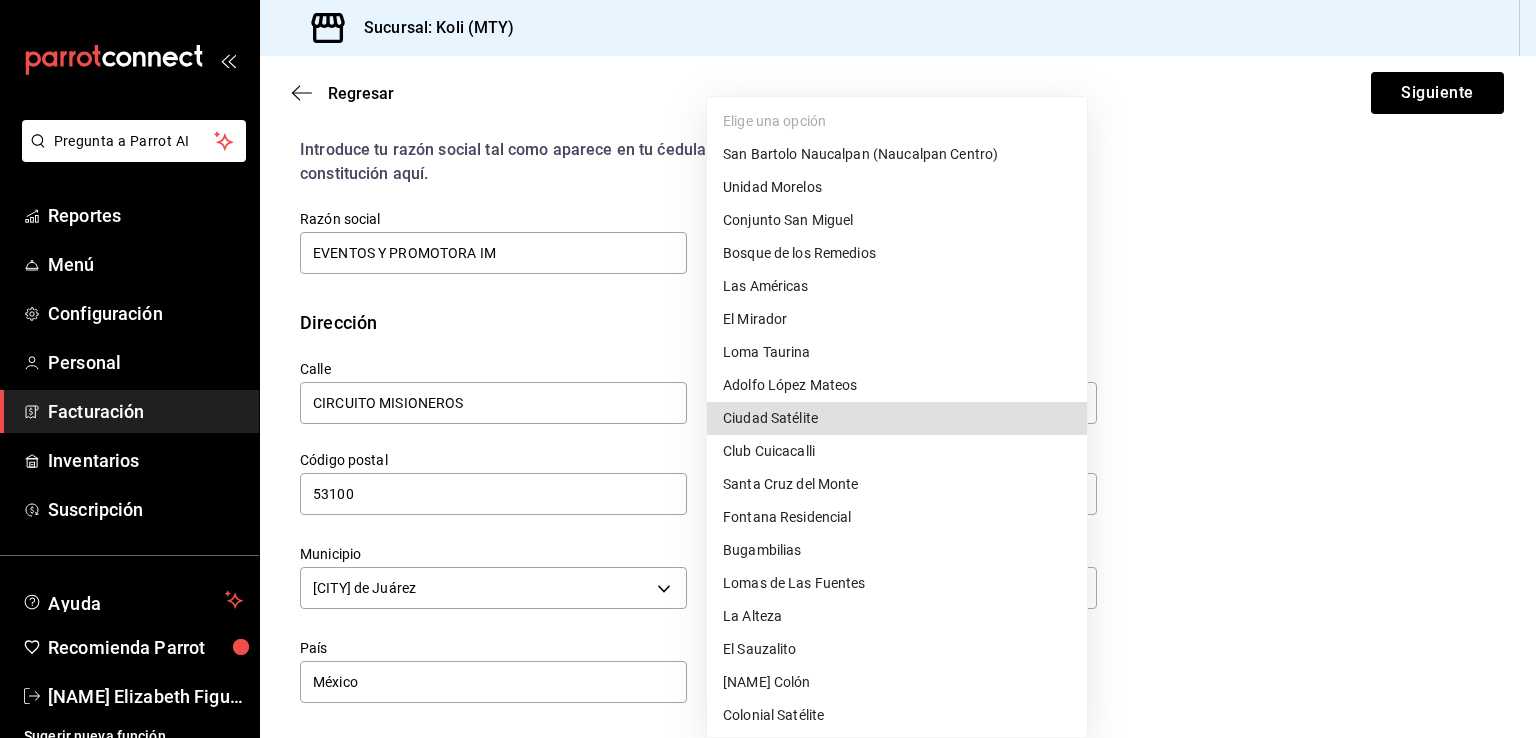 click on "Ciudad Satélite" at bounding box center [897, 418] 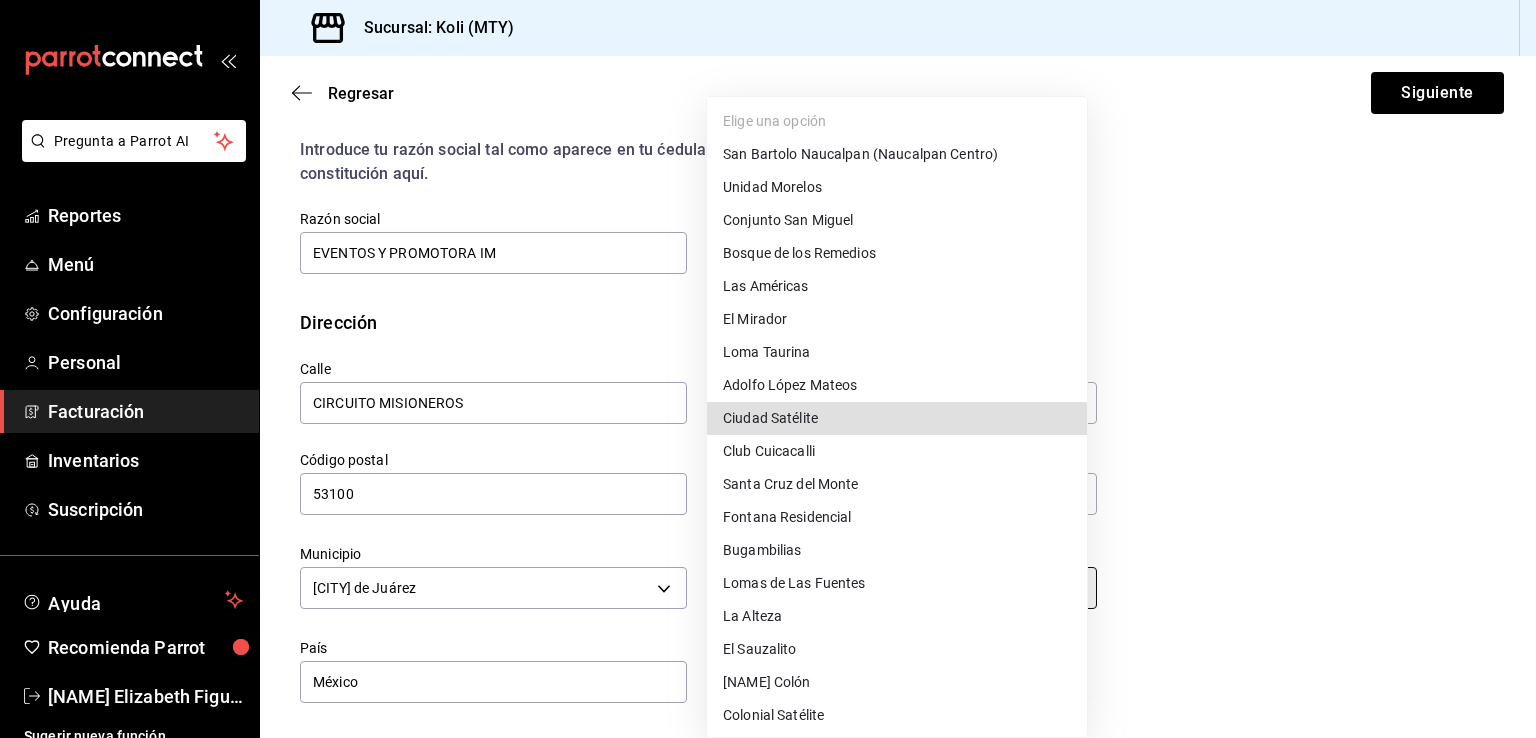 type on "Ciudad Satélite" 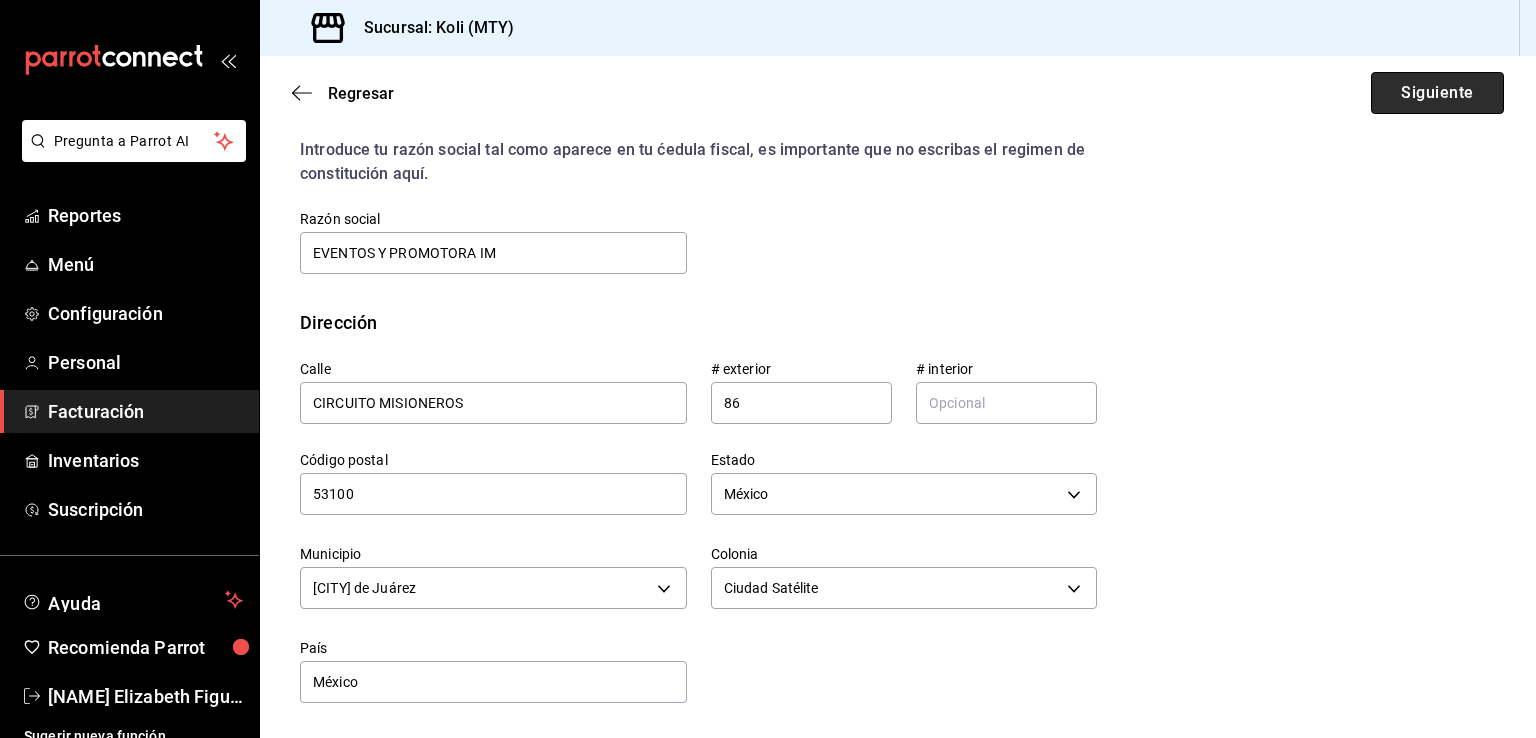 click on "Siguiente" at bounding box center [1437, 93] 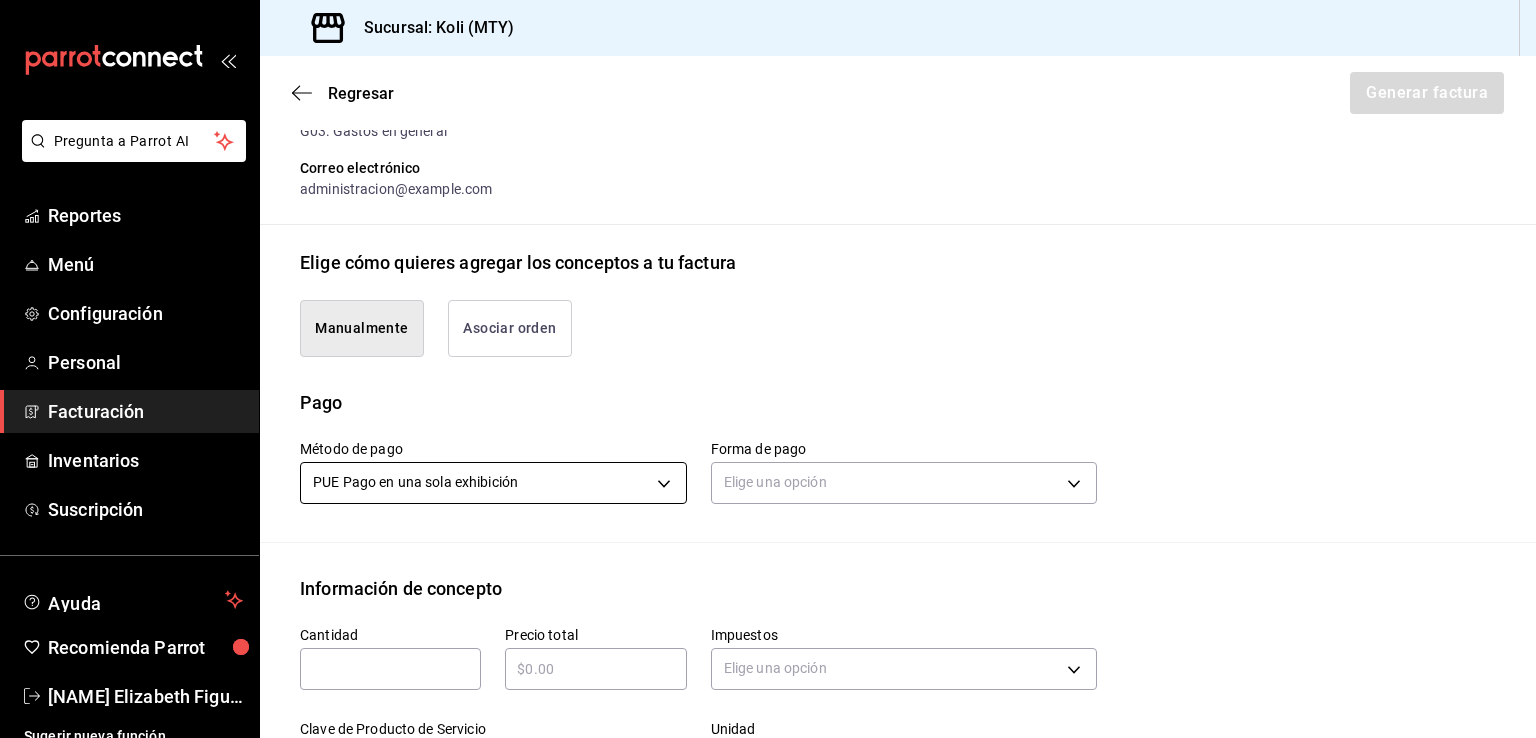 scroll, scrollTop: 356, scrollLeft: 0, axis: vertical 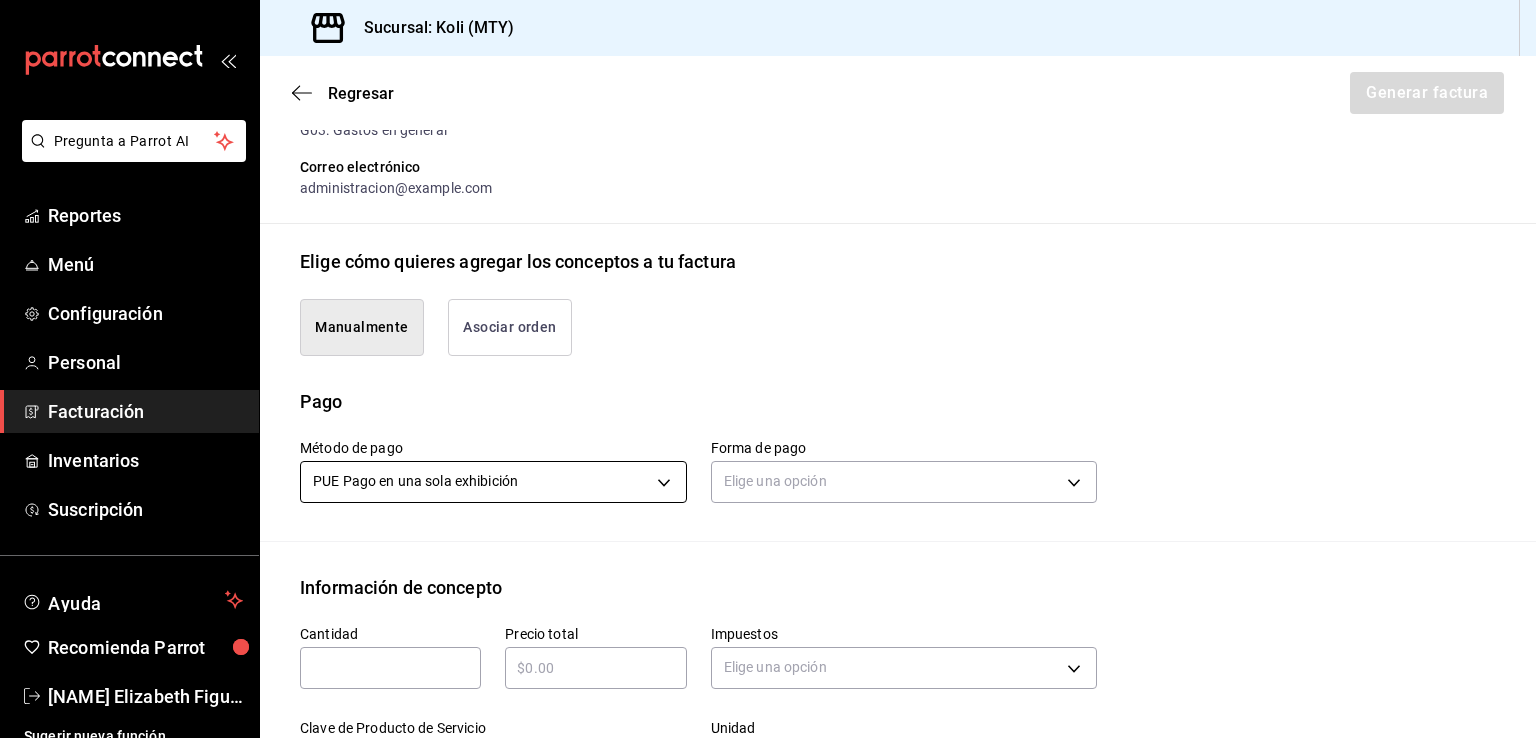 click on "Pregunta a Parrot AI Reportes   Menú   Configuración   Personal   Facturación   Inventarios   Suscripción   Ayuda Recomienda Parrot   Lucero Elizabeth Figueroa Olazaran   Sugerir nueva función   Sucursal: Koli (MTY) Regresar Generar factura Emisor Perfil fiscal GRANDE CUISINE Tipo de comprobante Ingreso Receptor Nombre / Razón social EVENTOS Y PROMOTORA IM RFC Receptor EPI140205K9A Régimen fiscal General de Ley Personas Morales Uso de CFDI G03: Gastos en general Correo electrónico administracion@koli.mx Elige cómo quieres agregar los conceptos a tu factura Manualmente Asociar orden Pago Método de pago PUE   Pago en una sola exhibición PUE Forma de pago Elige una opción Información de concepto Cantidad ​ Precio total ​ Impuestos Elige una opción Clave de Producto de Servicio 90101500 - Establecimientos para comer y beber ​ Unidad E48 - Unidad de Servicio ​ Descripción Agregar IVA Total $0.00 IEPS Total $0.00 Subtotal $0.00 Total $0.00 Orden Cantidad Clave Unidad Monto Impuesto Subtotal" at bounding box center [768, 369] 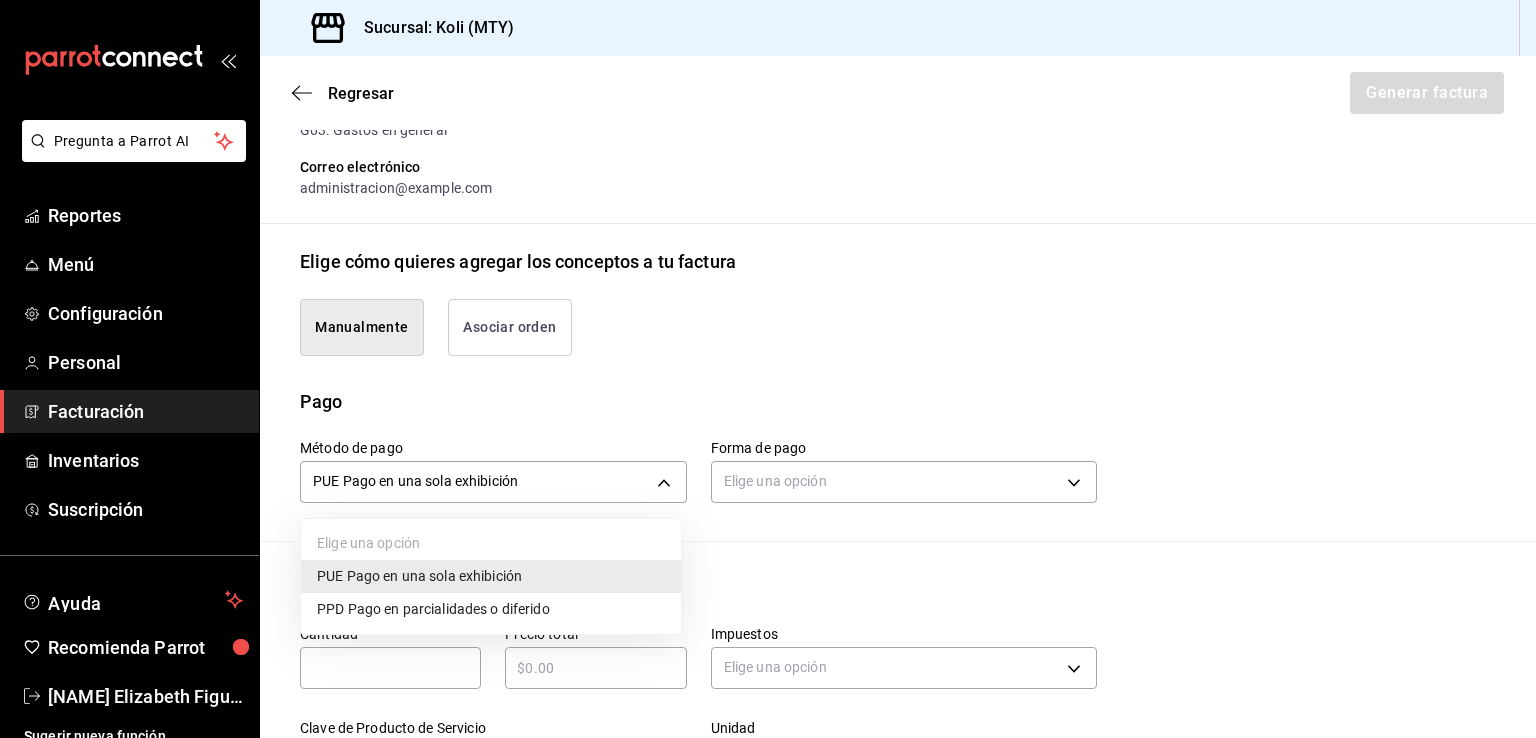 click on "PPD   Pago en parcialidades o diferido" at bounding box center (433, 609) 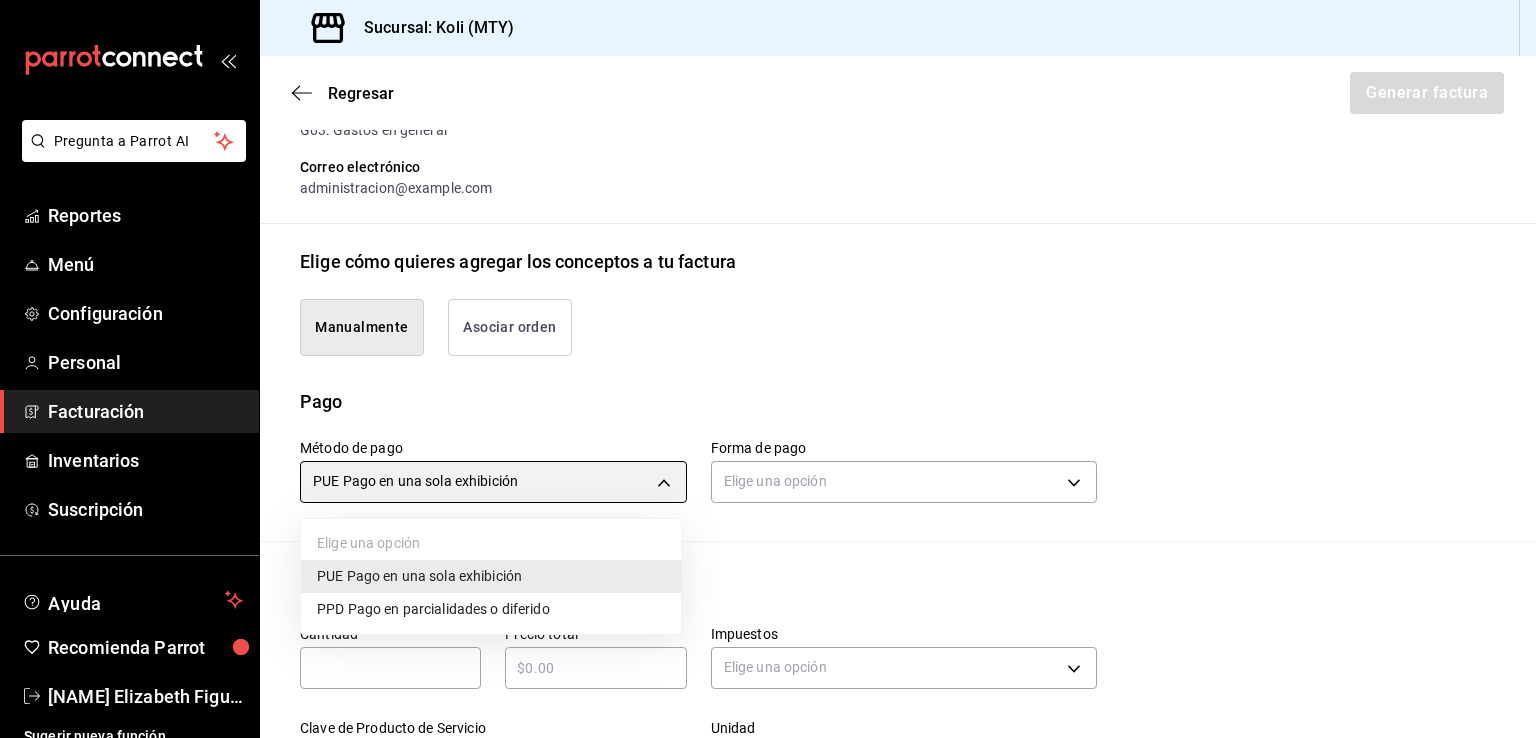type on "PPD" 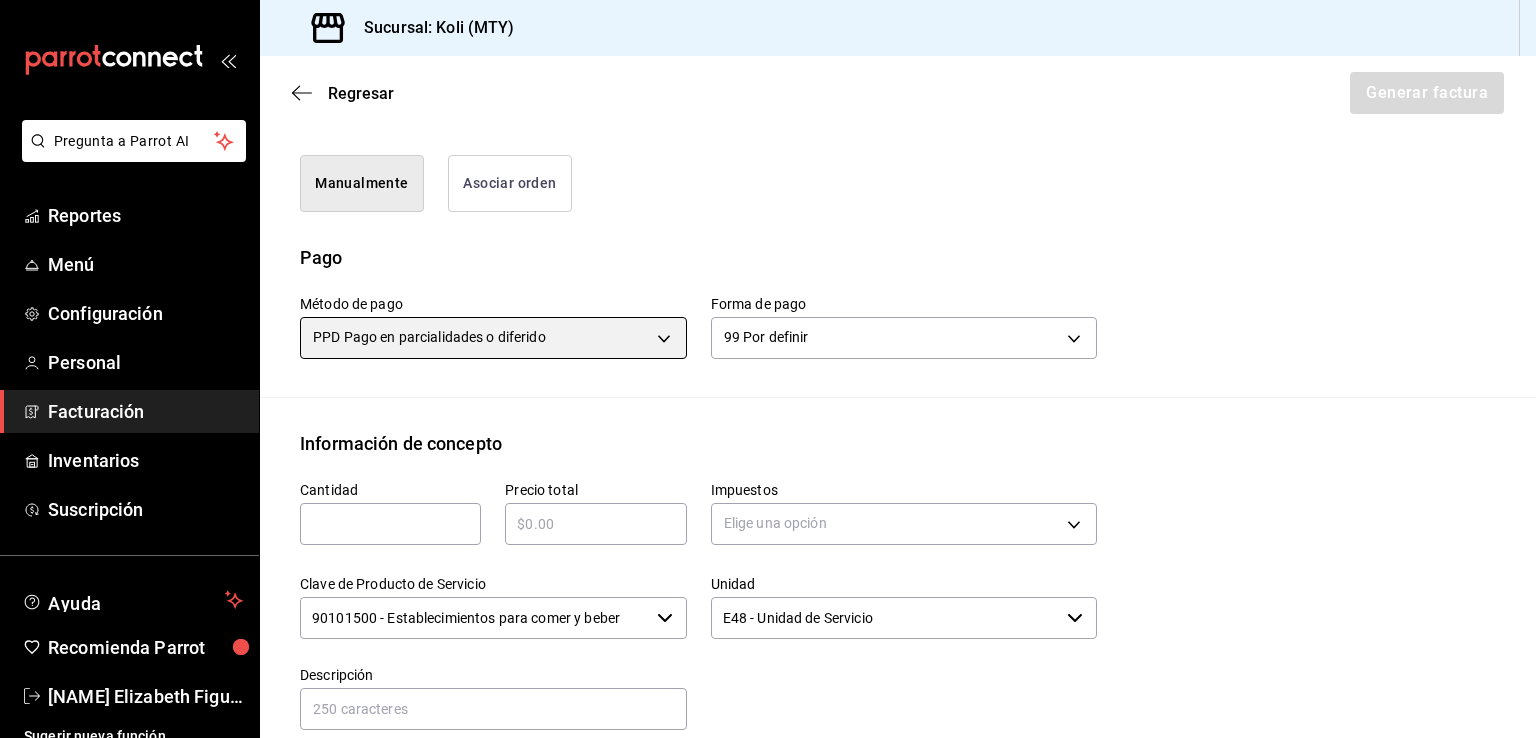scroll, scrollTop: 530, scrollLeft: 0, axis: vertical 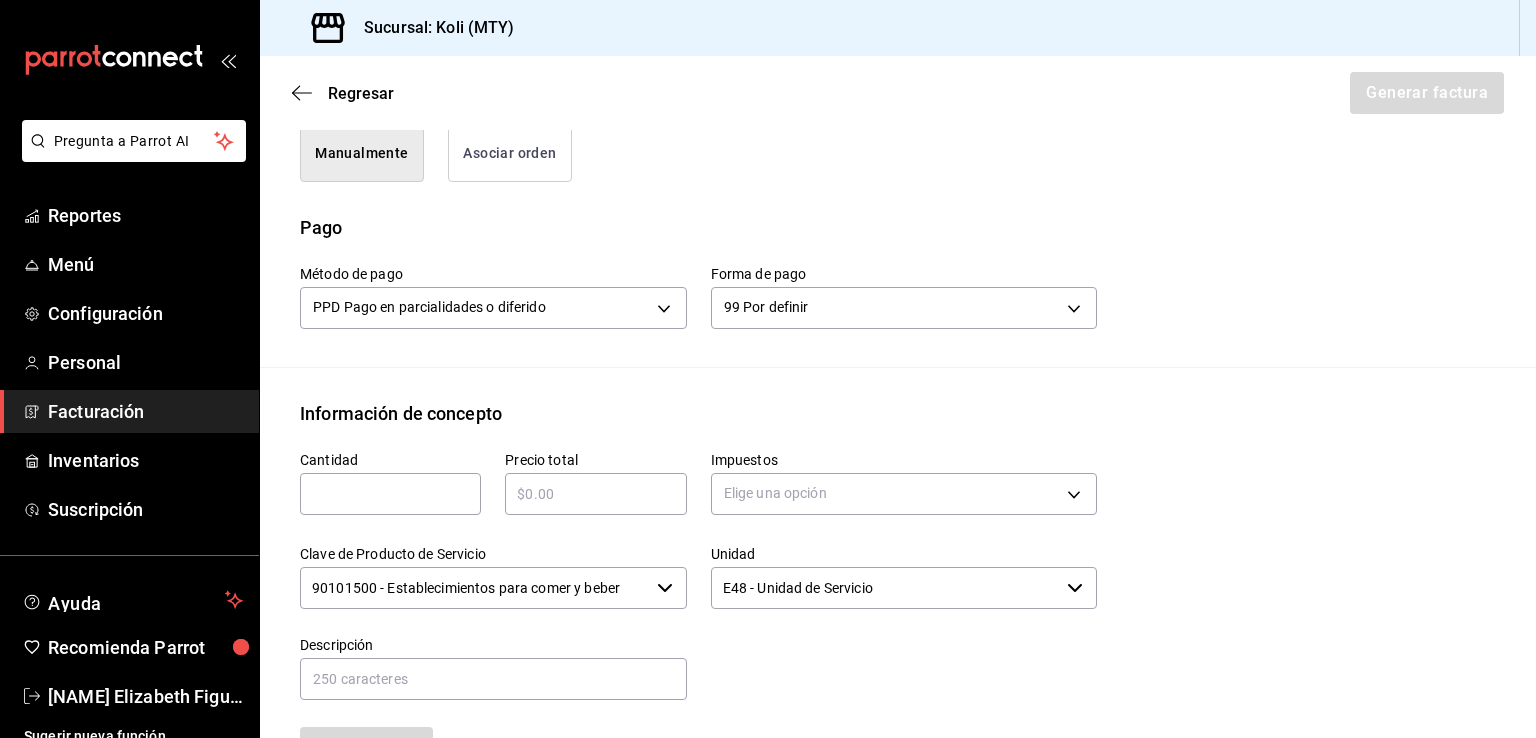 click at bounding box center (390, 494) 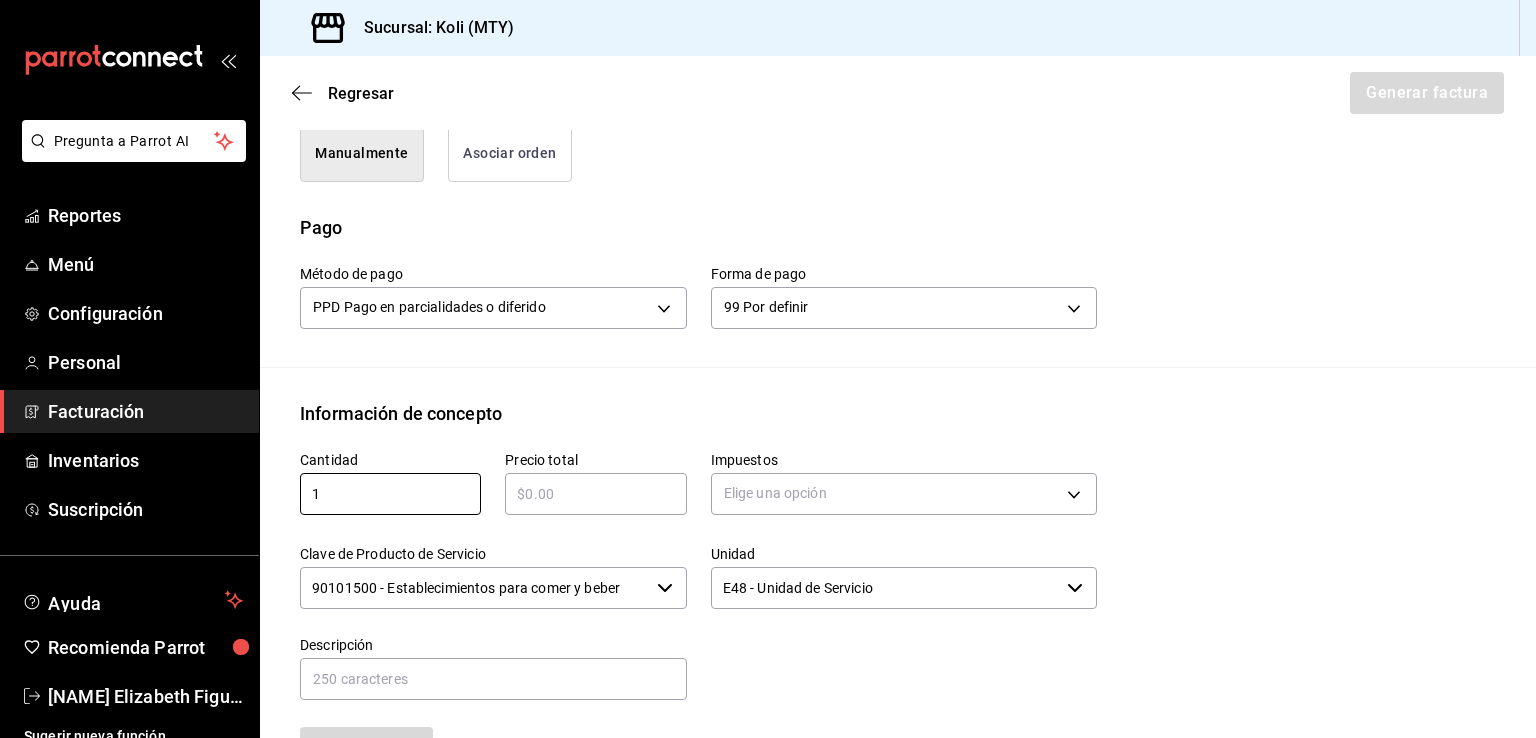 type on "1" 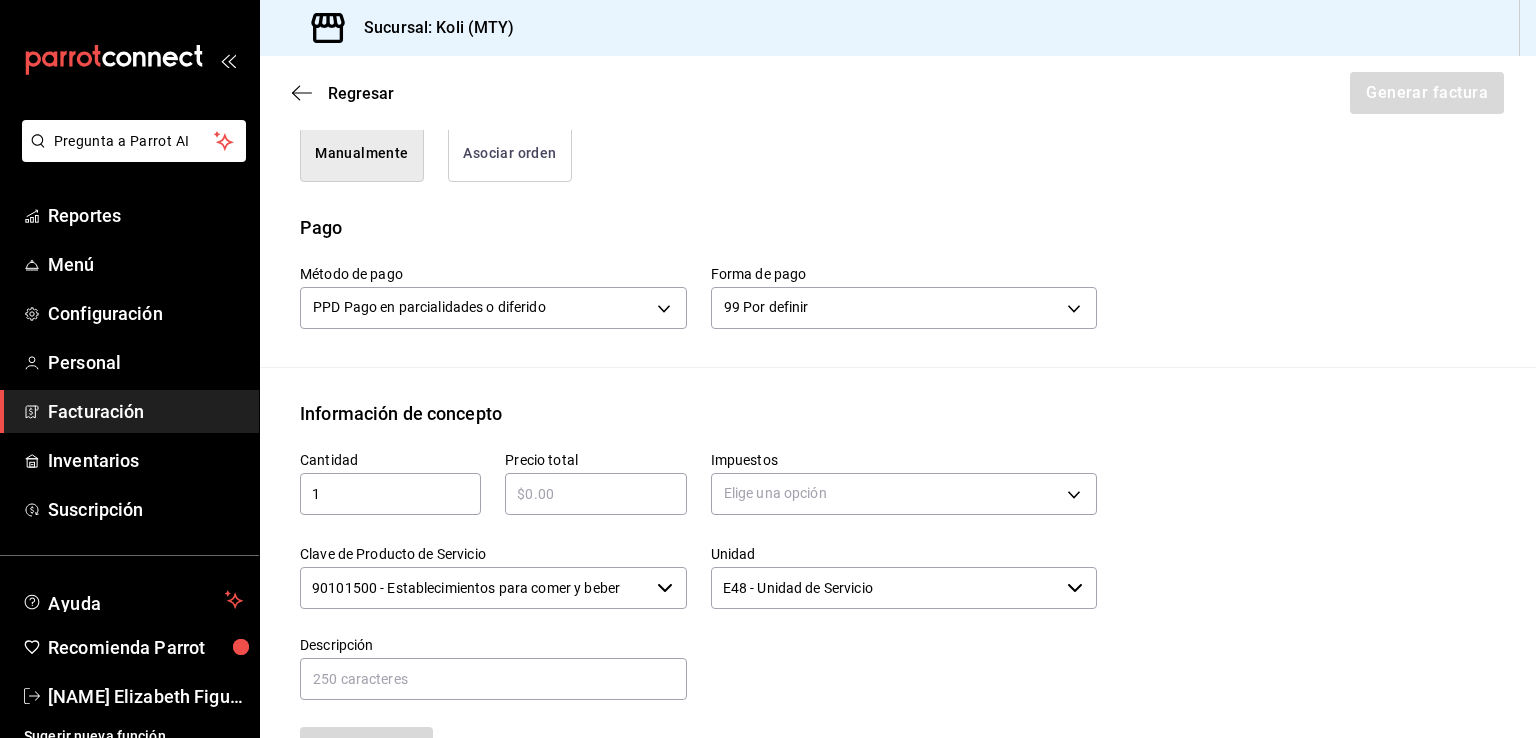 click on "Precio total ​" at bounding box center [595, 483] 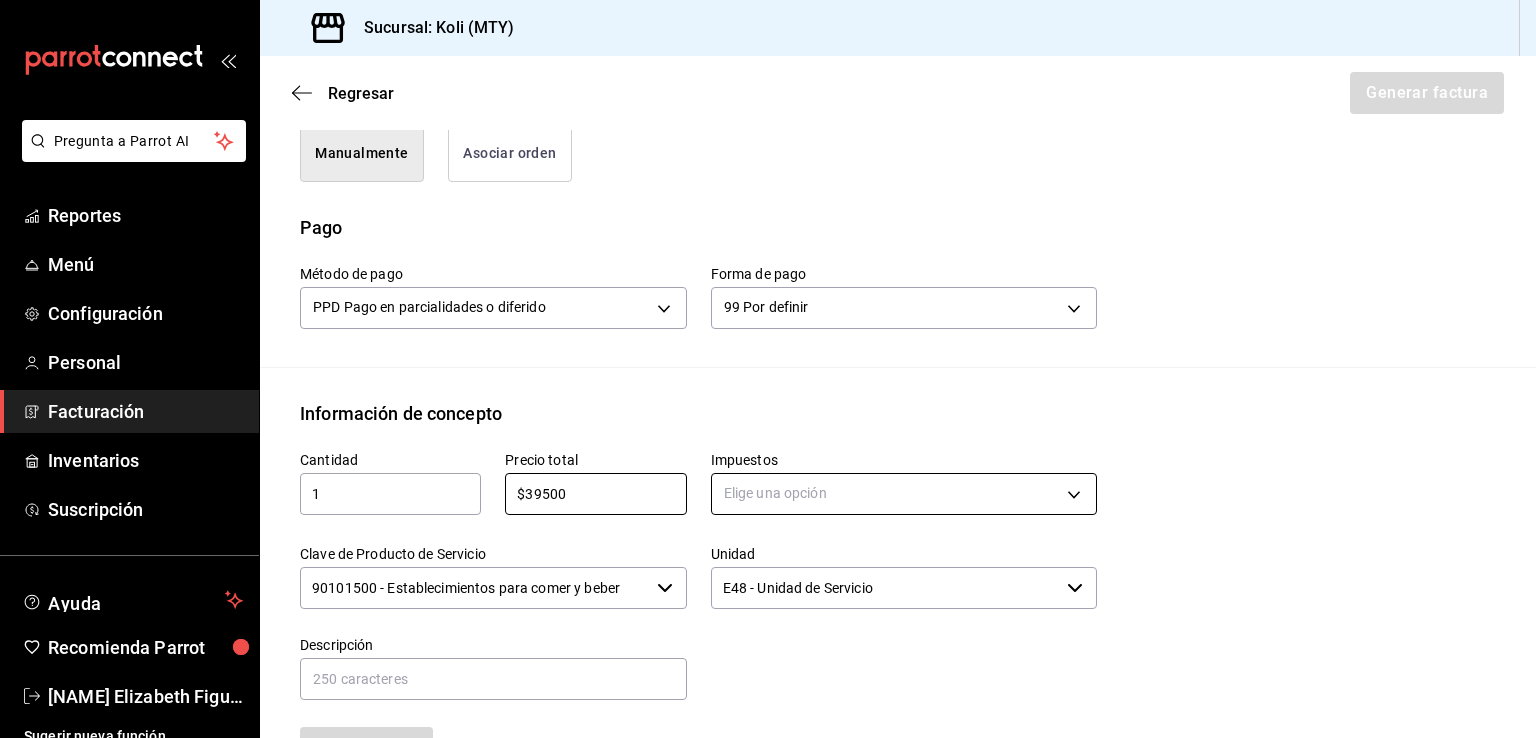 type on "$39500" 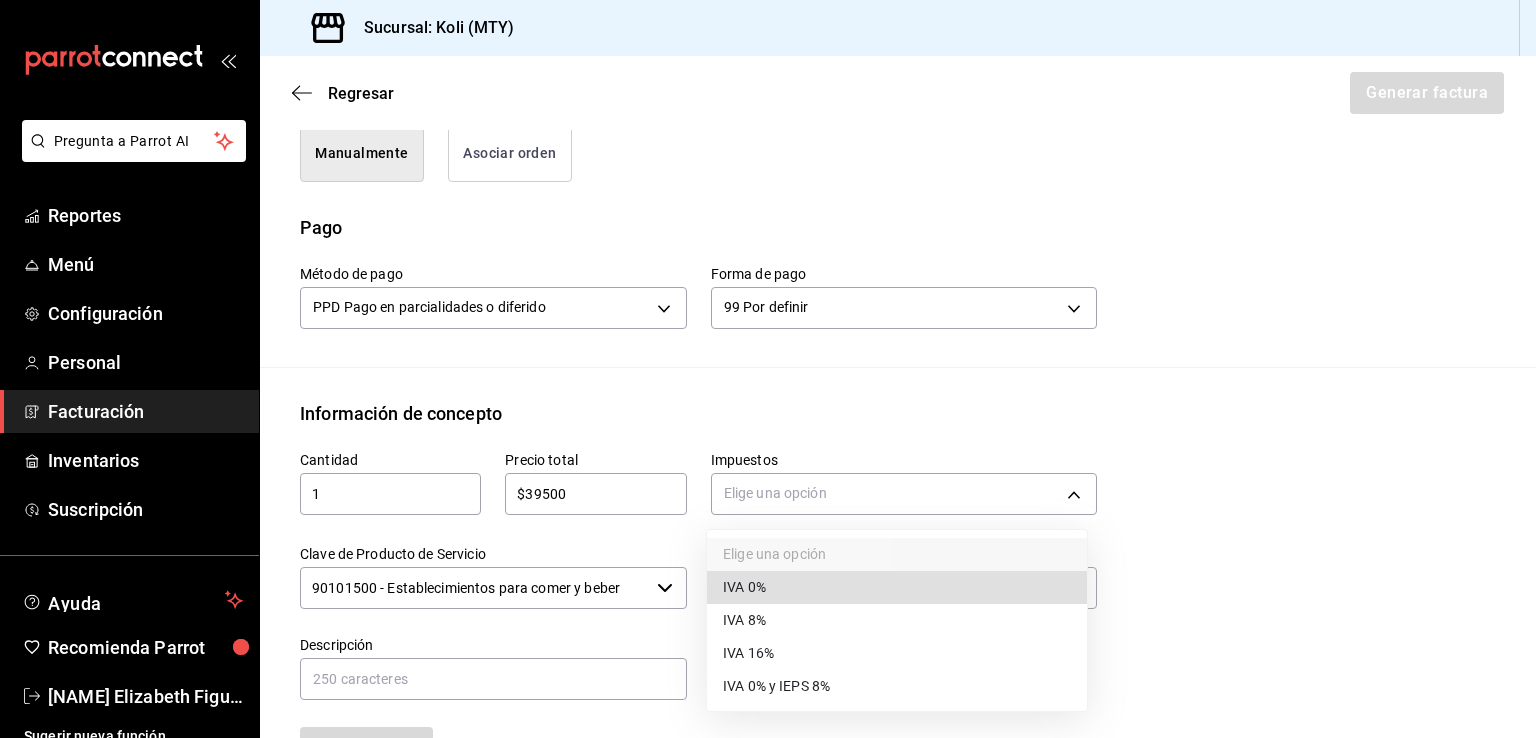 click on "IVA 16%" at bounding box center (897, 653) 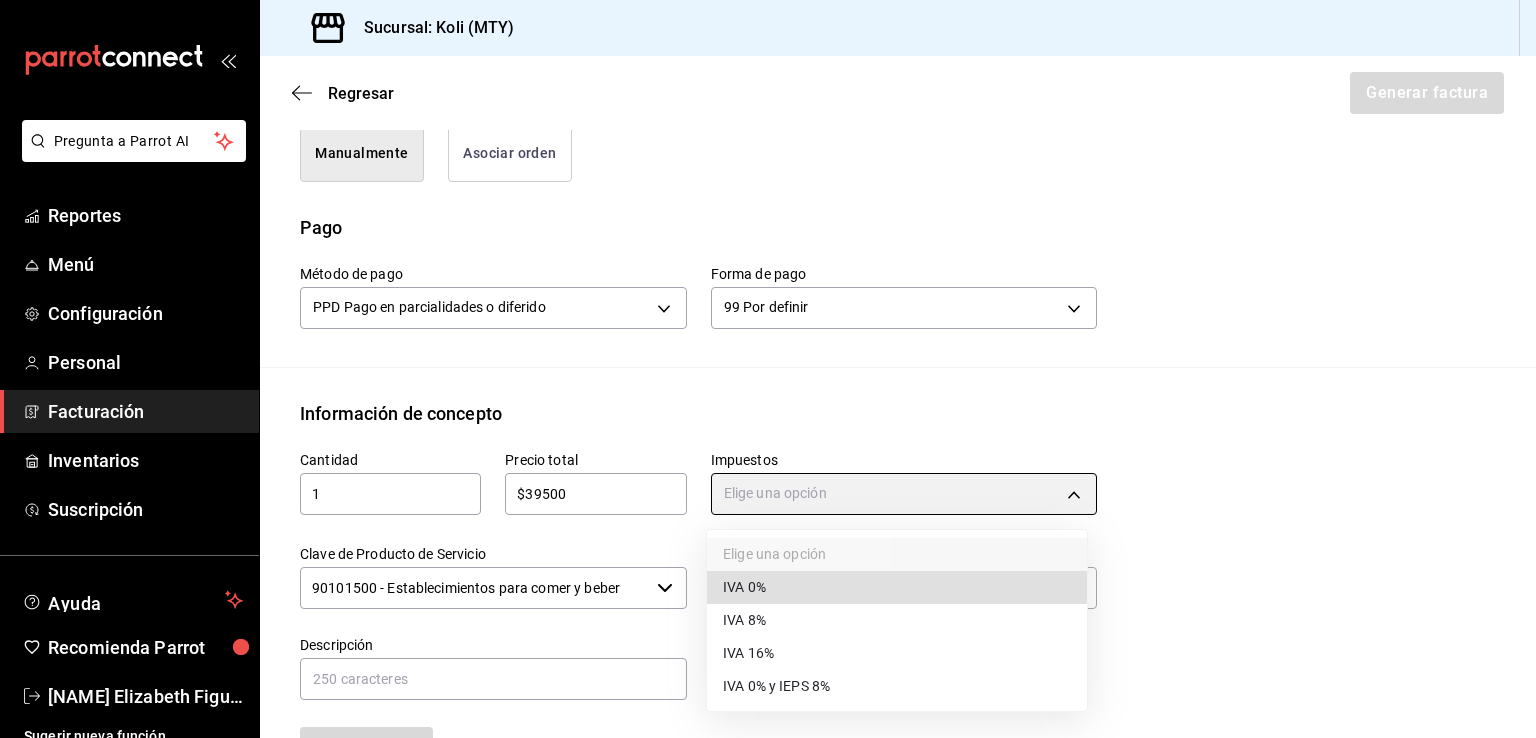 type on "IVA_16" 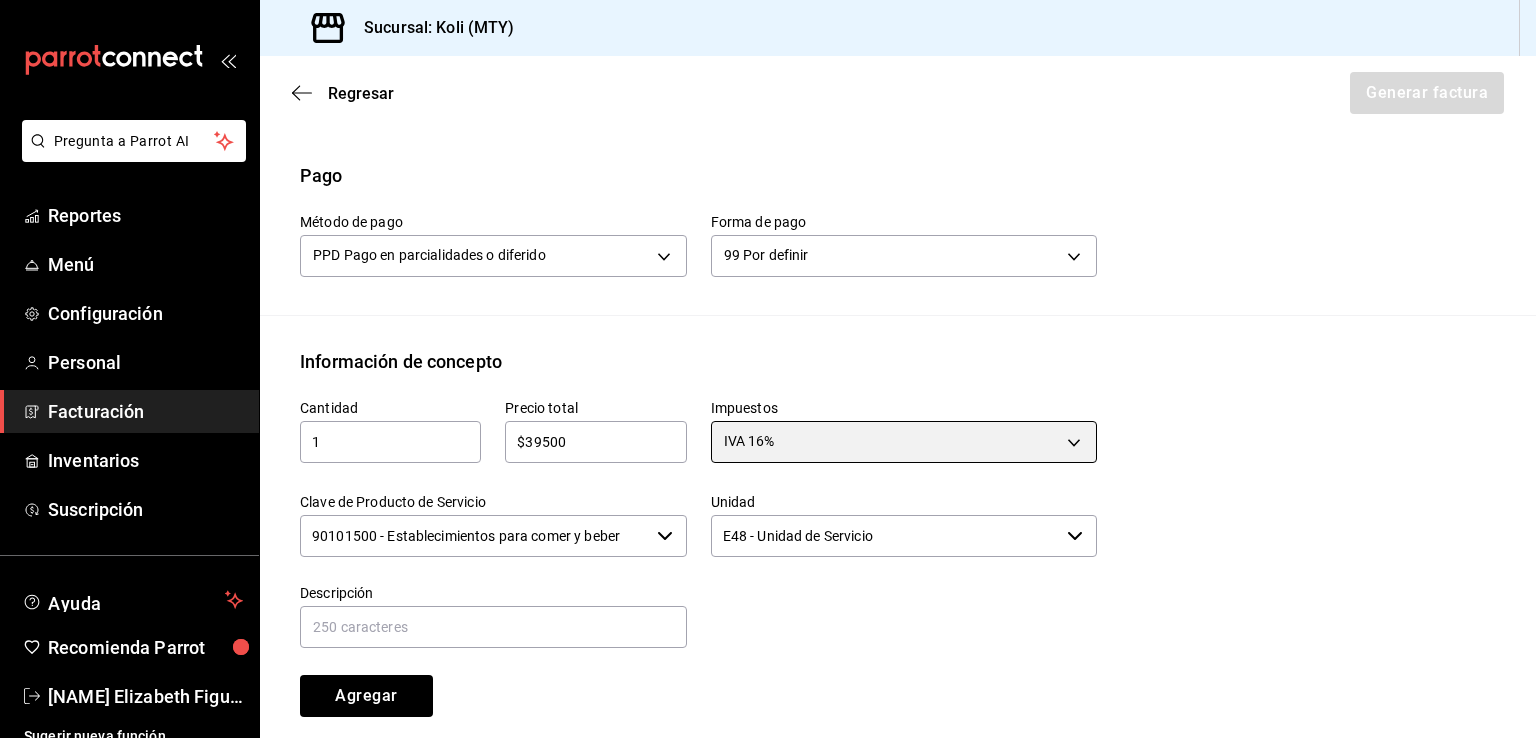 scroll, scrollTop: 626, scrollLeft: 0, axis: vertical 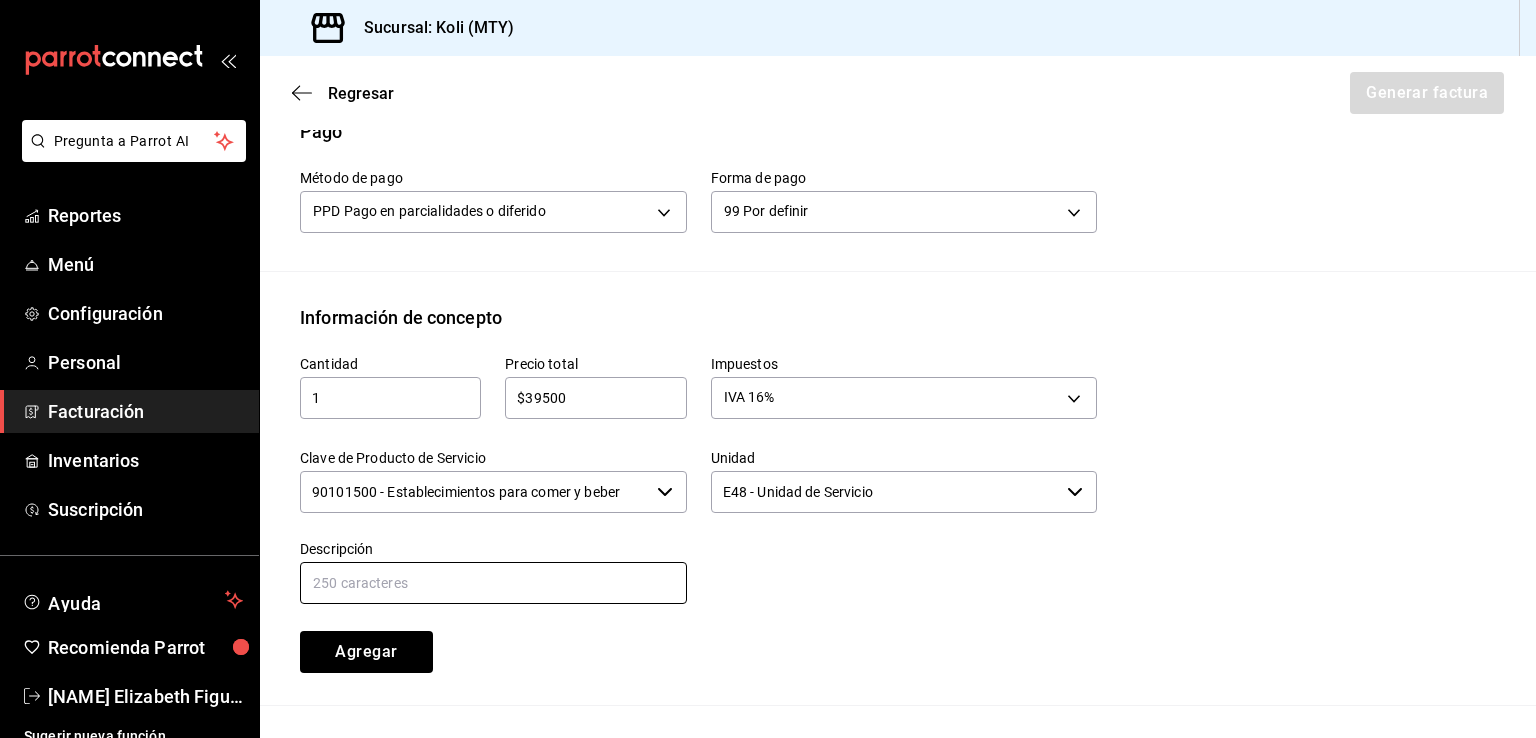 click at bounding box center (493, 583) 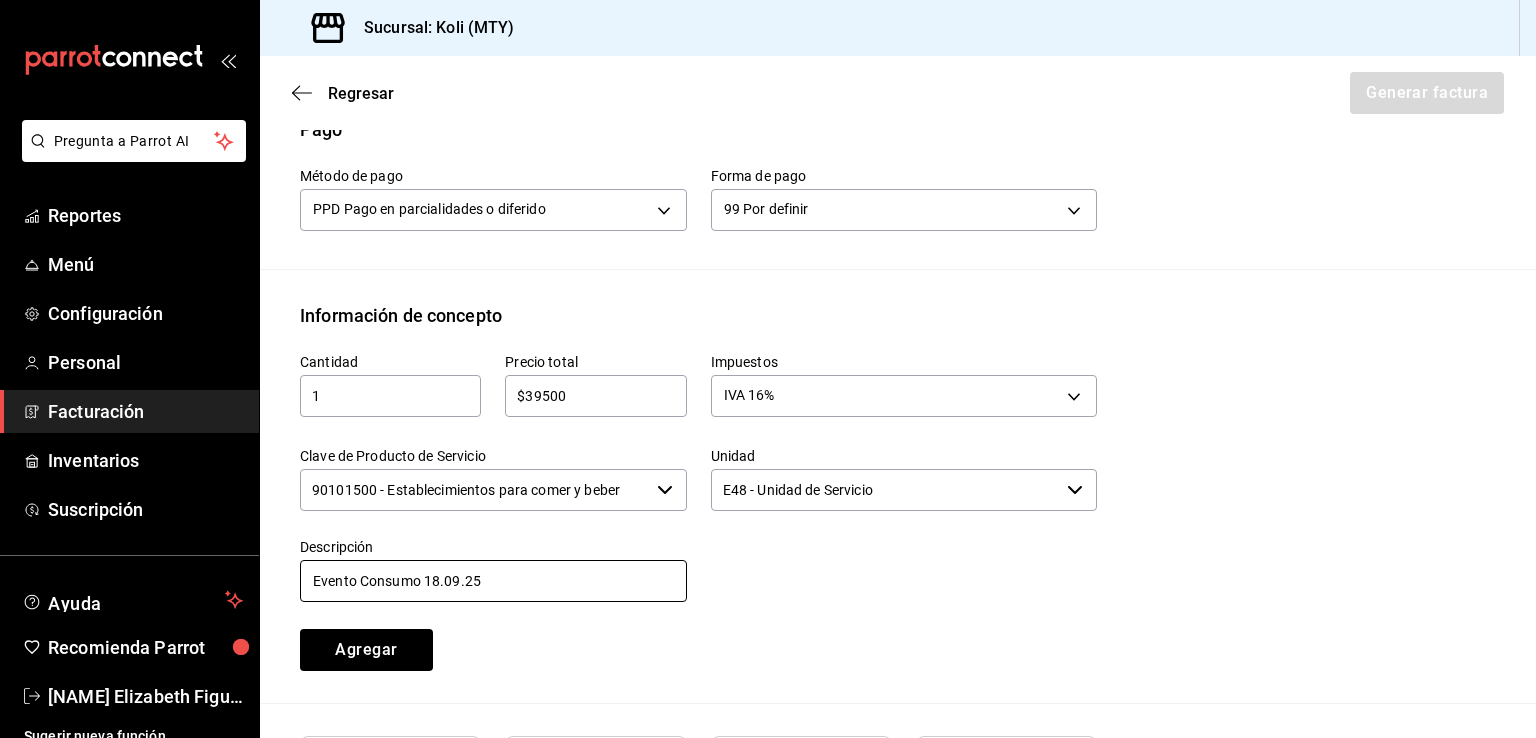 scroll, scrollTop: 827, scrollLeft: 0, axis: vertical 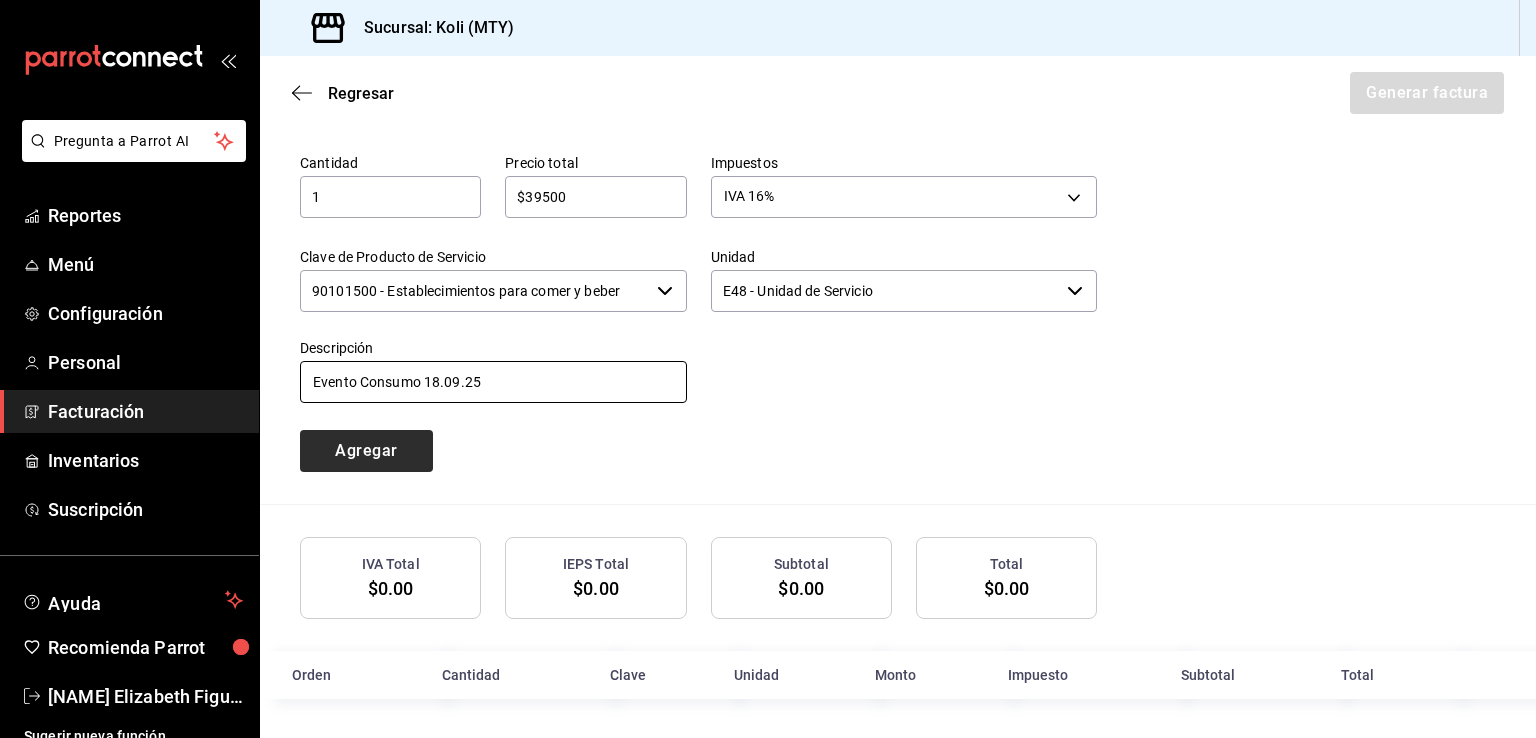 type on "Evento Consumo 18.09.25" 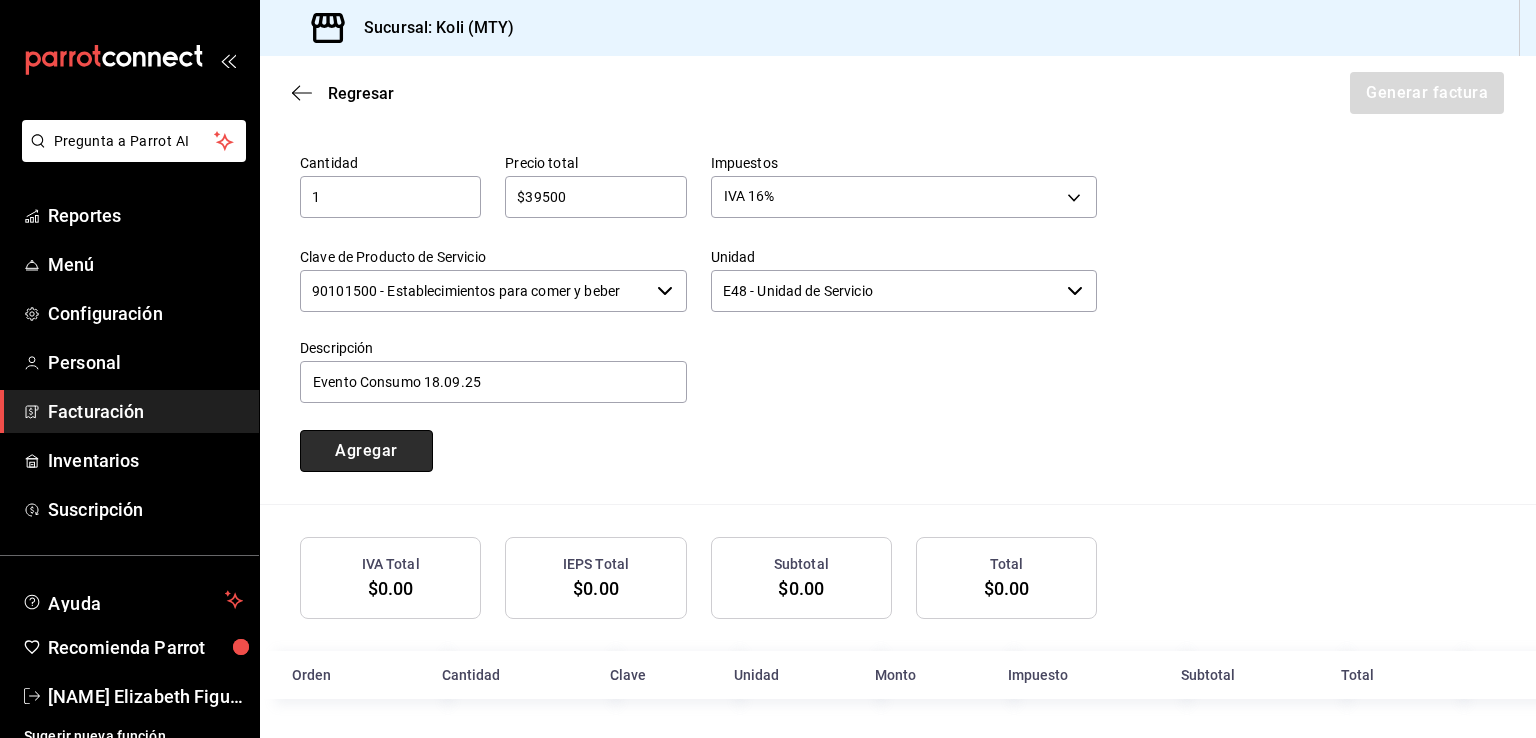 click on "Agregar" at bounding box center (366, 451) 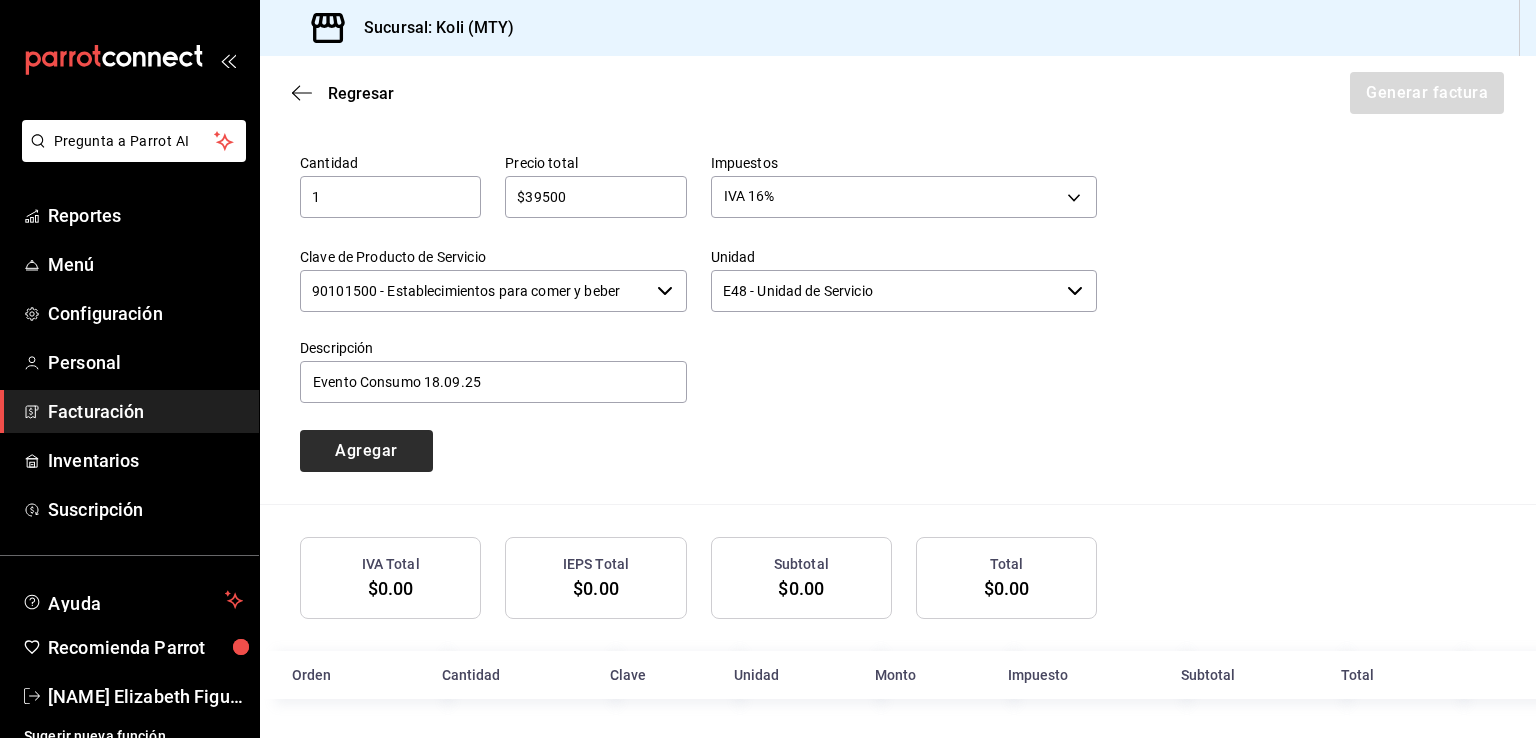 type 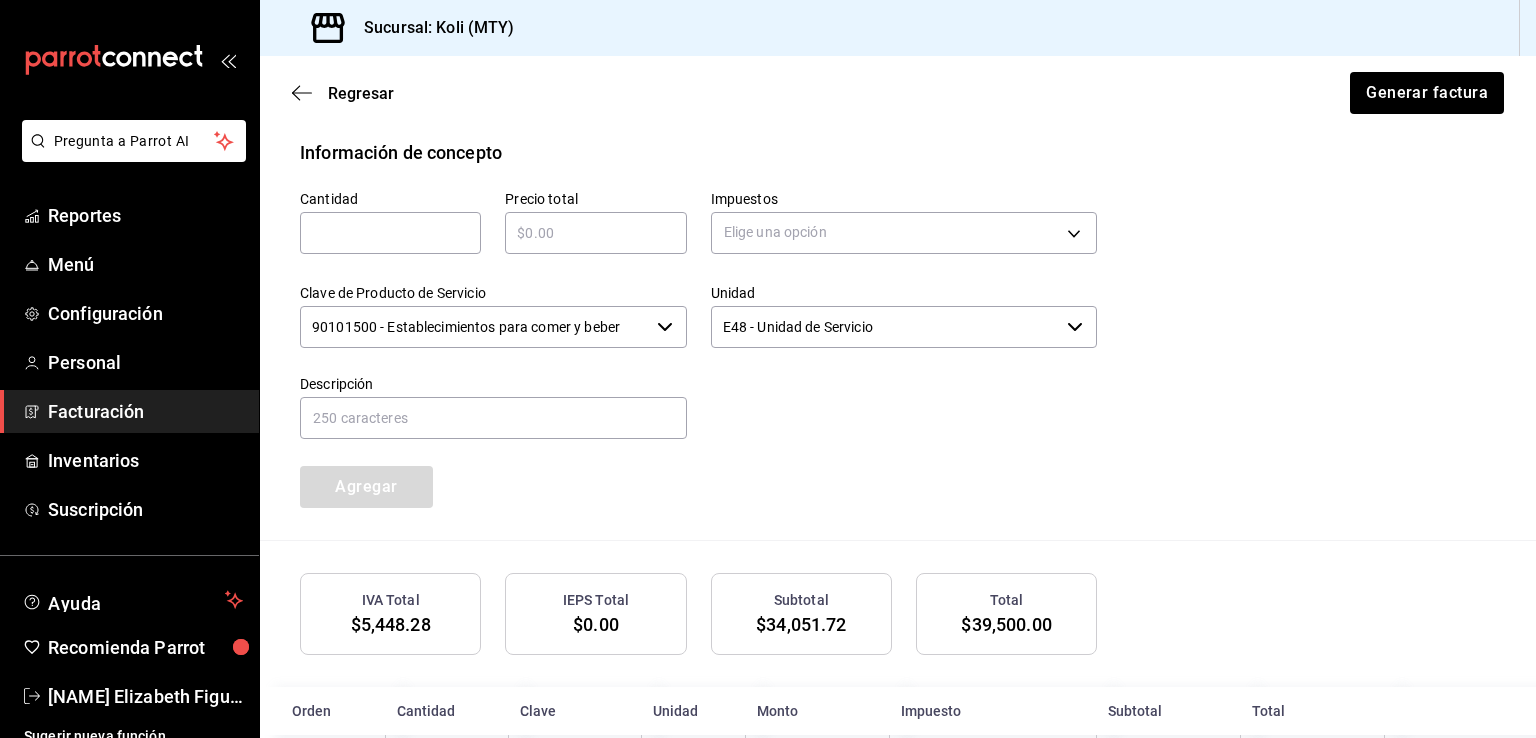 scroll, scrollTop: 876, scrollLeft: 0, axis: vertical 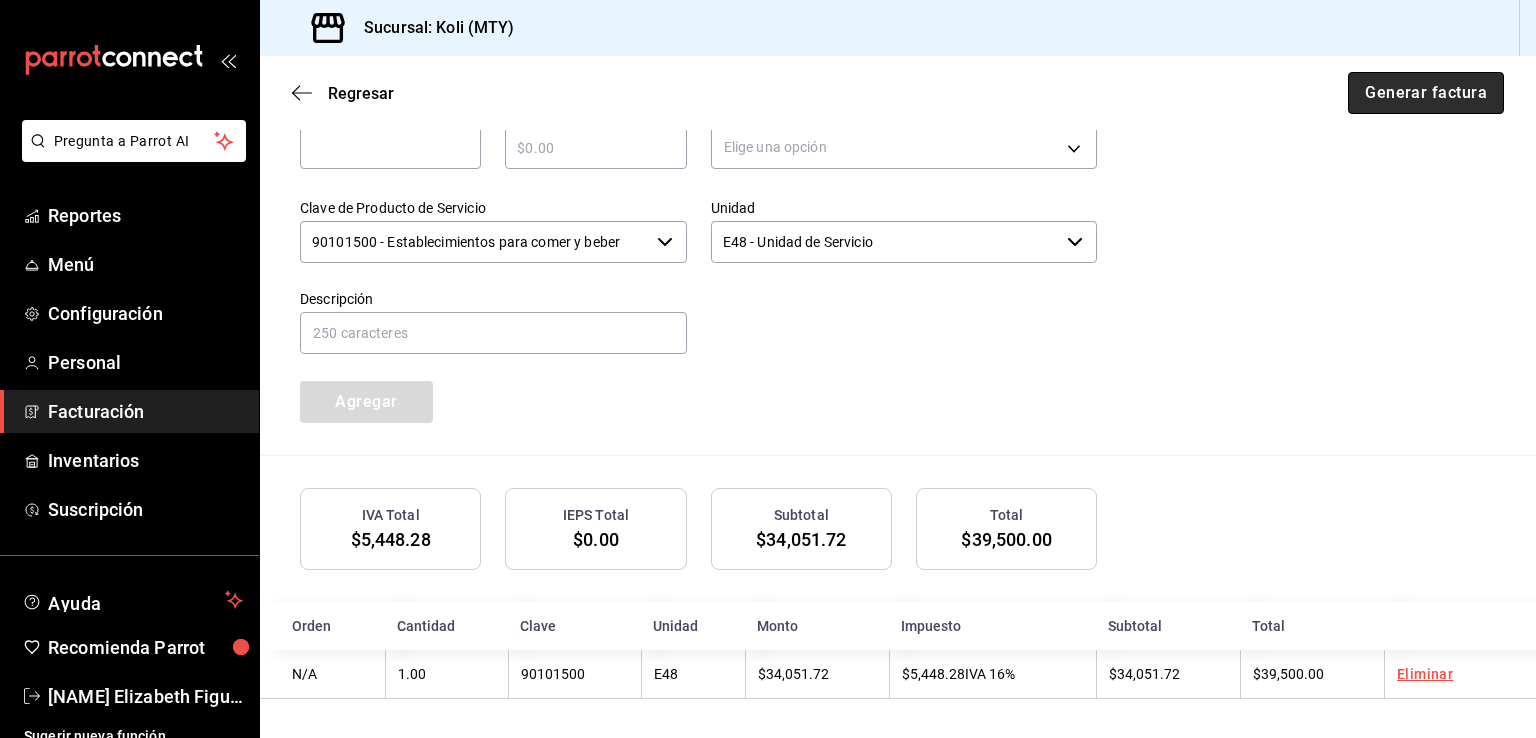 click on "Generar factura" at bounding box center [1426, 93] 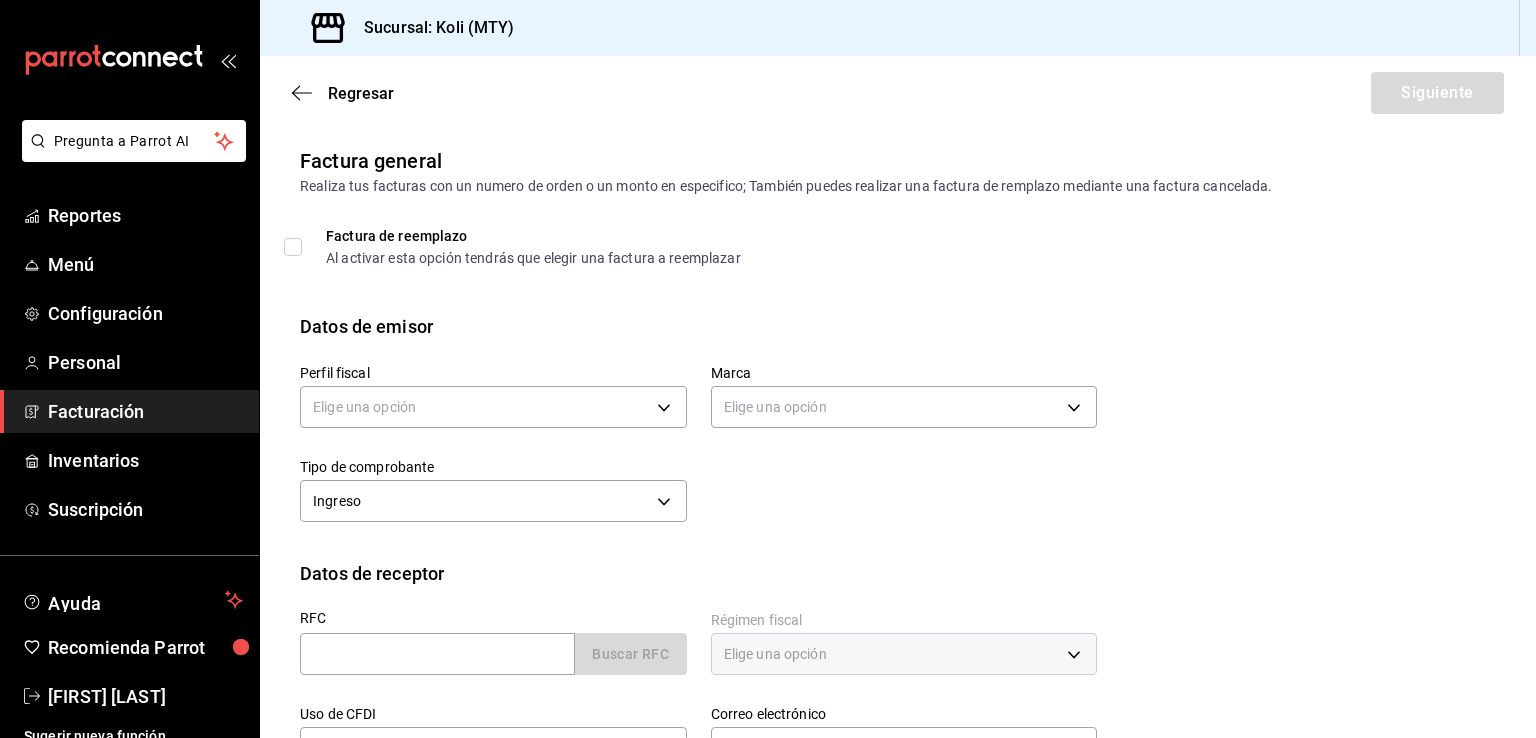 scroll, scrollTop: 0, scrollLeft: 0, axis: both 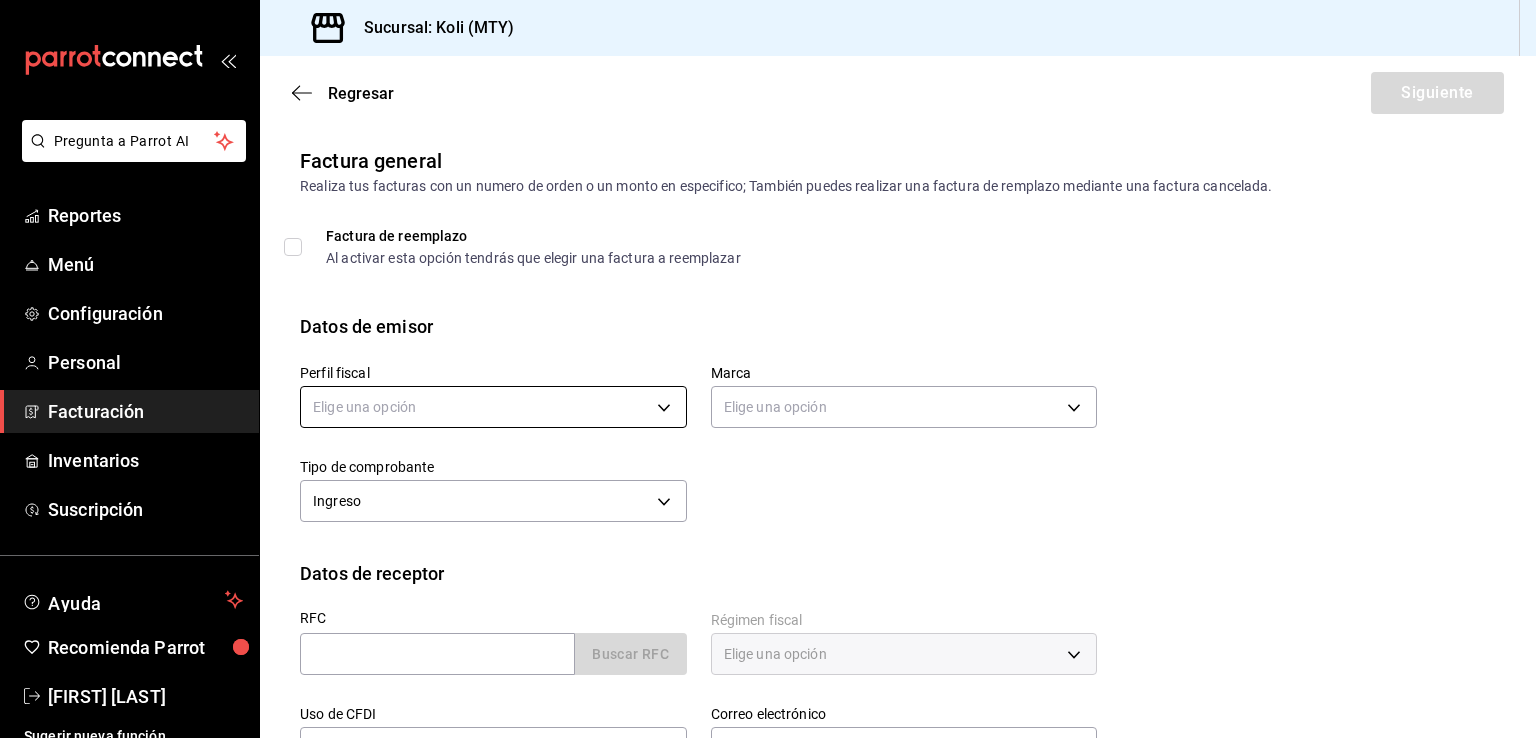 click on "Pregunta a Parrot AI Reportes   Menú   Configuración   Personal   Facturación   Inventarios   Suscripción   Ayuda Recomienda Parrot   [FIRST] [LAST]   Sugerir nueva función   Sucursal: Koli (MTY) Regresar Siguiente Factura general Realiza tus facturas con un numero de orden o un monto en especifico; También puedes realizar una factura de remplazo mediante una factura cancelada. Factura de reemplazo Al activar esta opción tendrás que elegir una factura a reemplazar Datos de emisor Perfil fiscal Elige una opción Marca Elige una opción Tipo de comprobante Ingreso I Datos de receptor RFC Buscar RFC Régimen fiscal Elige una opción Uso de CFDI Elige una opción Correo electrónico Dirección Calle # exterior # interior Código postal Estado ​ Municipio ​ Colonia ​ País México Pregunta a Parrot AI Reportes   Menú   Configuración   Personal   Facturación   Inventarios   Suscripción   Ayuda Recomienda Parrot   [FIRST] [LAST]   Sugerir nueva función" at bounding box center [768, 369] 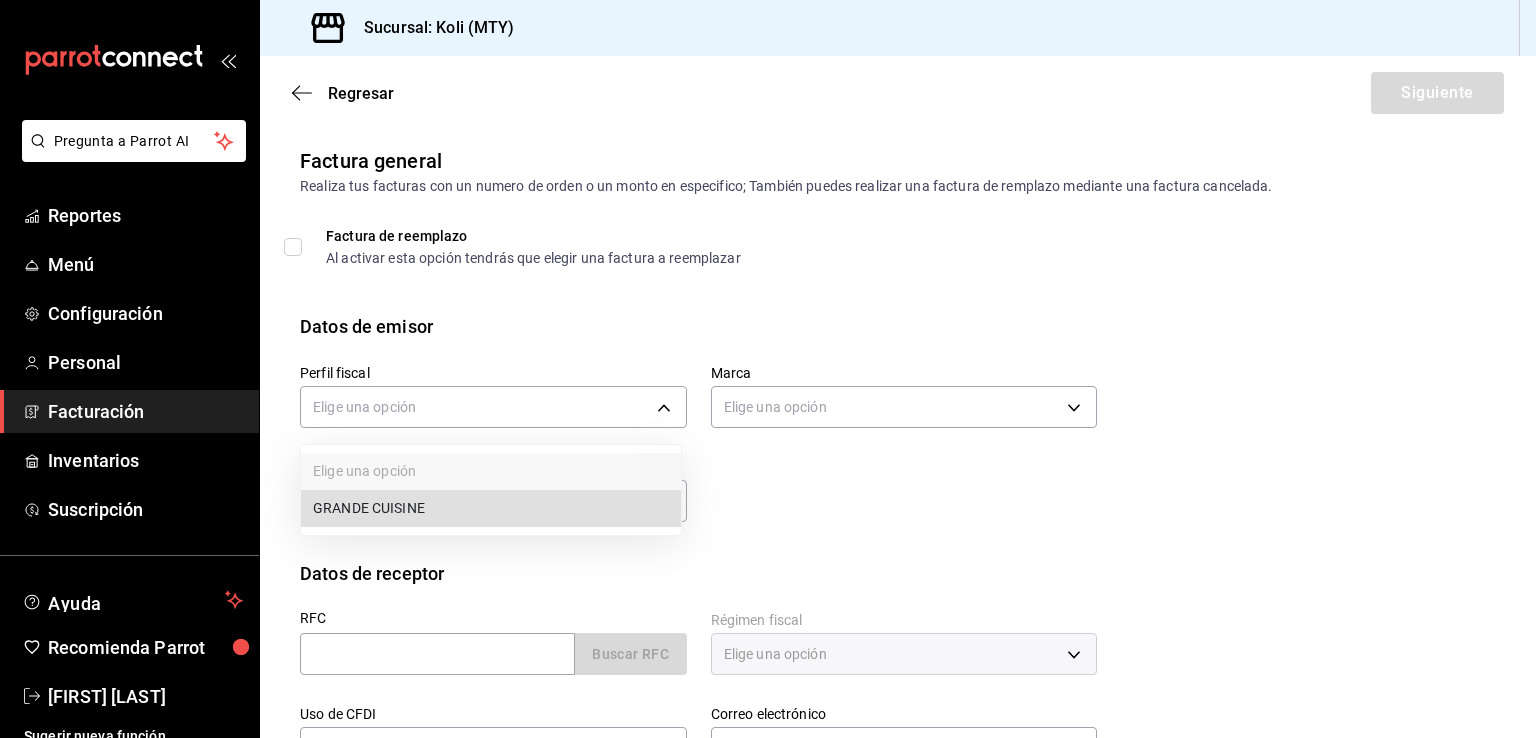 click on "GRANDE CUISINE" at bounding box center [491, 508] 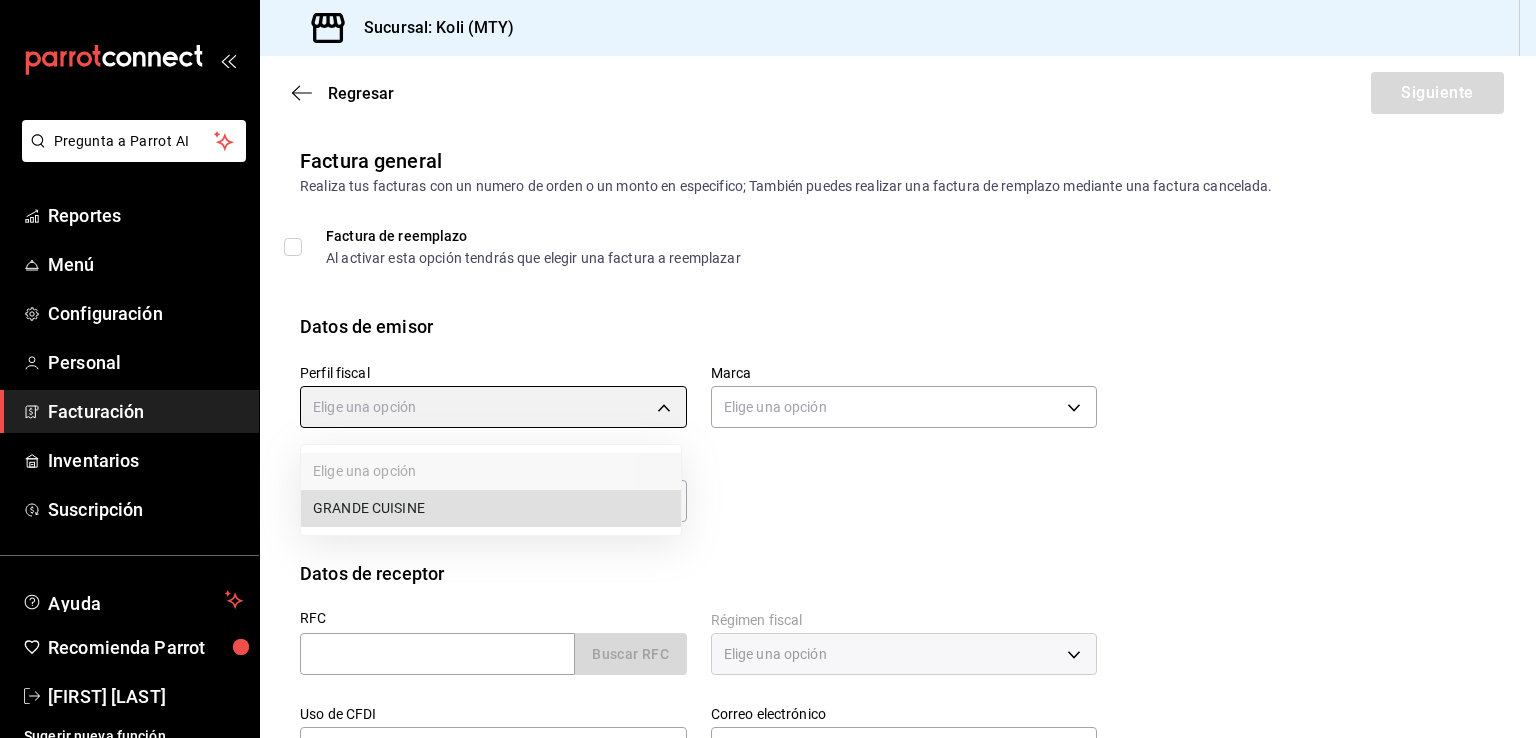 type on "[UUID]" 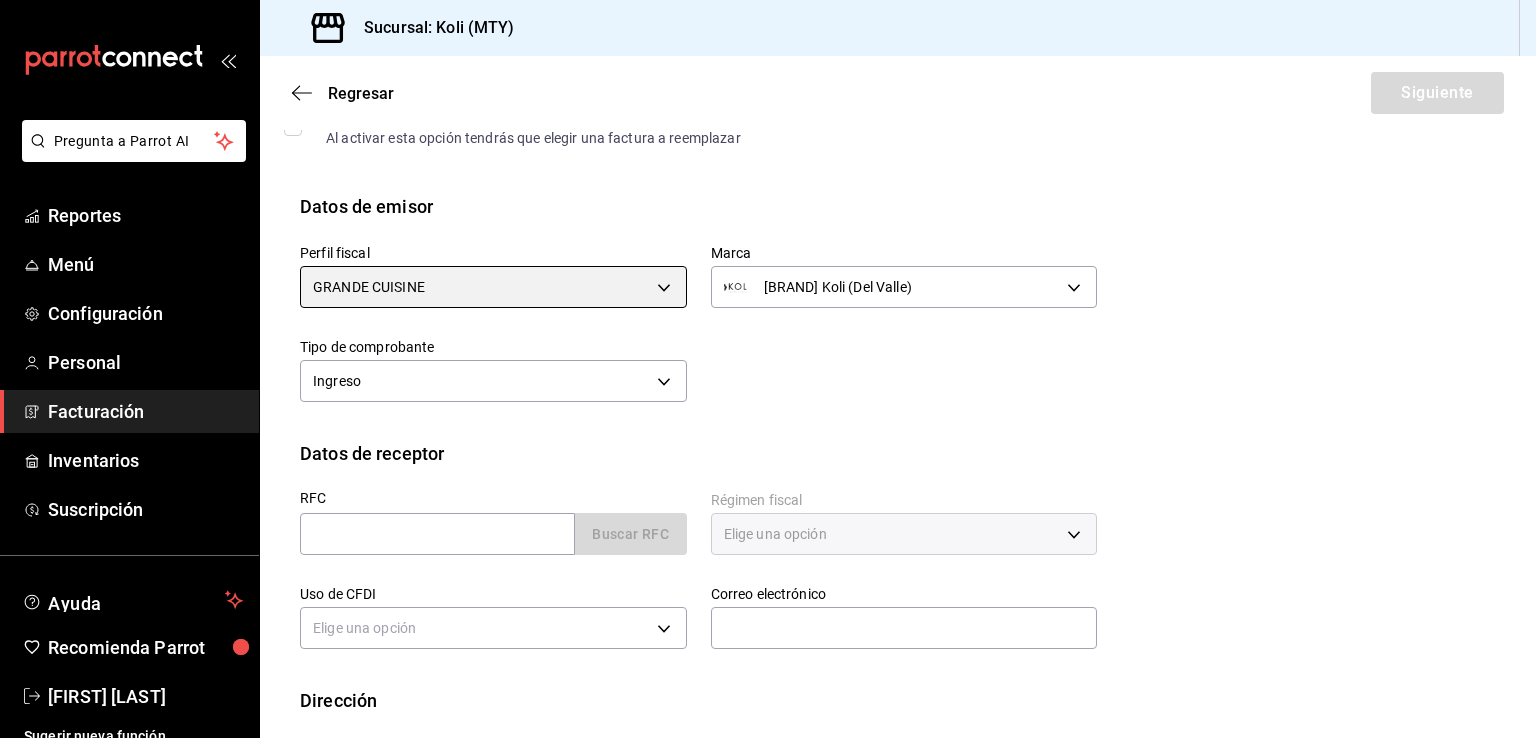 scroll, scrollTop: 168, scrollLeft: 0, axis: vertical 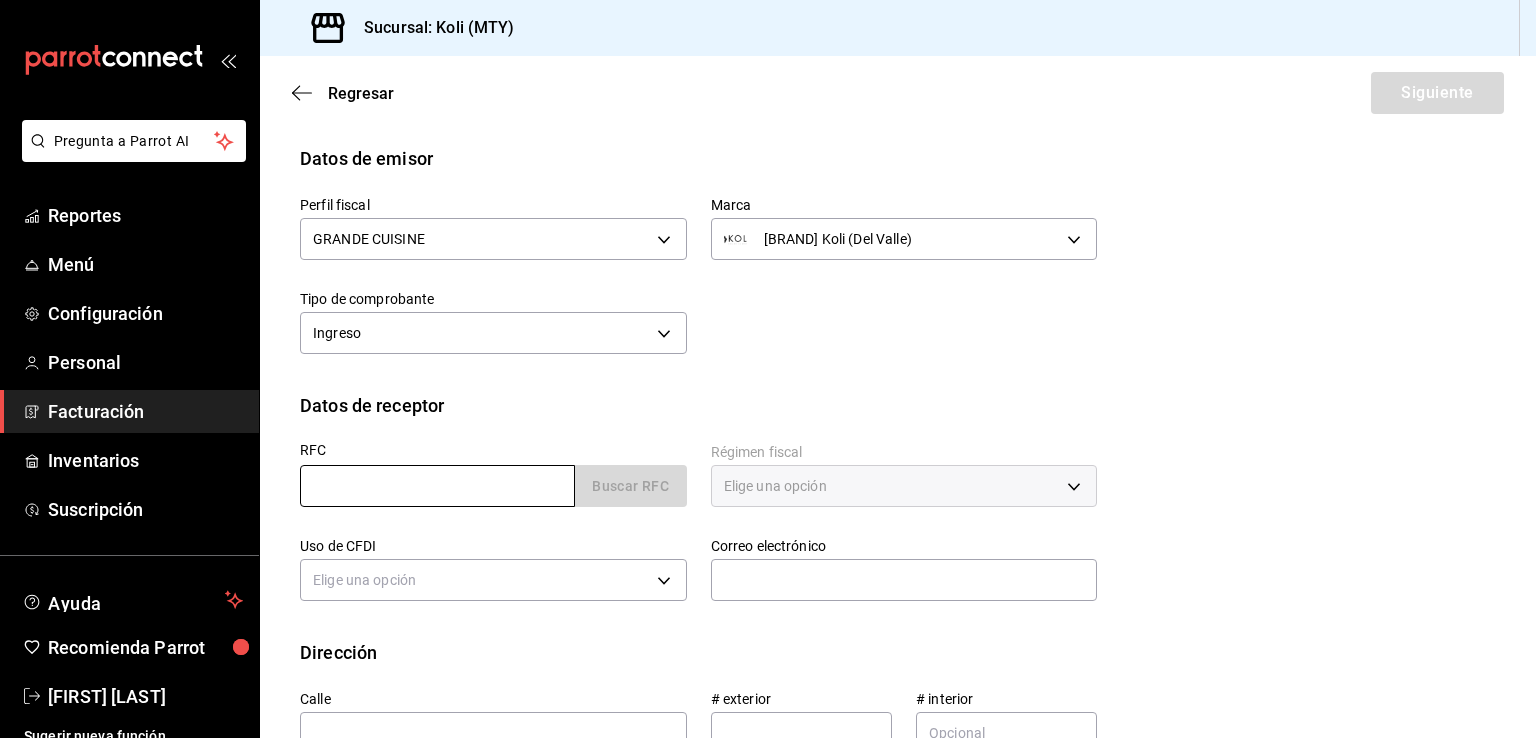 click at bounding box center (437, 486) 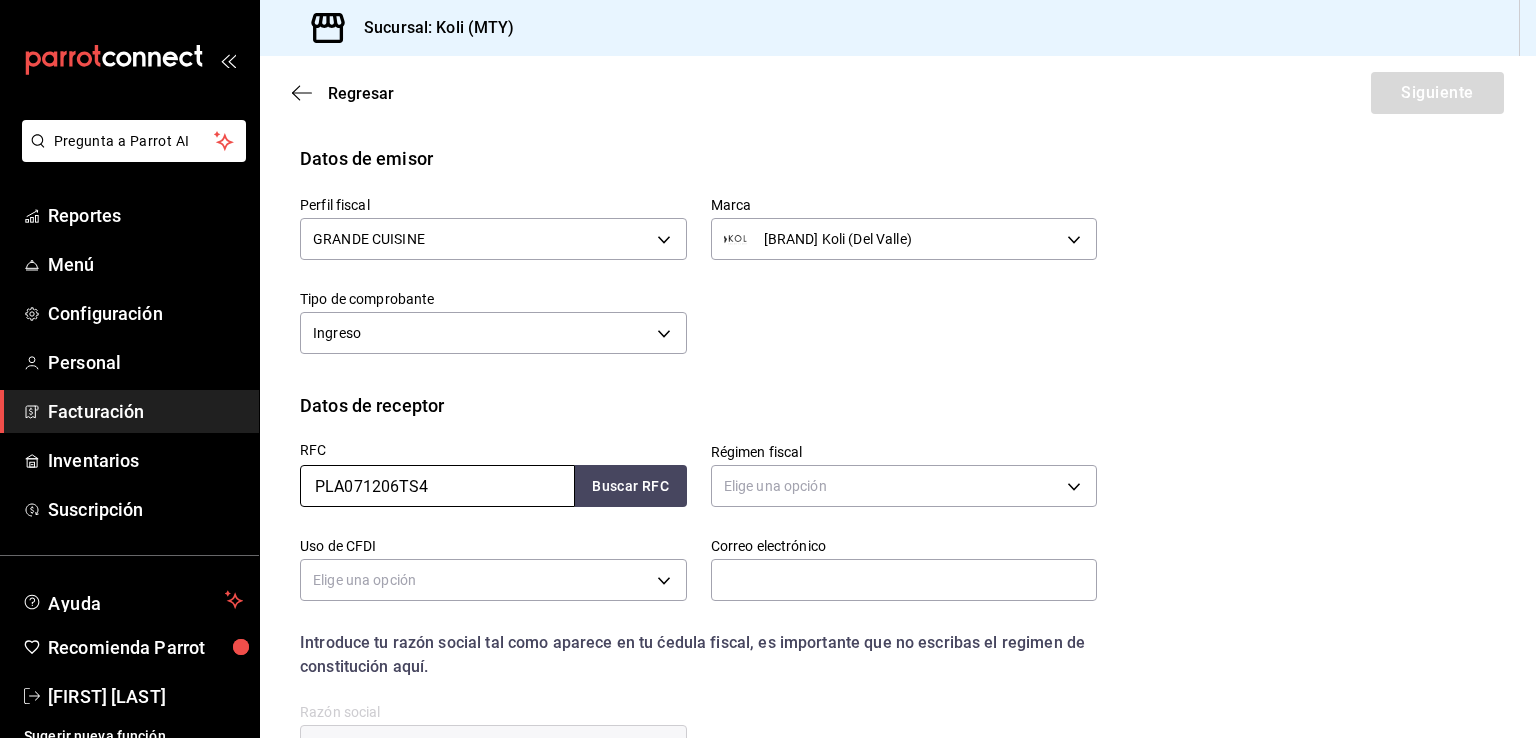 type on "PLA071206TS4" 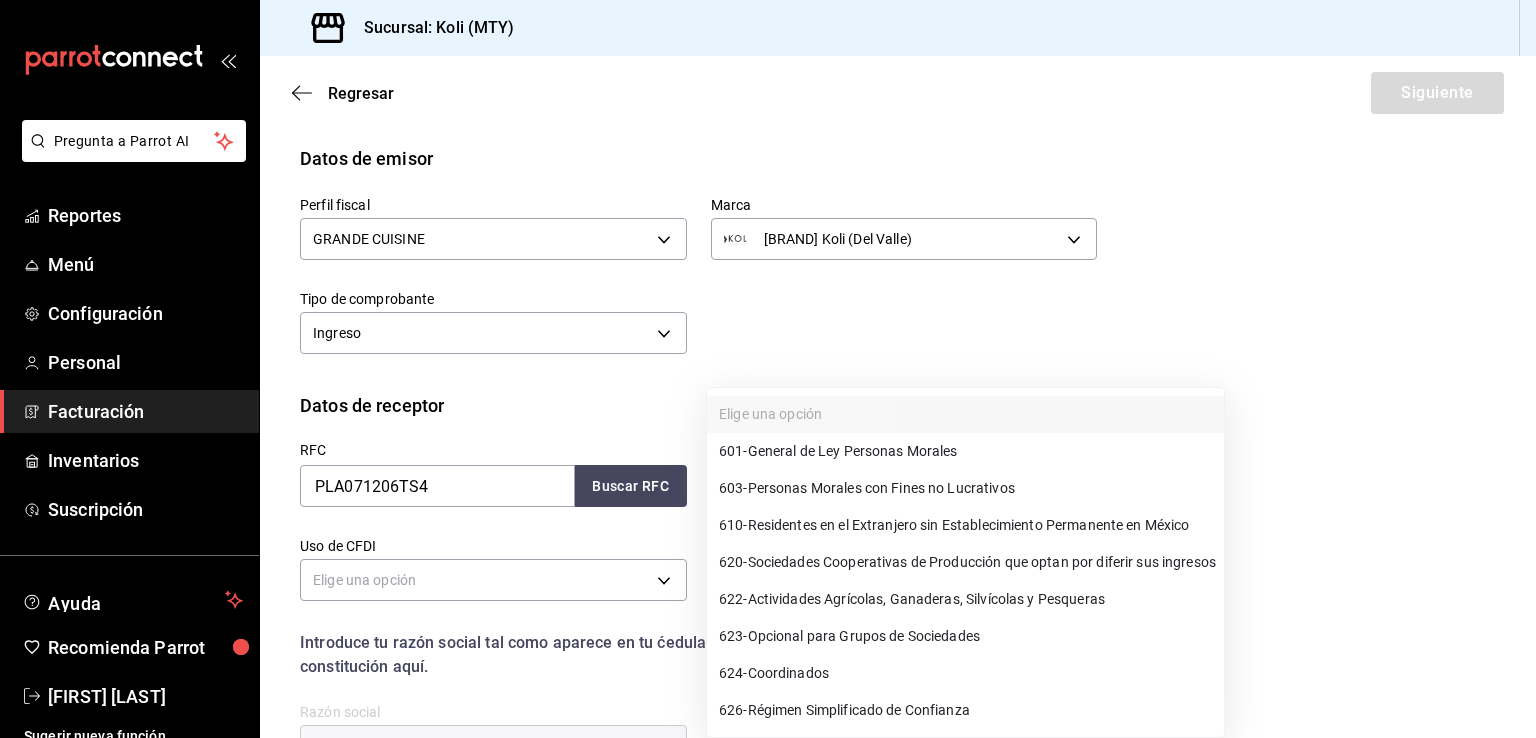 click on "Pregunta a Parrot AI Reportes Menú Configuración Personal Facturación Inventarios Suscripción Ayuda Recomienda Parrot [FIRST] [LAST] Sugerir nueva función Sucursal: Koli (MTY) Regresar Siguiente Factura general Realiza tus facturas con un numero de orden o un monto en especifico; También puedes realizar una factura de remplazo mediante una factura cancelada. Factura de reemplazo Al activar esta opción tendrás que elegir una factura a reemplazar Datos de emisor Perfil fiscal GRANDE CUISINE 5b45664e-1ed5-40f4-a4c3-9b00694d0c55 Marca Koli (Del Valle) d0121fda-d2d9-471b-a553-6c3ebe72ecf1 Tipo de comprobante Ingreso I Datos de receptor RFC PLA071206TS4 Buscar RFC Régimen fiscal Elige una opción Uso de CFDI Elige una opción Correo electrónico Introduce tu razón social tal como aparece en tu ćedula fiscal, es importante que no escribas el regimen de constitución aquí. company Razón social Dirección Calle # exterior # interior Código postal Estado" at bounding box center (768, 369) 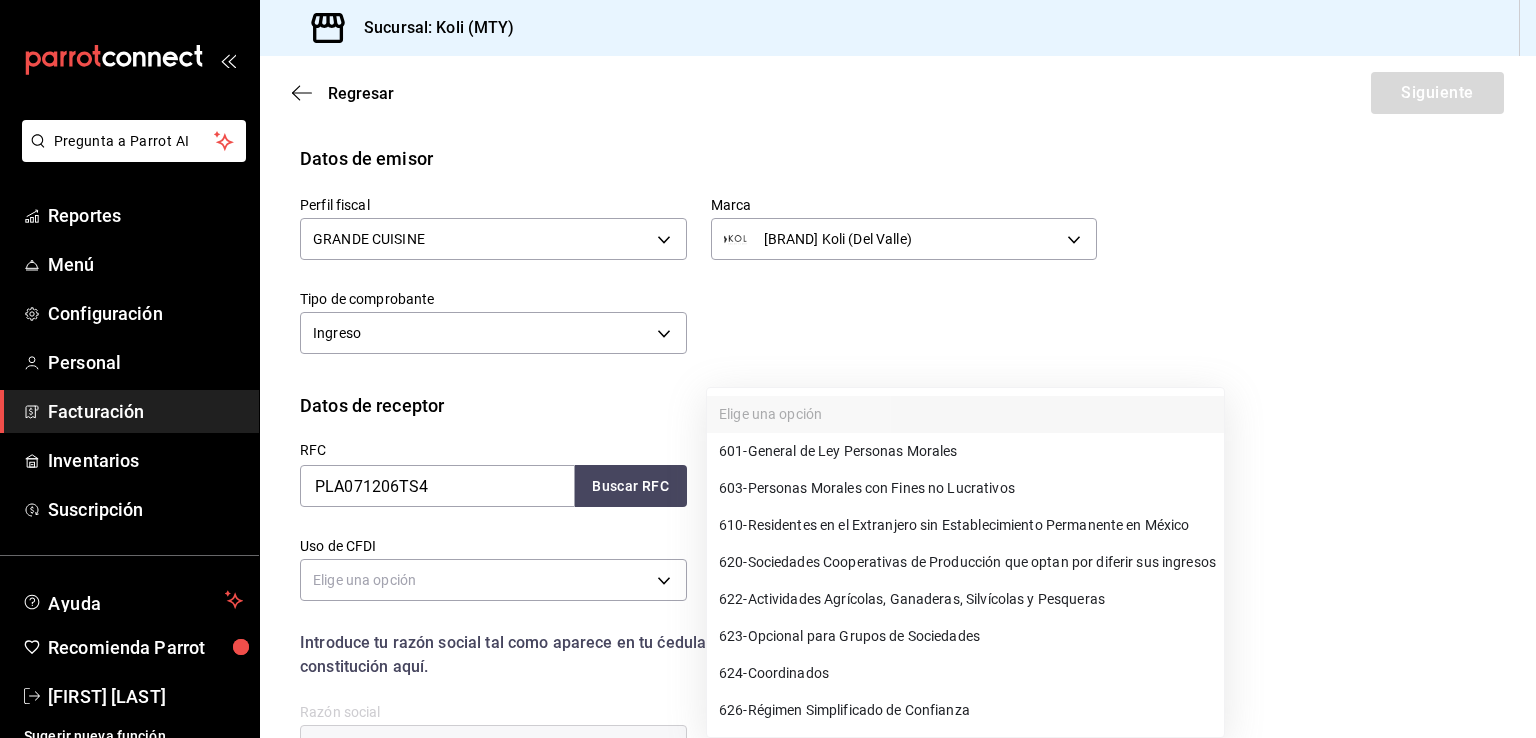 click on "623  -  Opcional para Grupos de Sociedades" at bounding box center (849, 636) 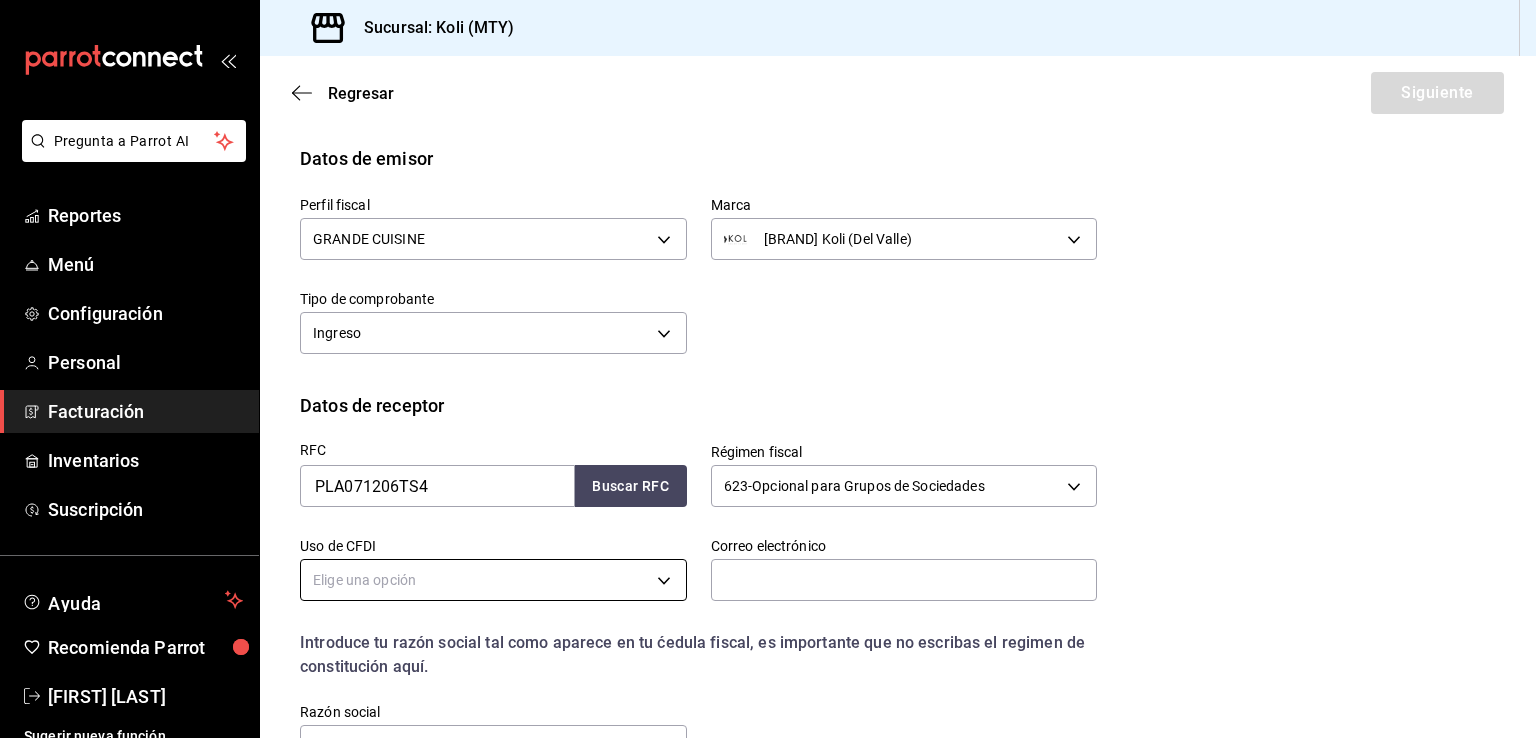 click on "Pregunta a Parrot AI Reportes   Menú   Configuración   Personal   Facturación   Inventarios   Suscripción   Ayuda Recomienda Parrot   [FIRST] [LAST]   Sugerir nueva función   Sucursal: Koli (MTY) Regresar Siguiente Factura general Realiza tus facturas con un numero de orden o un monto en especifico; También puedes realizar una factura de remplazo mediante una factura cancelada. Factura de reemplazo Al activar esta opción tendrás que elegir una factura a reemplazar Datos de emisor Perfil fiscal GRANDE CUISINE 5b45664e-1ed5-40f4-a4c3-9b00694d0c55 Marca Koli (Del Valle) d0121fda-d2d9-471b-a553-6c3ebe72ecf1 Tipo de comprobante Ingreso I Datos de receptor RFC PLA071206TS4 Buscar RFC Régimen fiscal 623  -  Opcional para Grupos de Sociedades 623 Uso de CFDI Elige una opción Correo electrónico Introduce tu razón social tal como aparece en tu ćedula fiscal, es importante que no escribas el regimen de constitución aquí. company Razón social Dirección Calle # exterior # interior" at bounding box center [768, 369] 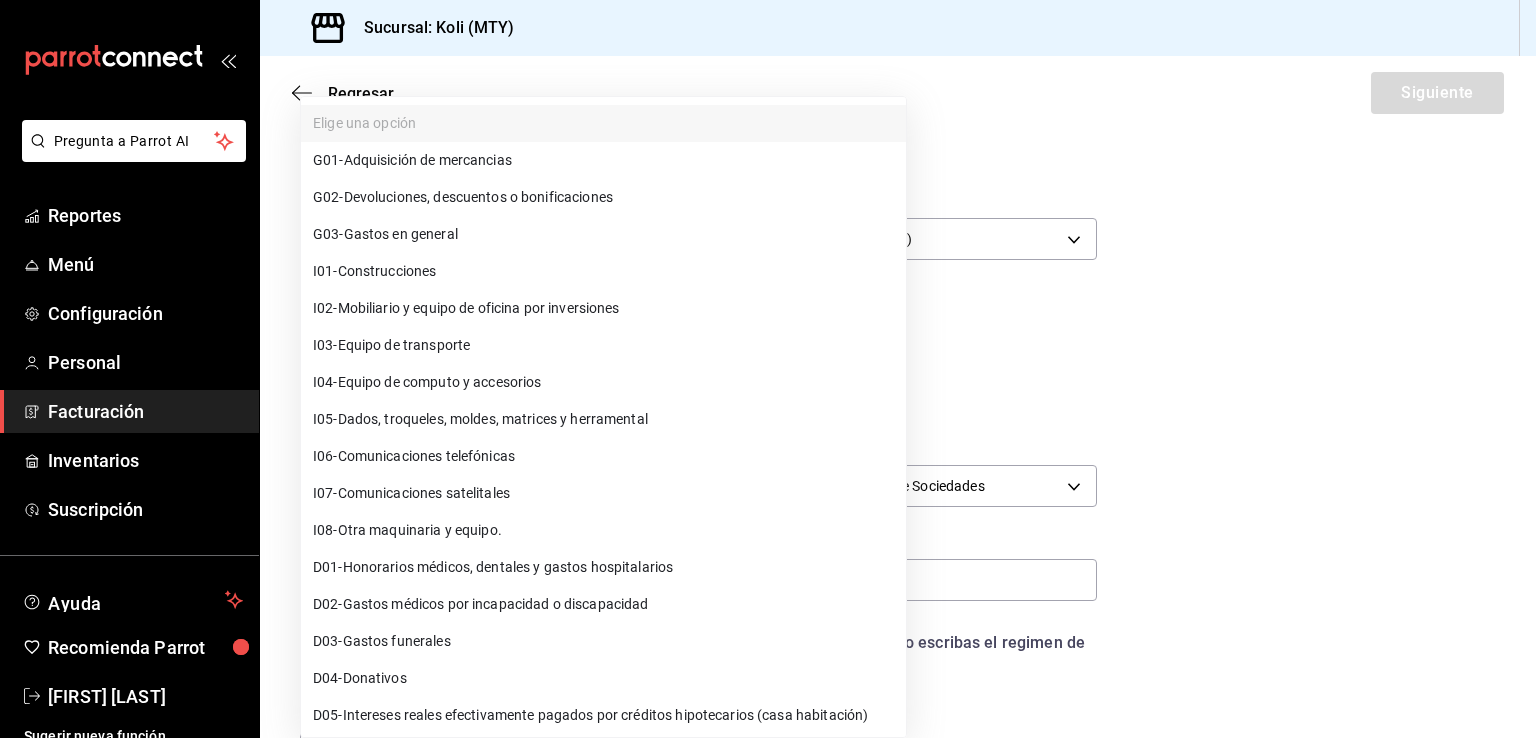 click on "G03  -  Gastos en general" at bounding box center (385, 234) 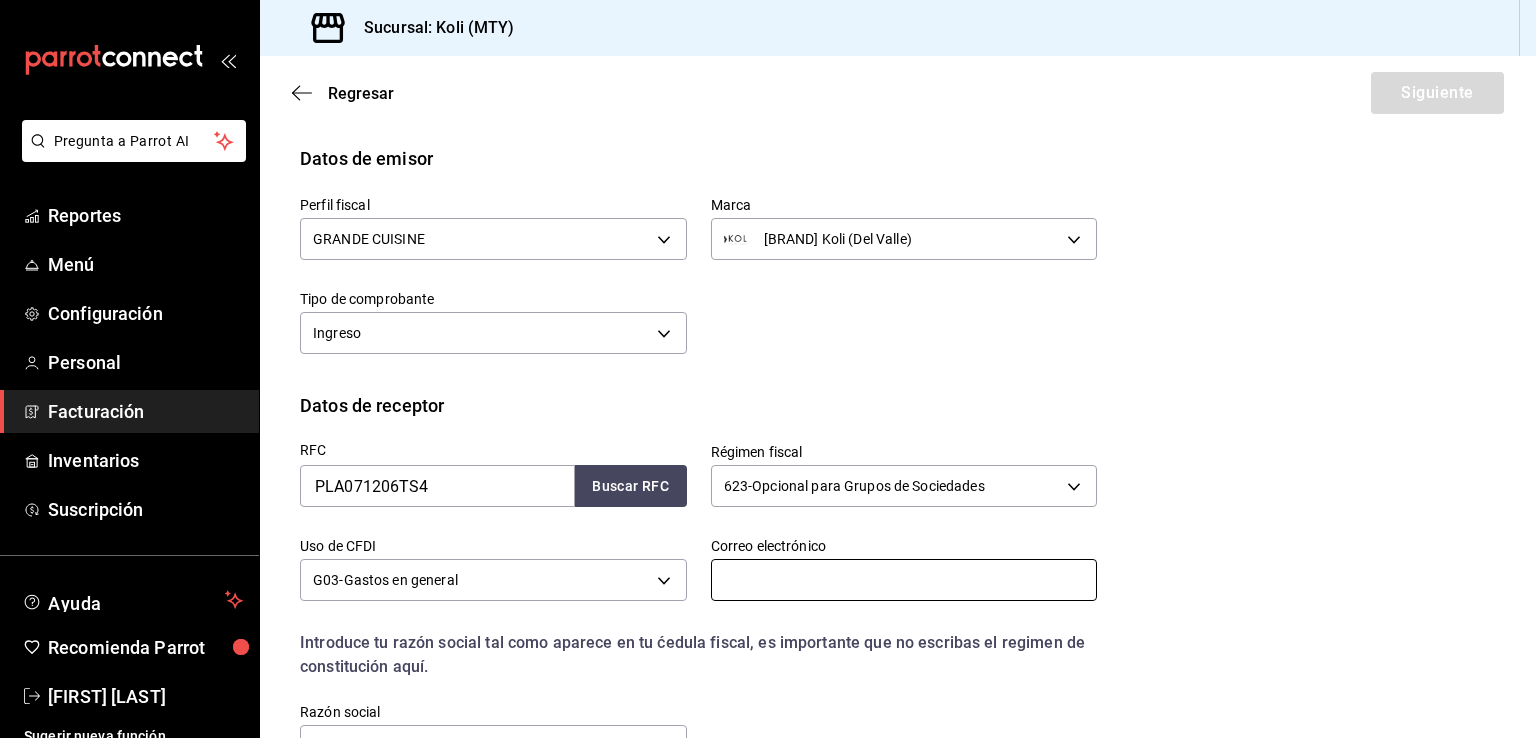 click at bounding box center (904, 580) 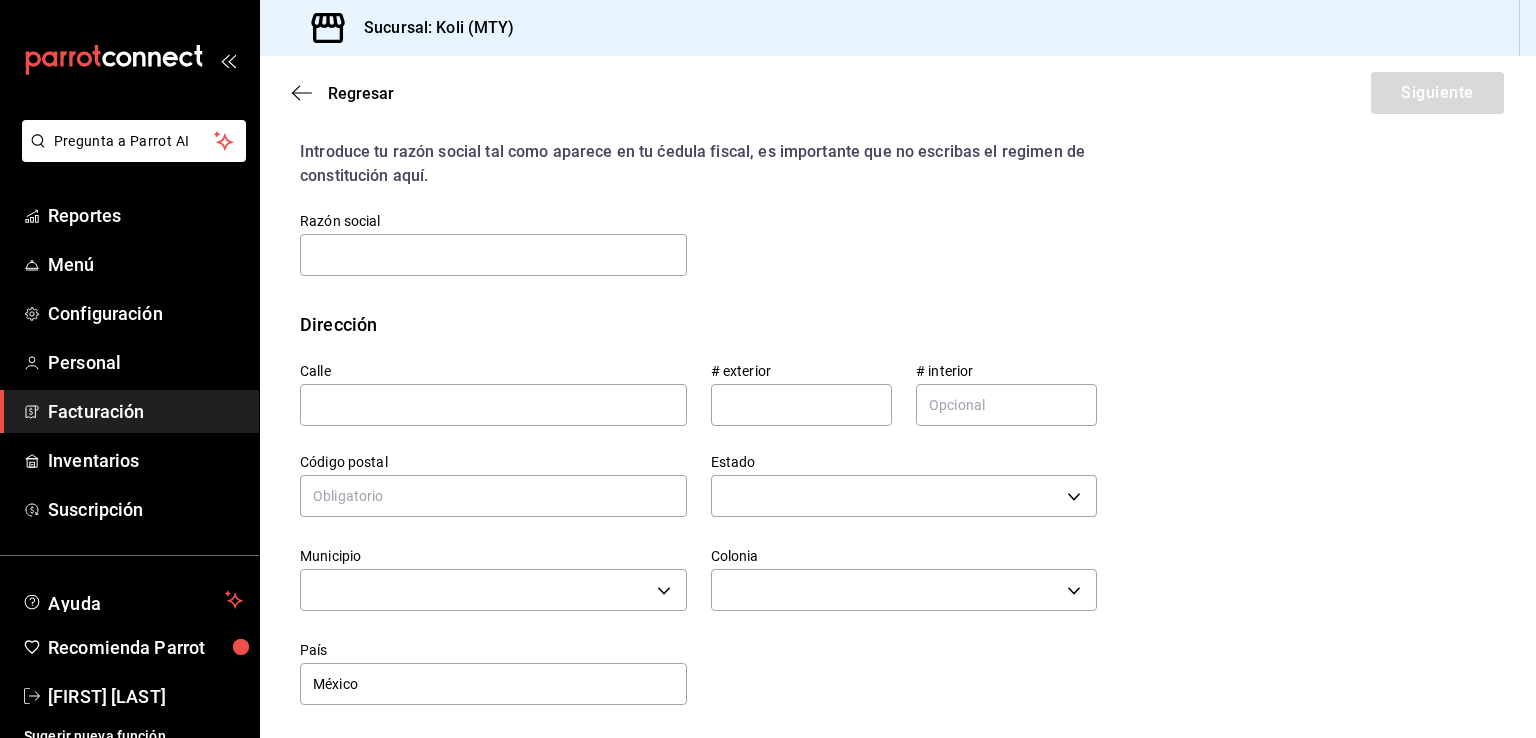 scroll, scrollTop: 661, scrollLeft: 0, axis: vertical 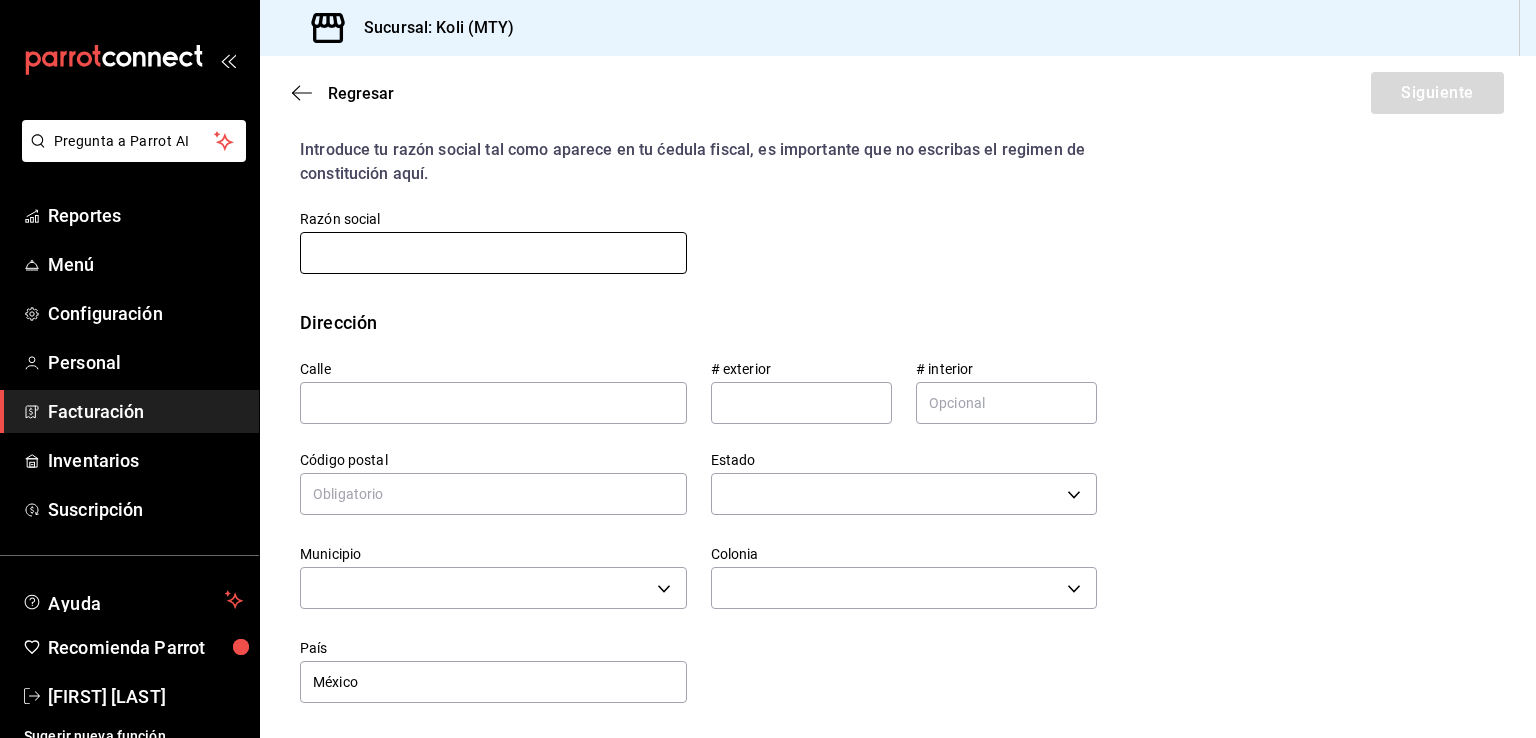 click at bounding box center [493, 253] 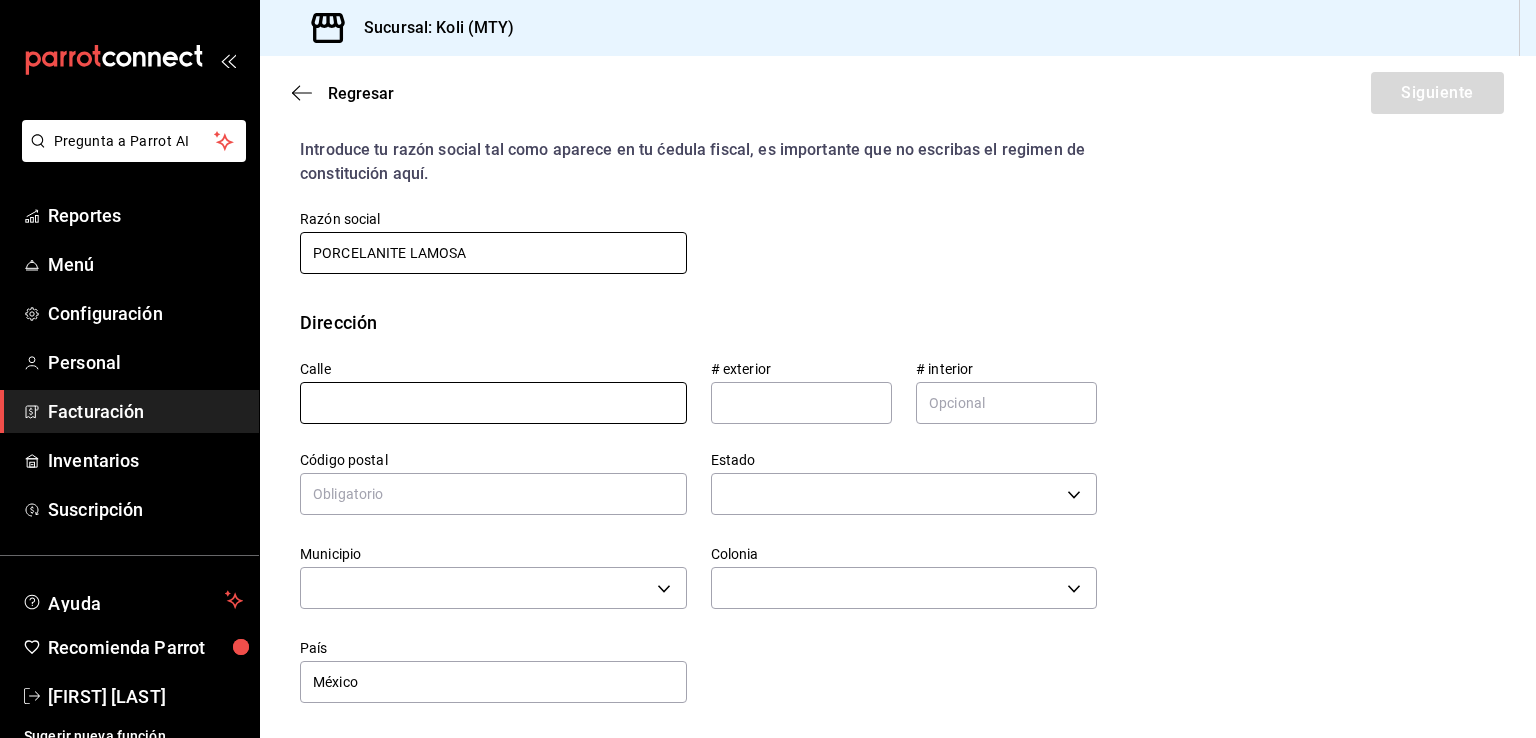 type on "PORCELANITE LAMOSA" 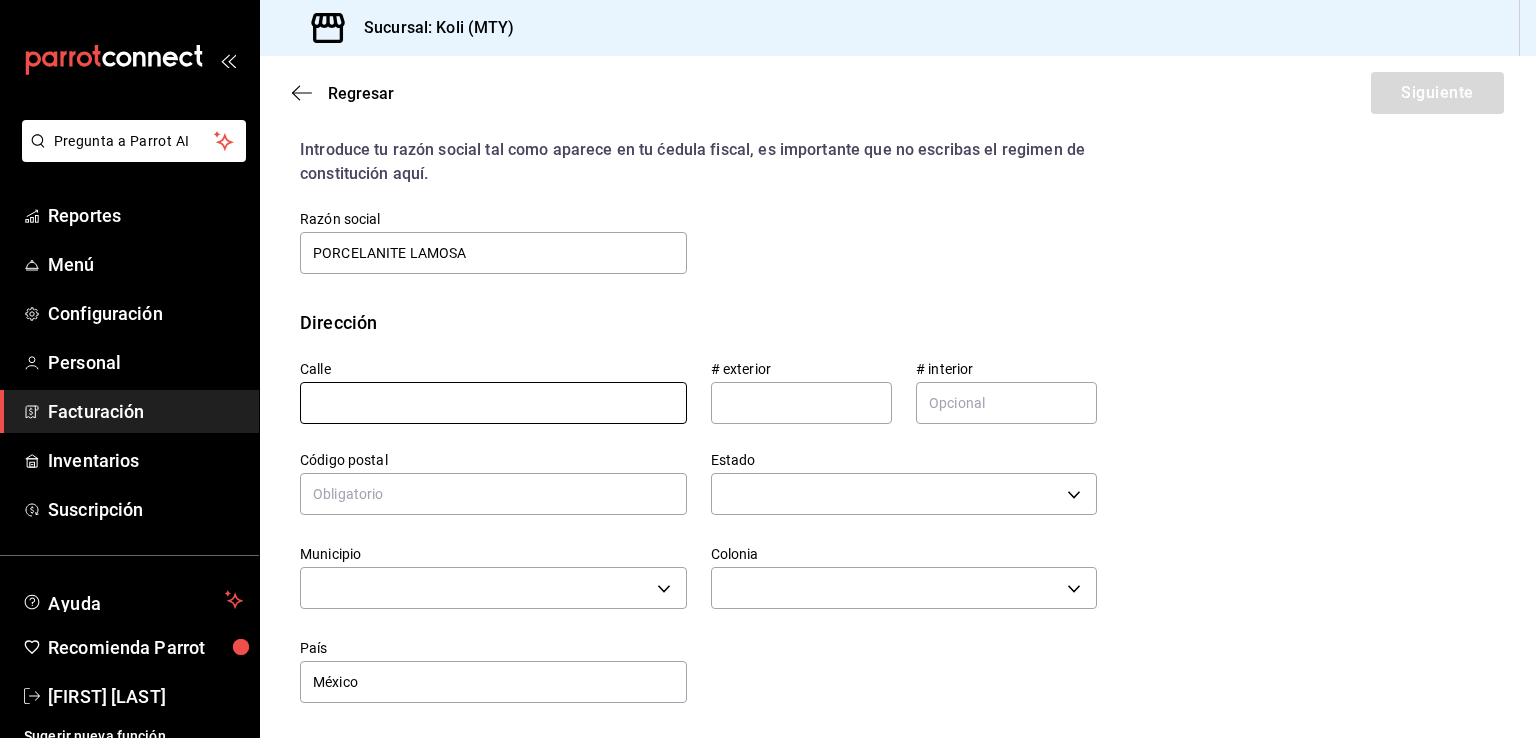 drag, startPoint x: 419, startPoint y: 390, endPoint x: 547, endPoint y: 281, distance: 168.12198 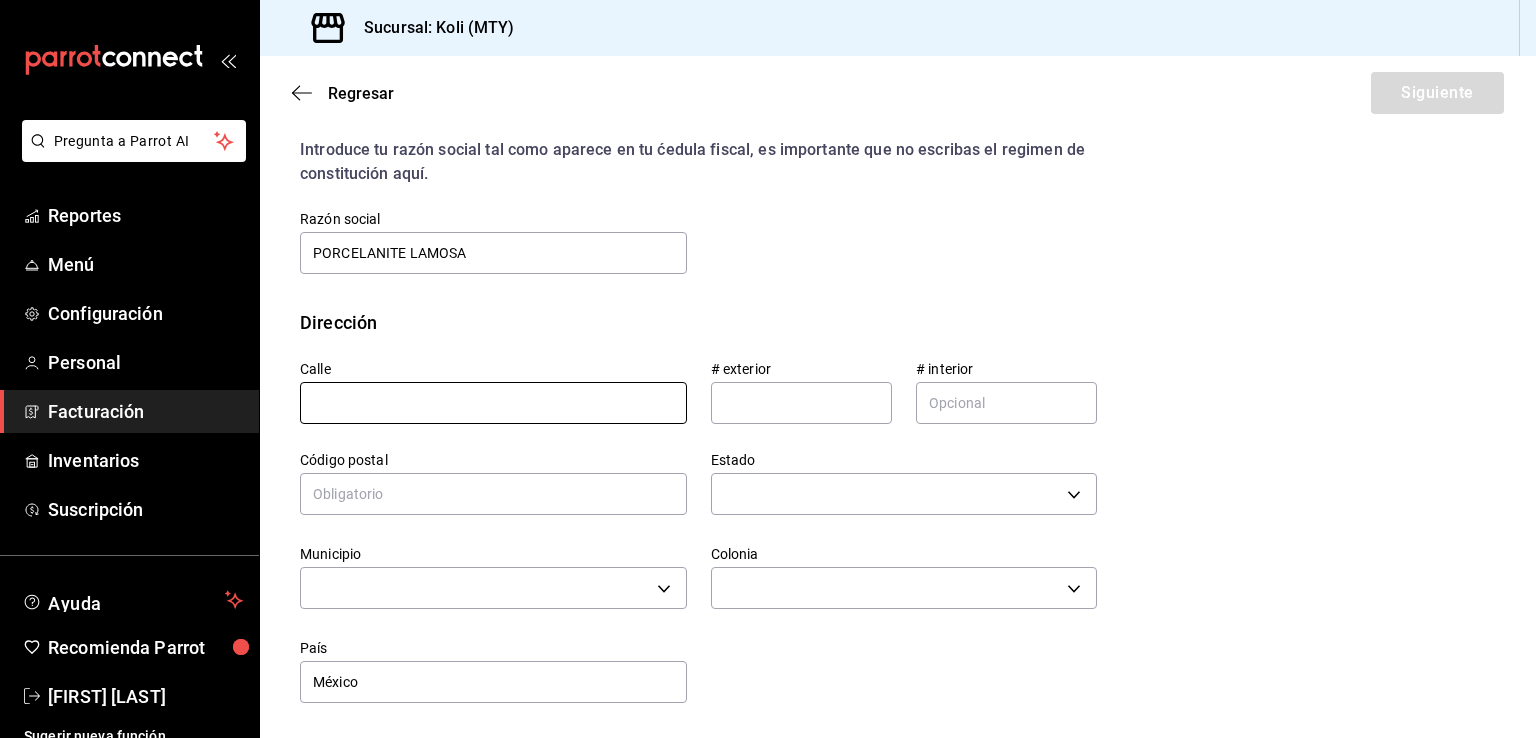 click at bounding box center [493, 403] 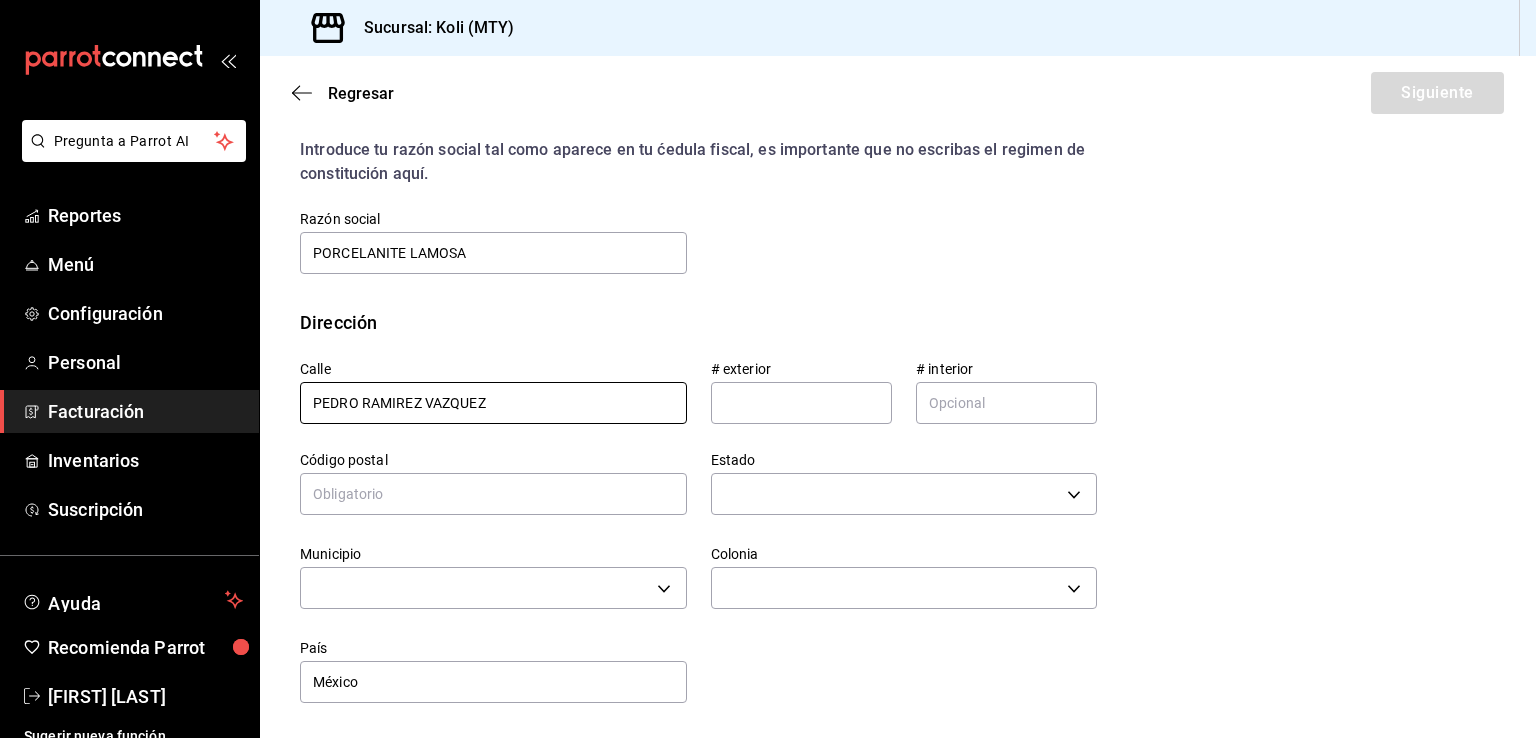 type on "PEDRO RAMIREZ VAZQUEZ" 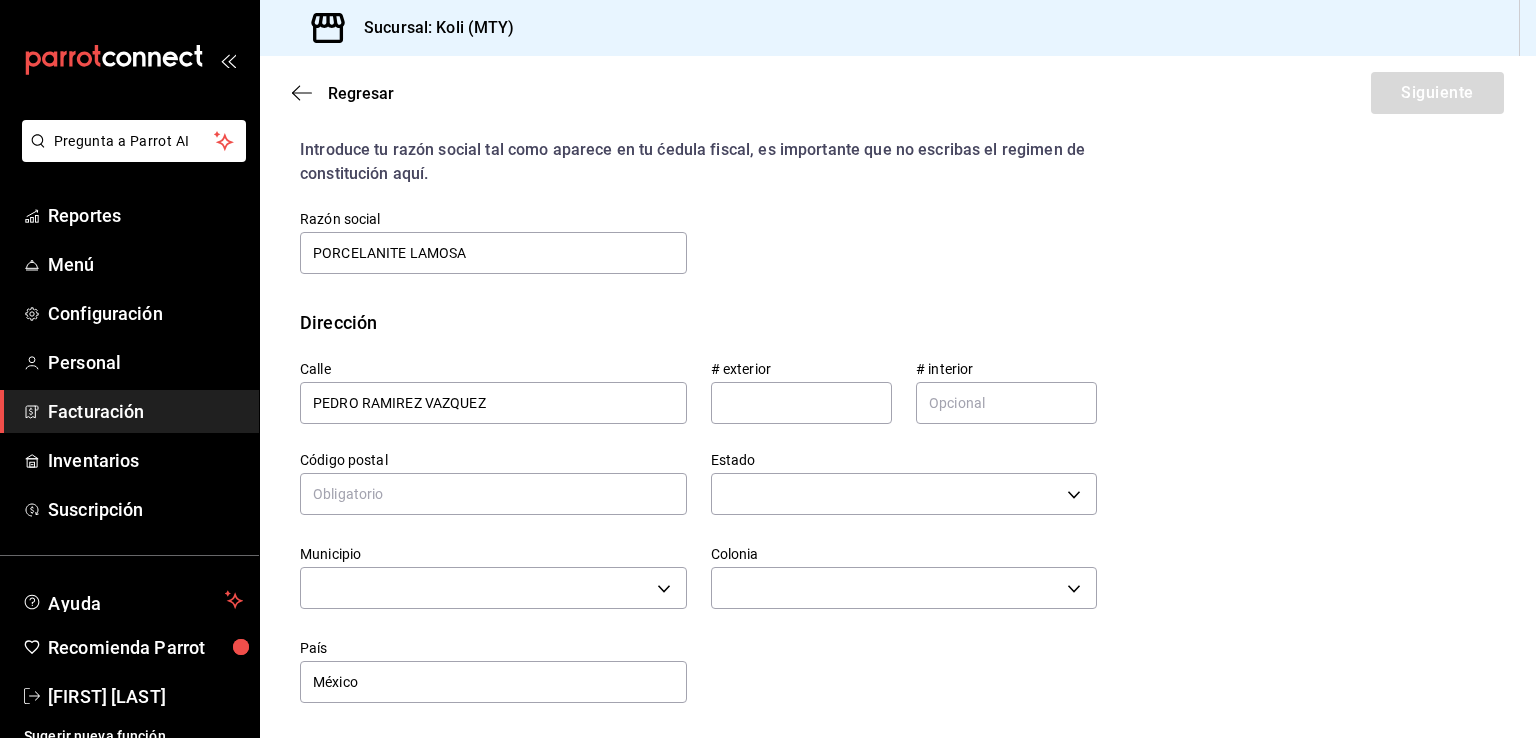 click on "# exterior" at bounding box center [801, 393] 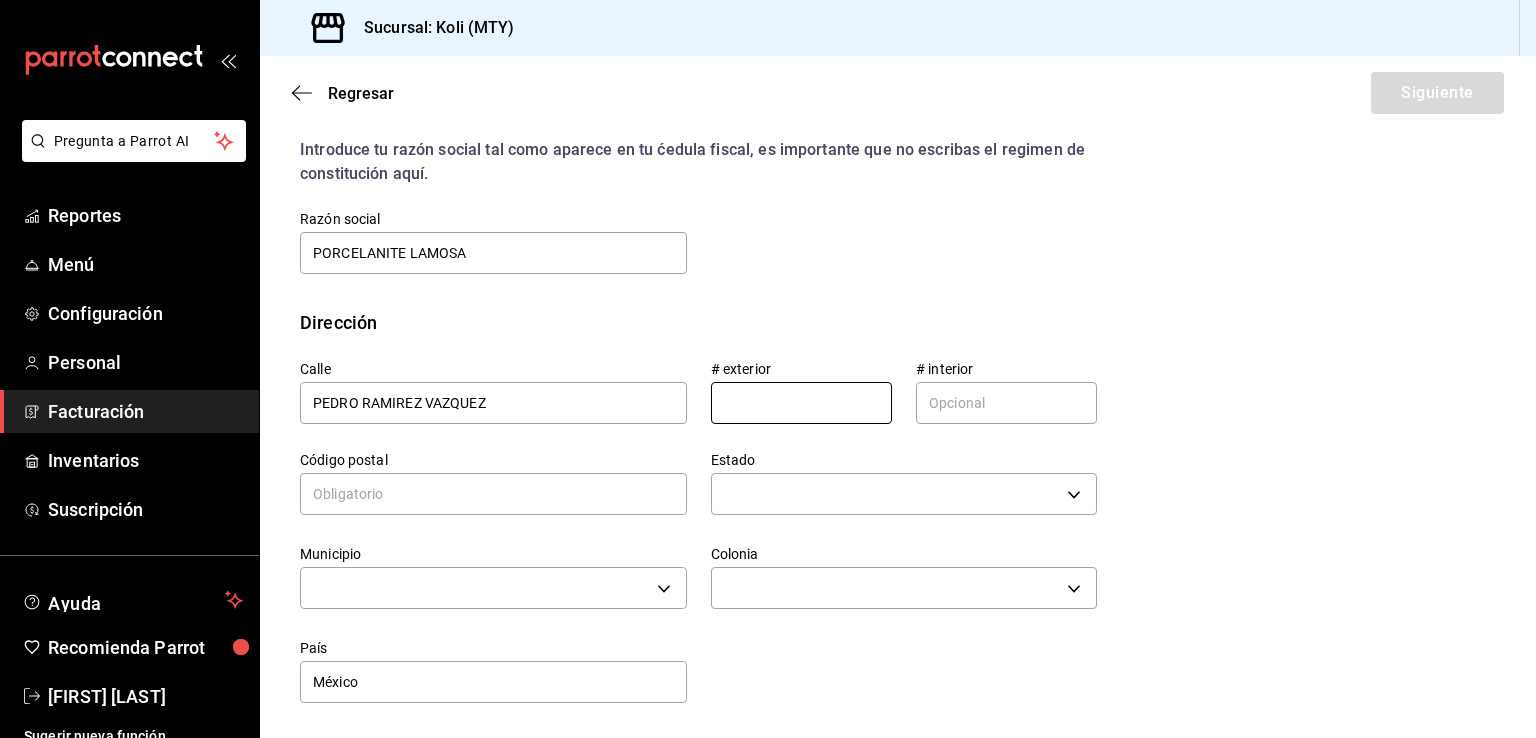 click at bounding box center [801, 403] 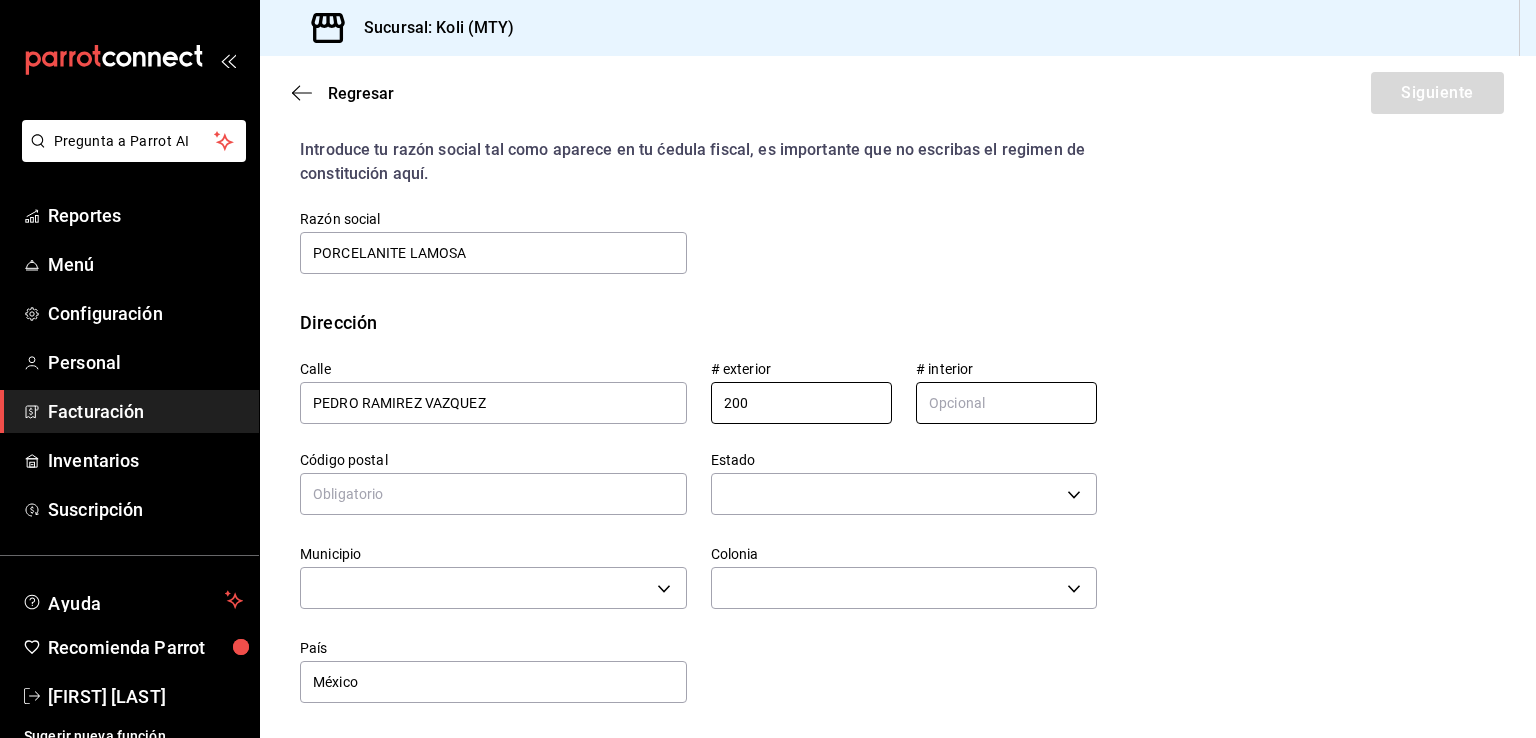 type on "200" 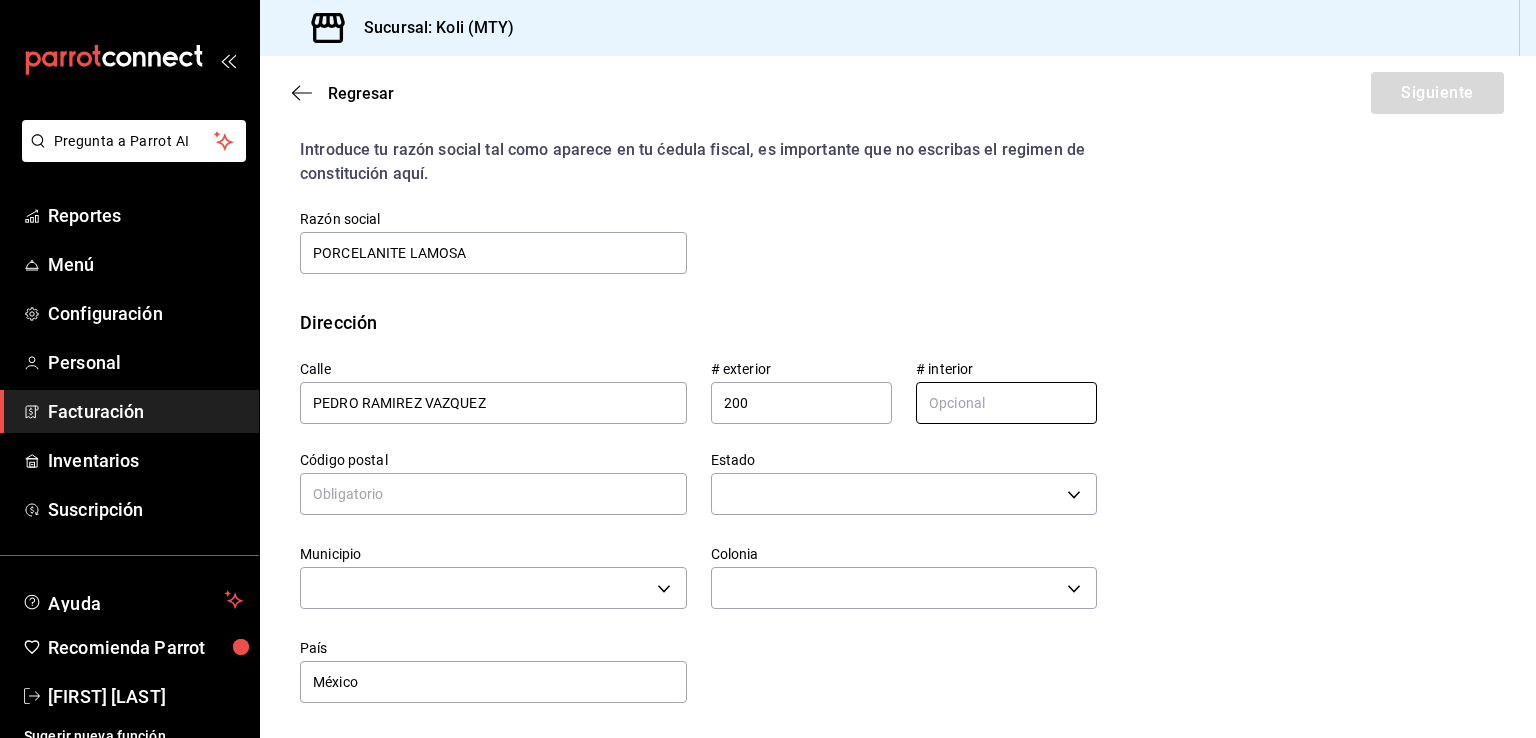 click at bounding box center [1006, 403] 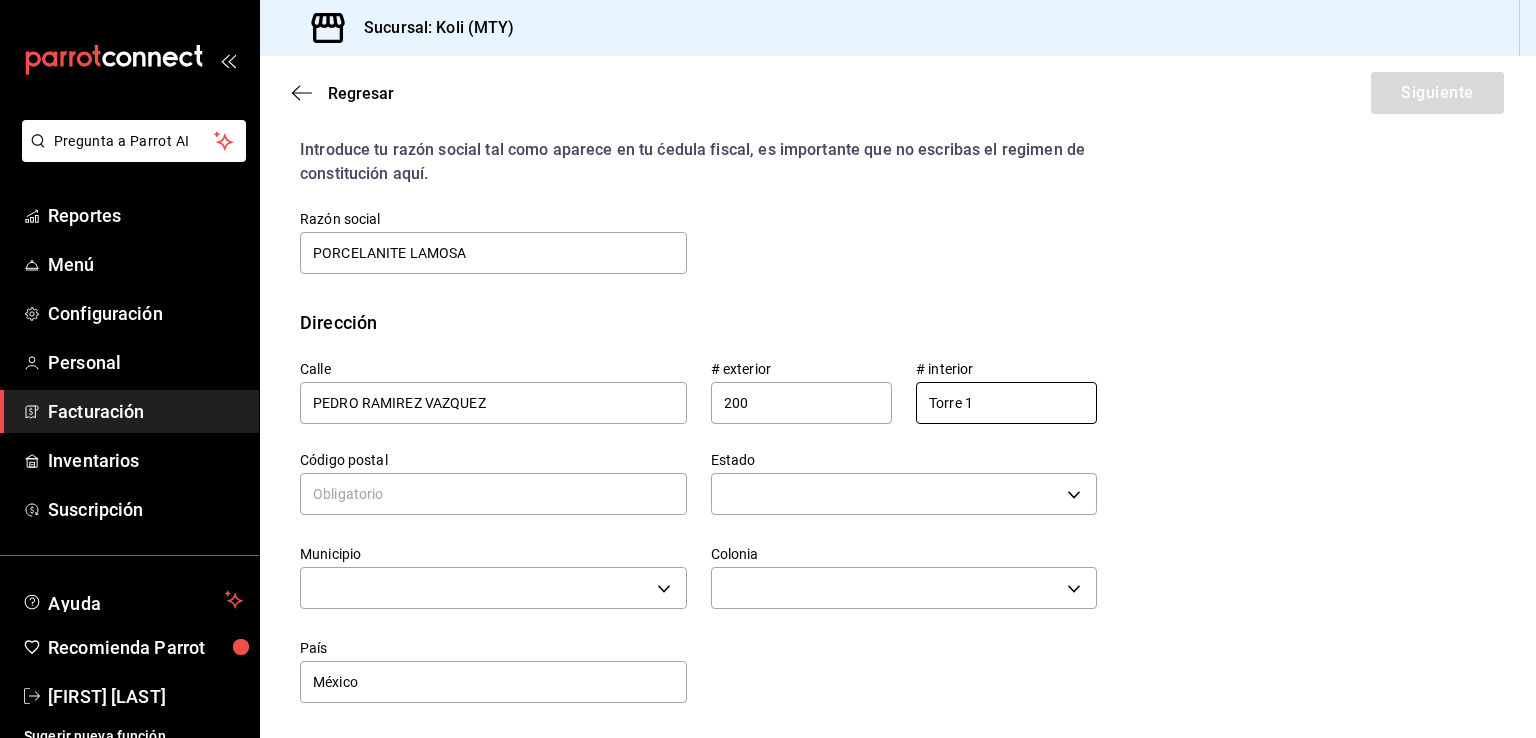 type on "Torre 1" 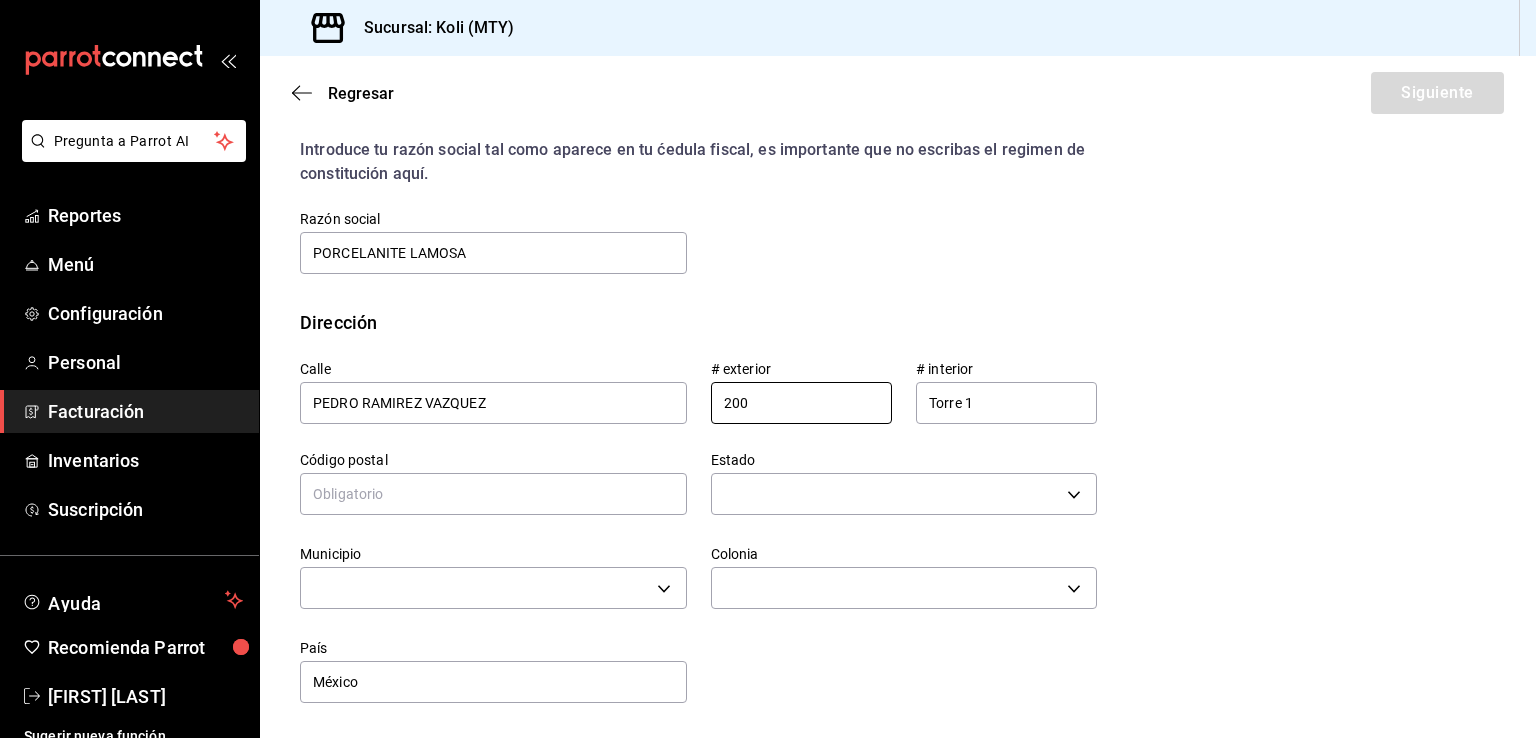 click on "200" at bounding box center [801, 403] 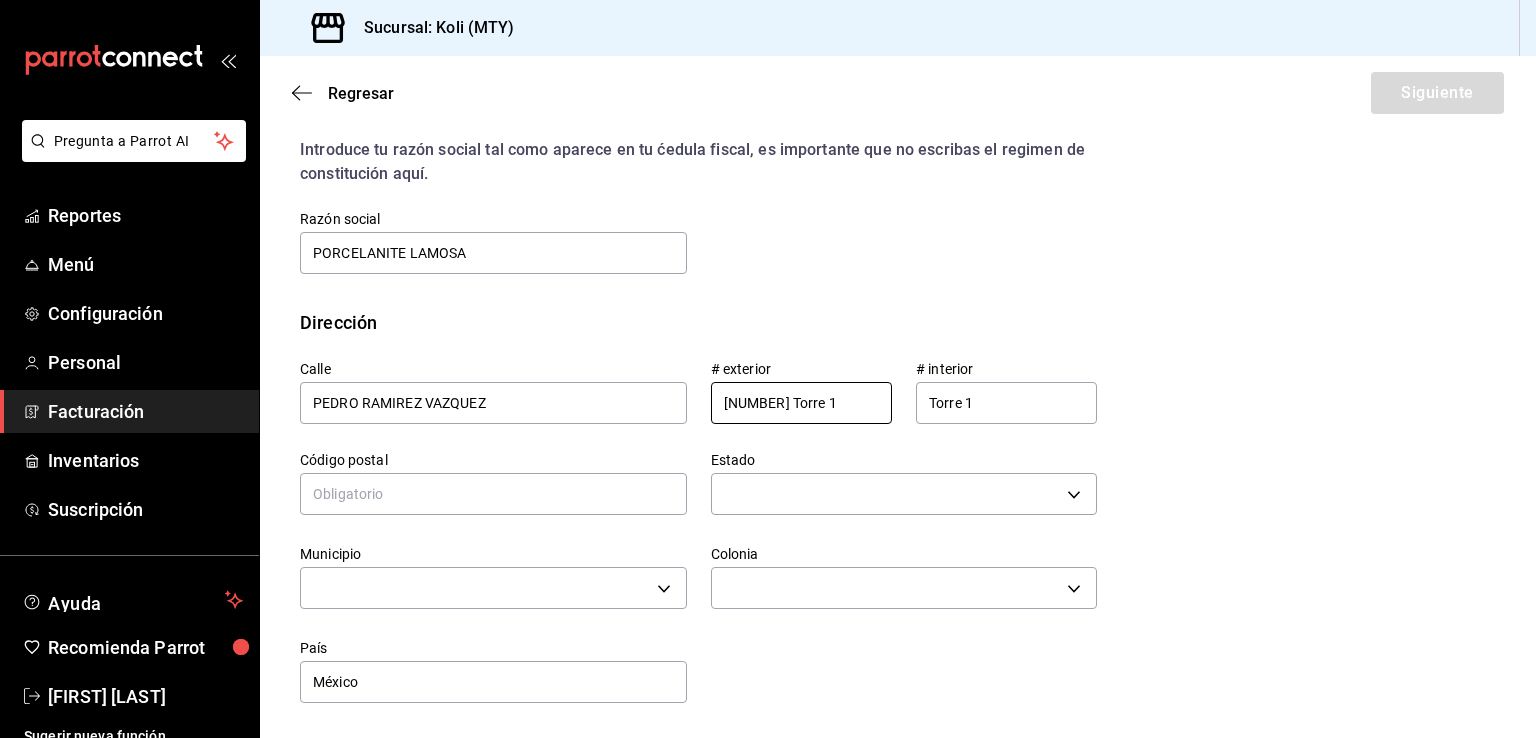 type on "[NUMBER] Torre 1" 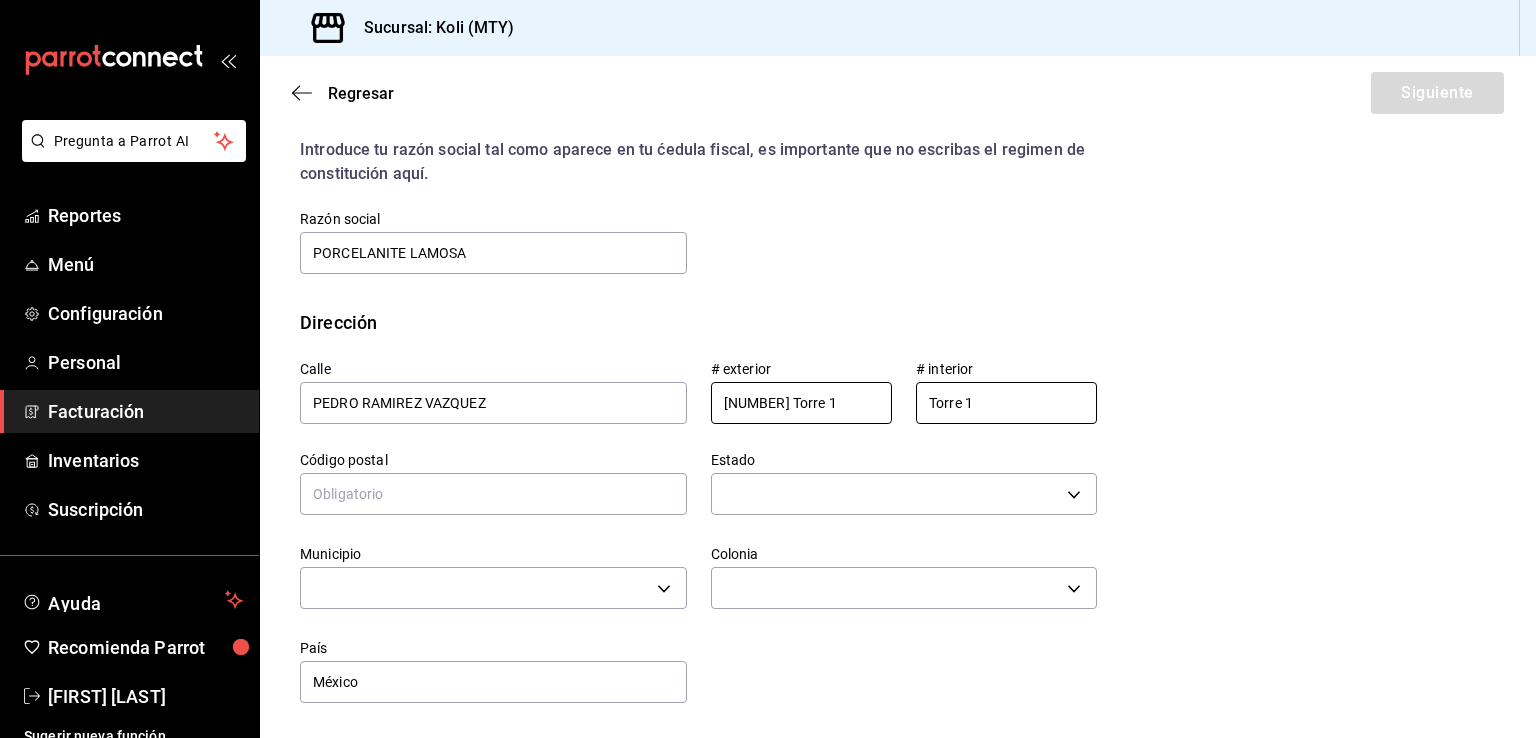 drag, startPoint x: 970, startPoint y: 401, endPoint x: 852, endPoint y: 399, distance: 118.016945 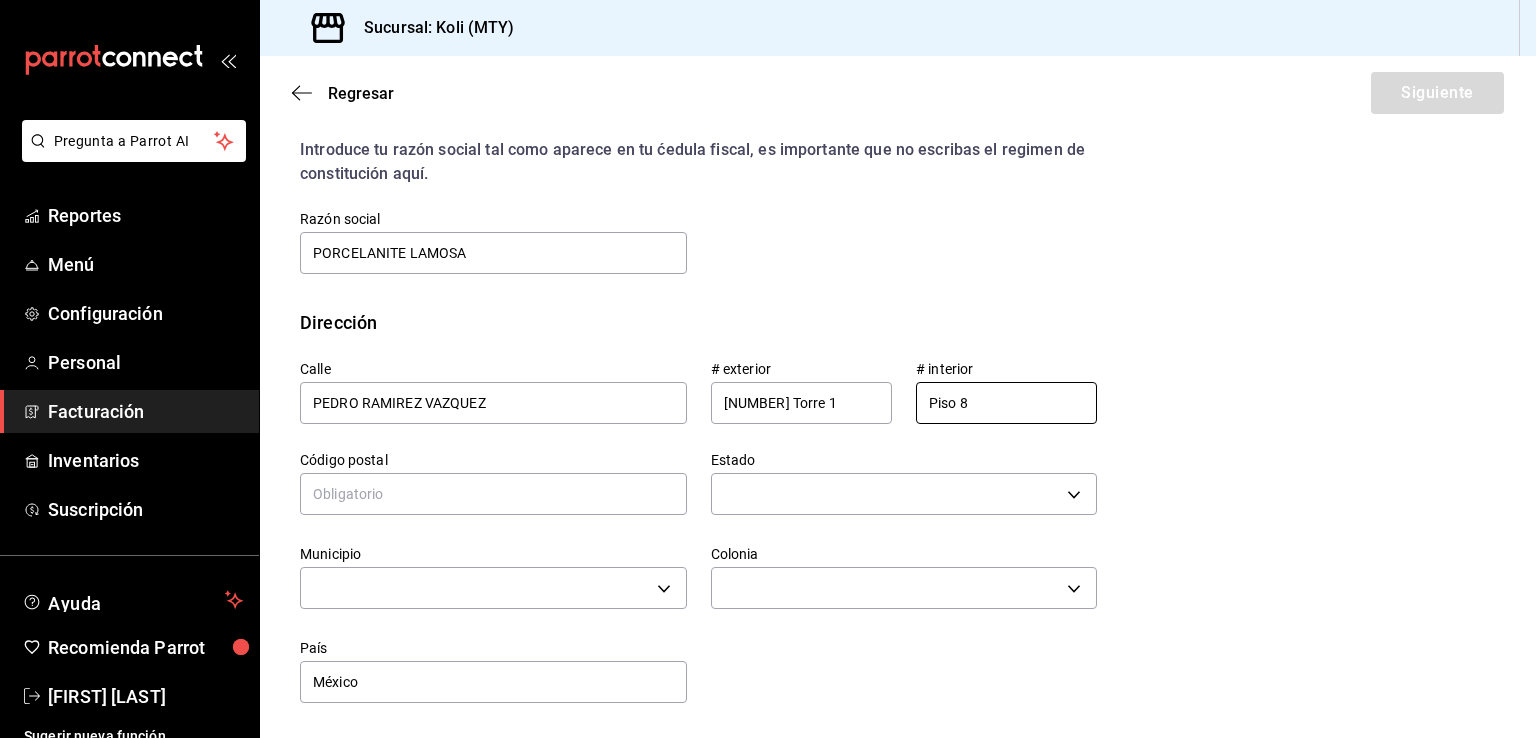 type on "Piso 8" 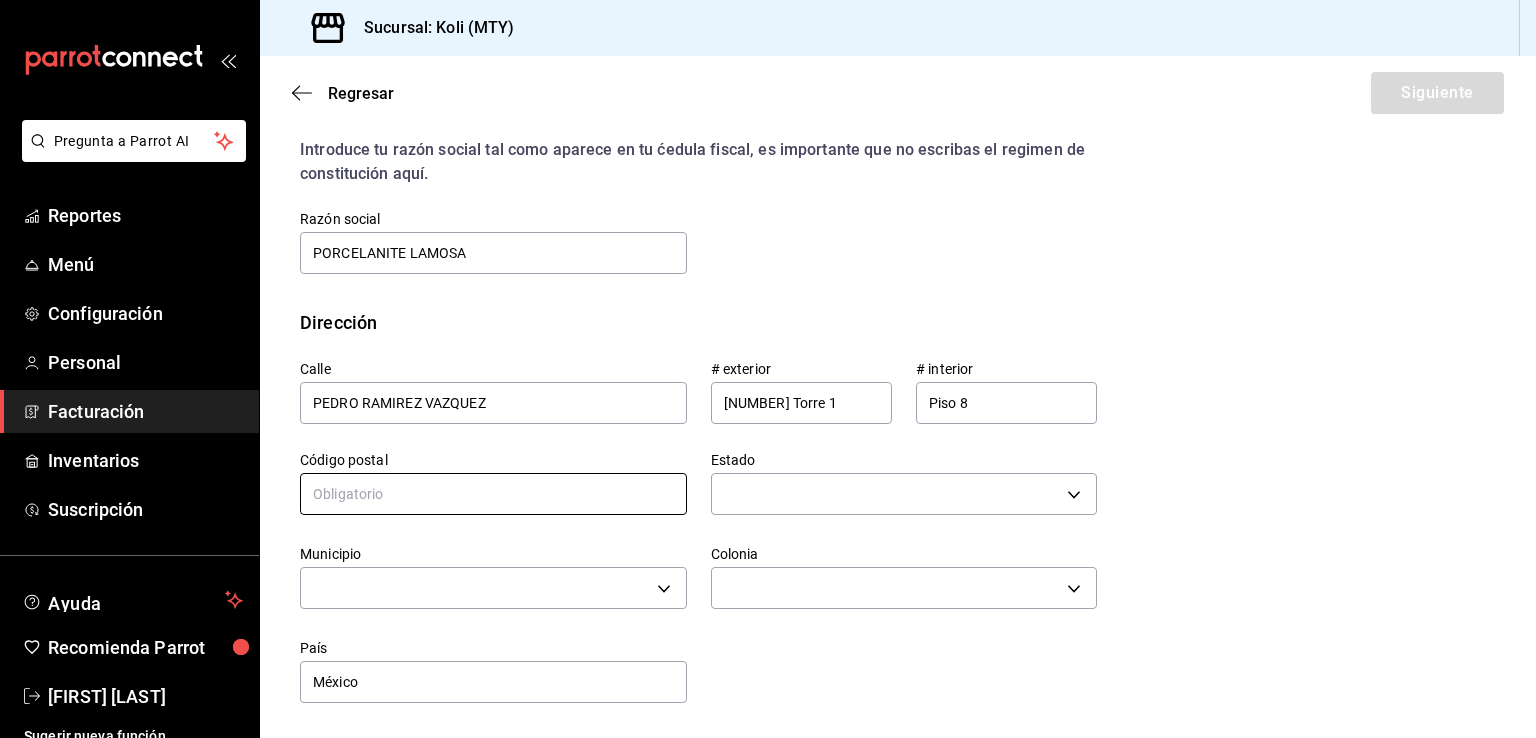 click at bounding box center (493, 494) 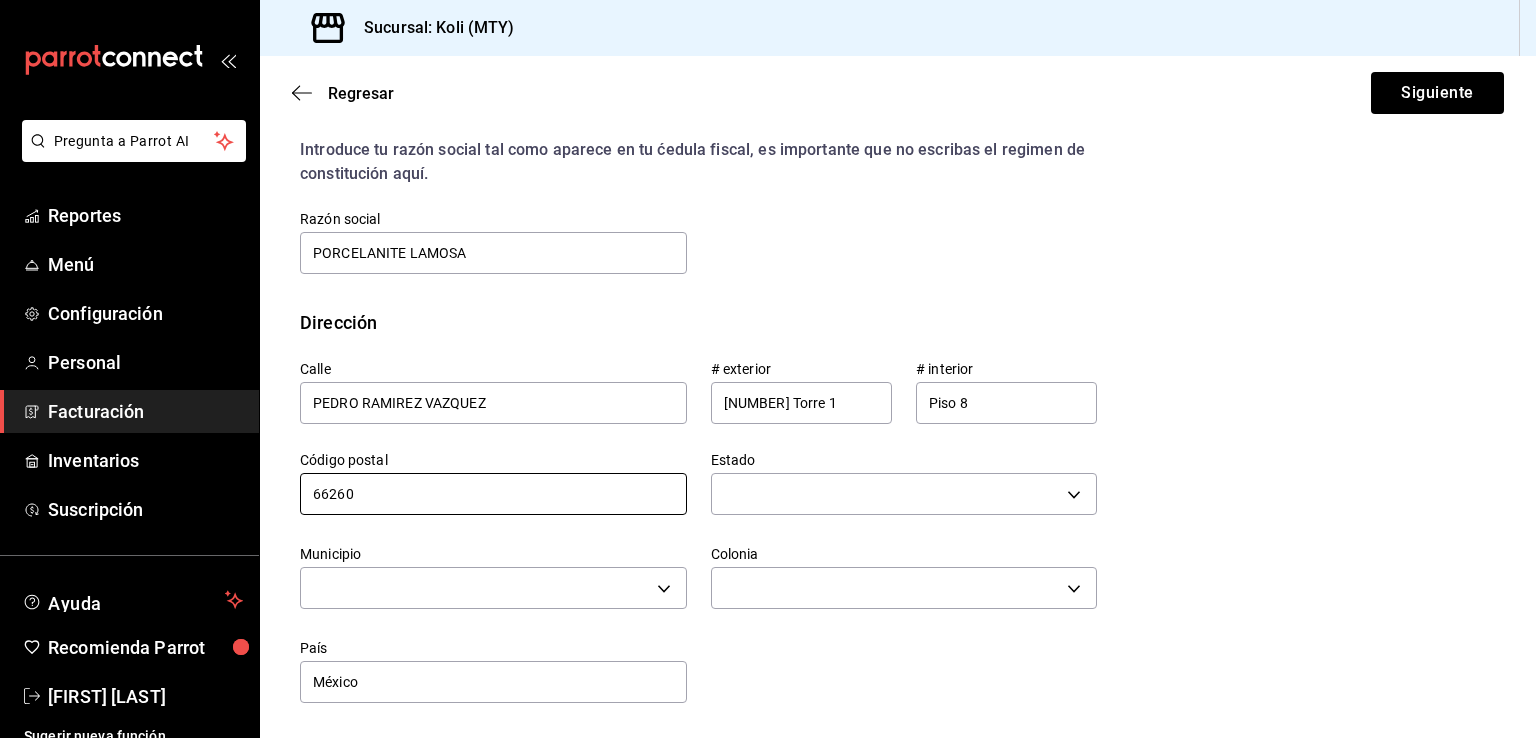 type on "66260" 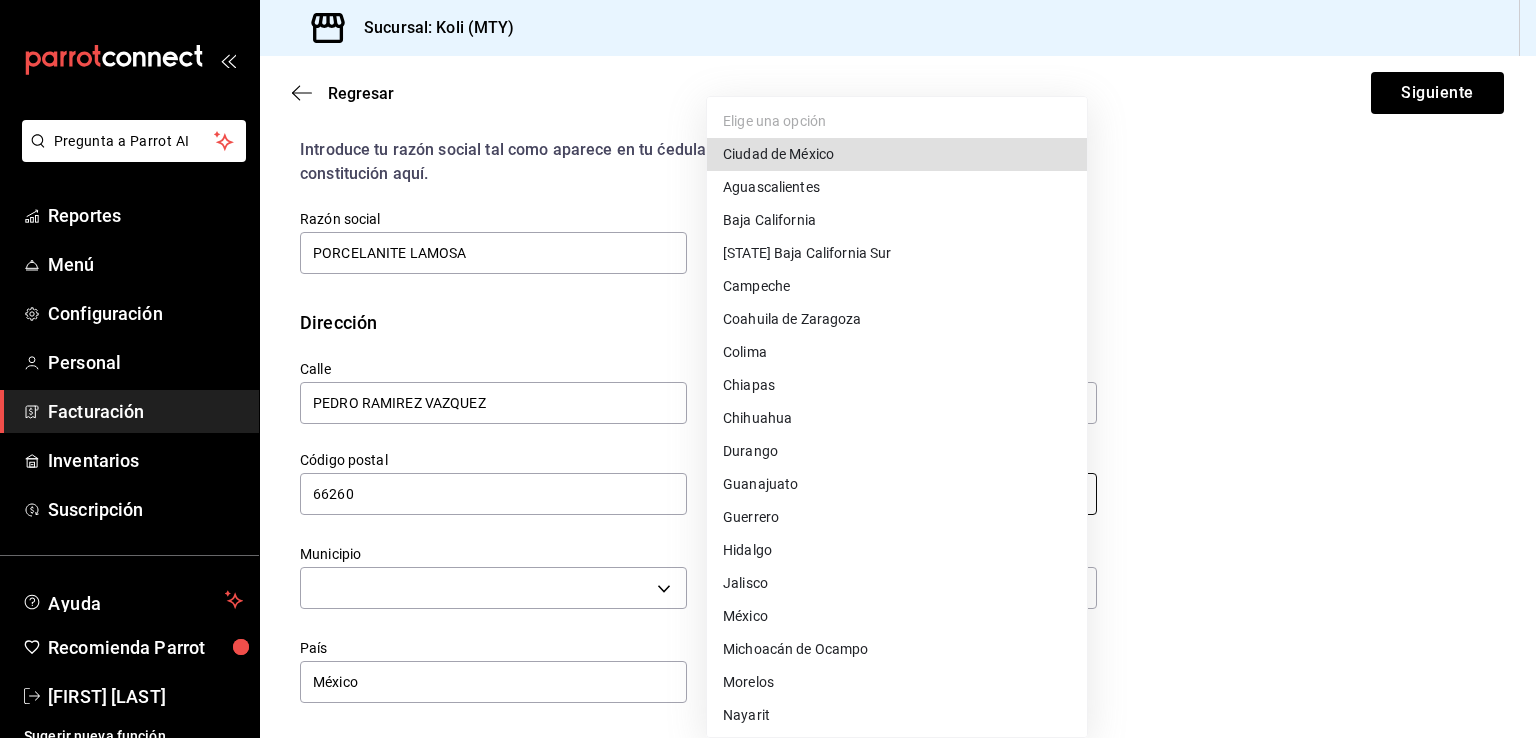 click on "Pregunta a Parrot AI Reportes Menú Configuración Personal Facturación Inventarios Suscripción Ayuda Recomienda Parrot [FIRST] [LAST] Sugerir nueva función Sucursal: Koli (MTY) Regresar Siguiente Factura general Realiza tus facturas con un numero de orden o un monto en especifico; También puedes realizar una factura de remplazo mediante una factura cancelada. Factura de reemplazo Al activar esta opción tendrás que elegir una factura a reemplazar Datos de emisor Perfil fiscal GRANDE CUISINE 5b45664e-1ed5-40f4-a4c3-9b00694d0c55 Marca Koli (Del Valle) d0121fda-d2d9-471b-a553-6c3ebe72ecf1 Tipo de comprobante Ingreso I Datos de receptor RFC PLA071206TS4 Buscar RFC Régimen fiscal 623 - Opcional para Grupos de Sociedades 623 Uso de CFDI G03 - Gastos en general G03 Correo electrónico administracion@koli.mx Introduce tu razón social tal como aparece en tu ćedula fiscal, es importante que no escribas el regimen de constitución aquí. company Razón social Calle" at bounding box center [768, 369] 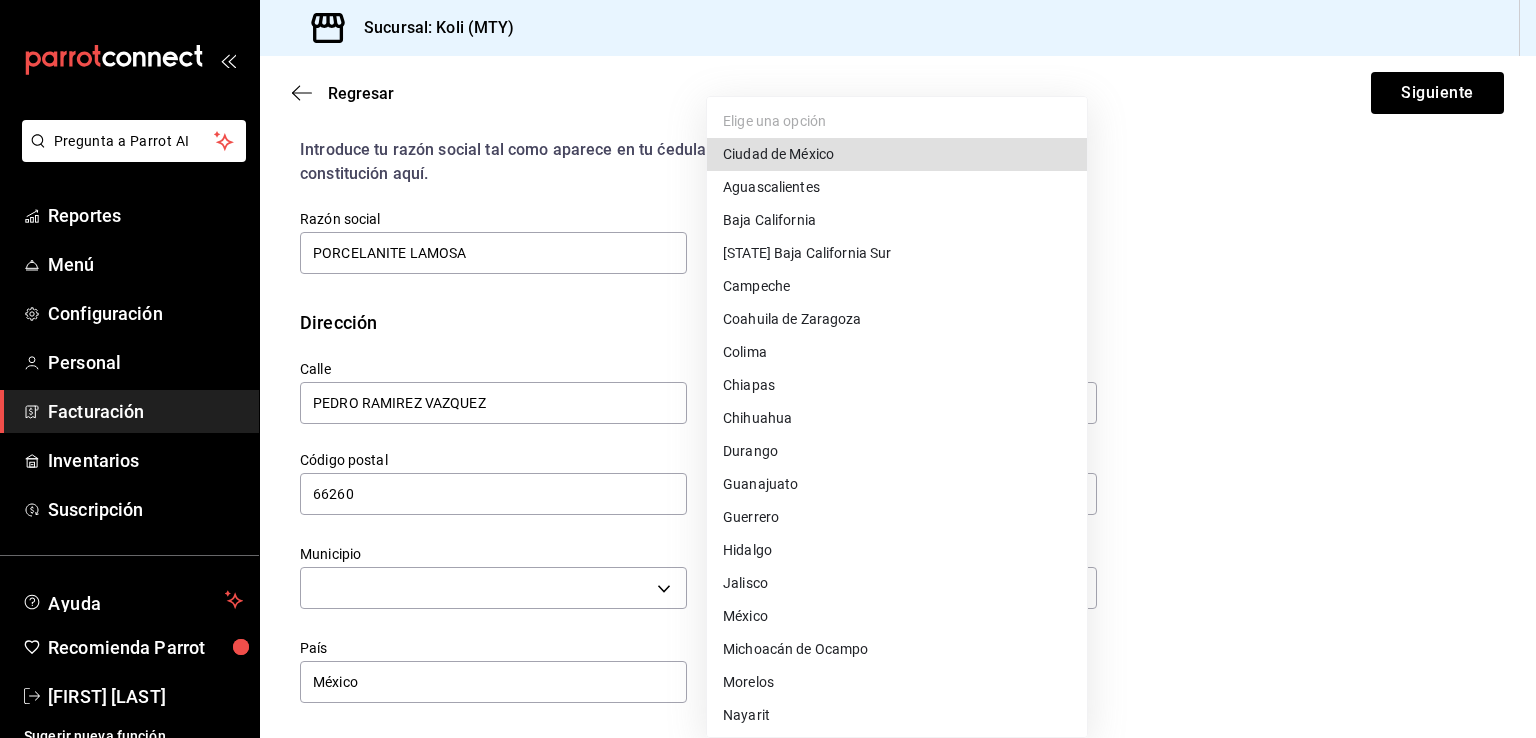 type 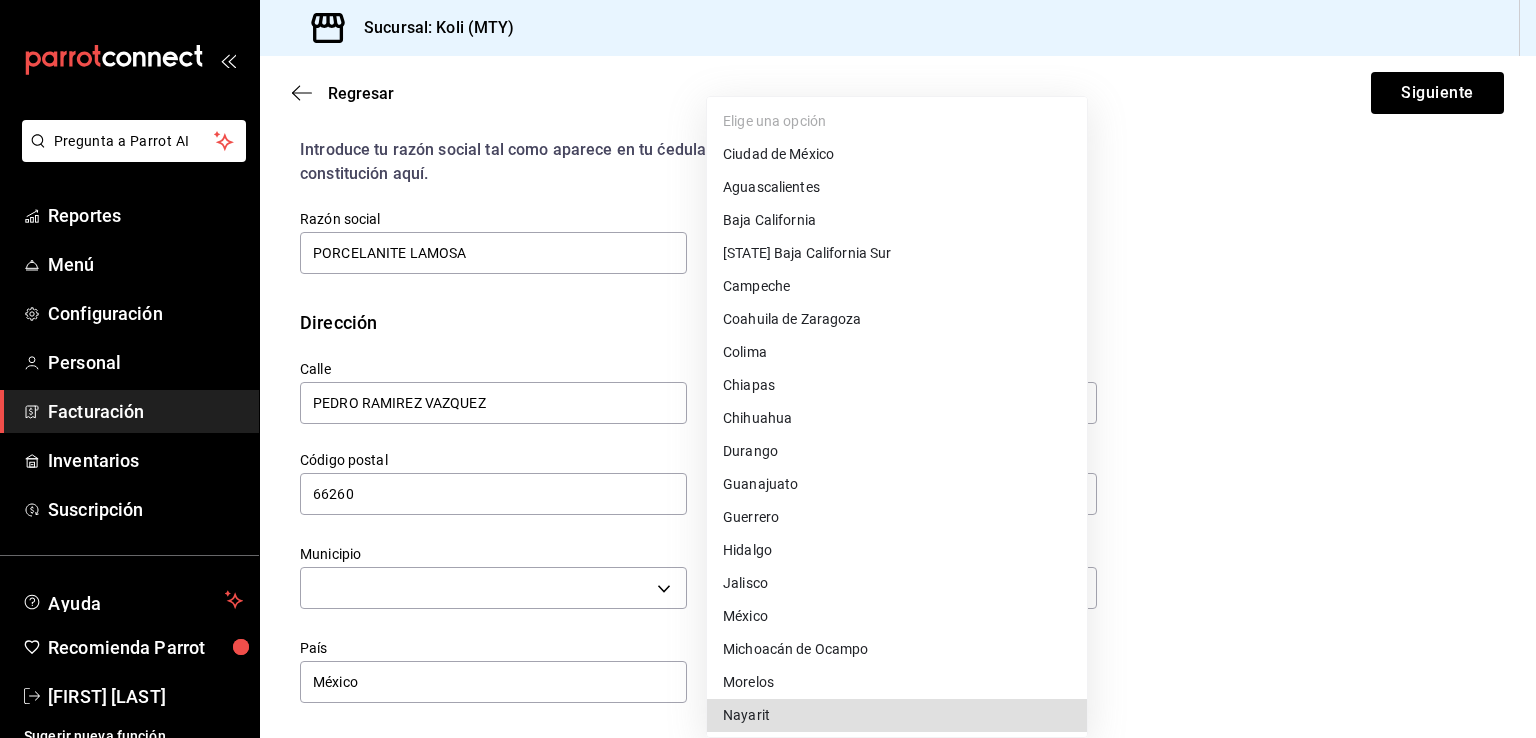 type 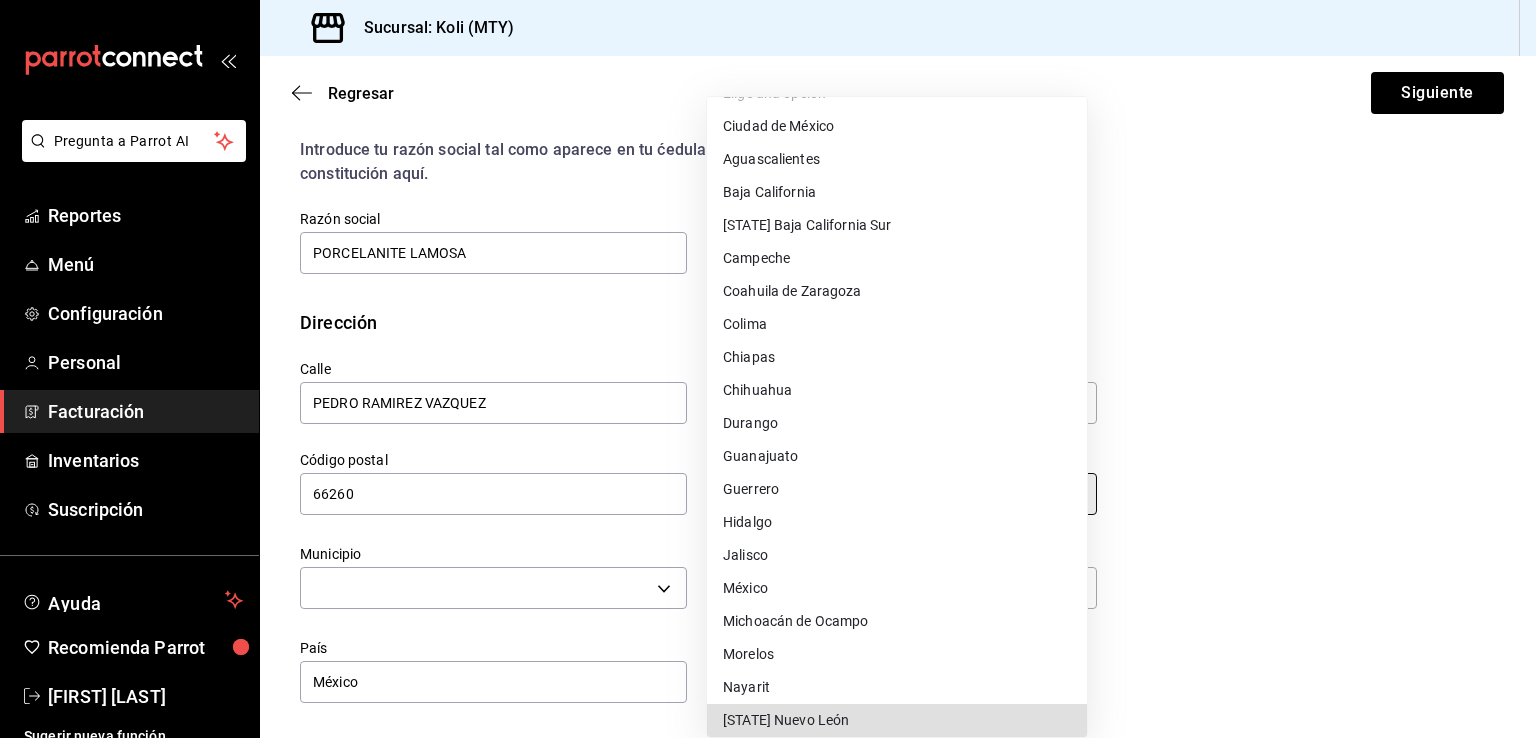 type on "[STATE] Nuevo León" 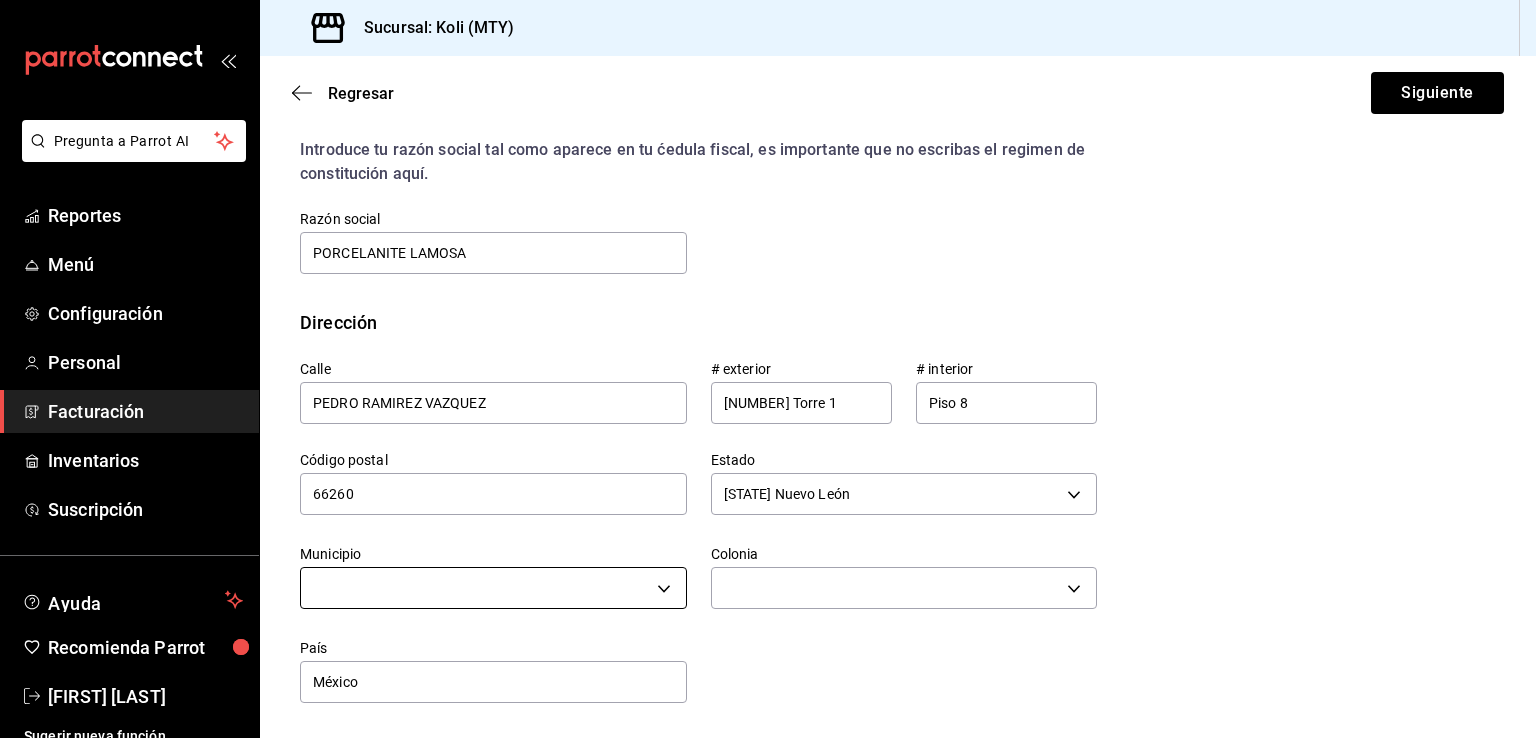 click on "Pregunta a Parrot AI Reportes Menú Configuración Personal Facturación Inventarios Suscripción Ayuda Recomienda Parrot [FIRST] [LAST] Sugerir nueva función Sucursal: Koli (MTY) Regresar Siguiente Factura general Realiza tus facturas con un numero de orden o un monto en especifico; También puedes realizar una factura de remplazo mediante una factura cancelada. Factura de reemplazo Al activar esta opción tendrás que elegir una factura a reemplazar Datos de emisor Perfil fiscal GRANDE CUISINE 5b45664e-1ed5-40f4-a4c3-9b00694d0c55 Marca Koli (Del Valle) d0121fda-d2d9-471b-a553-6c3ebe72ecf1 Tipo de comprobante Ingreso I Datos de receptor RFC PLA071206TS4 Buscar RFC Régimen fiscal 623 - Opcional para Grupos de Sociedades 623 Uso de CFDI G03 - Gastos en general G03 Correo electrónico administracion@koli.mx Introduce tu razón social tal como aparece en tu ćedula fiscal, es importante que no escribas el regimen de constitución aquí. company Razón social Calle" at bounding box center [768, 369] 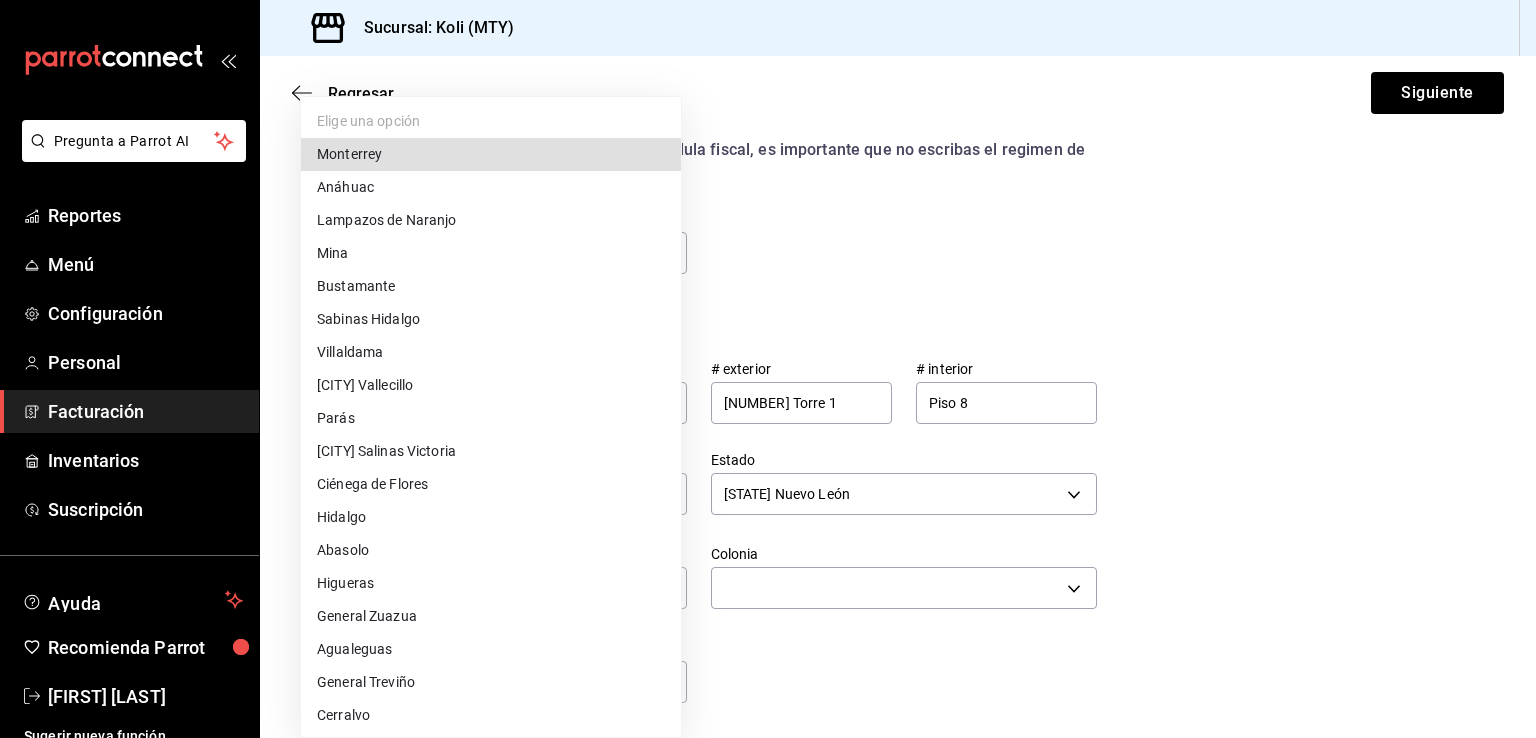 type 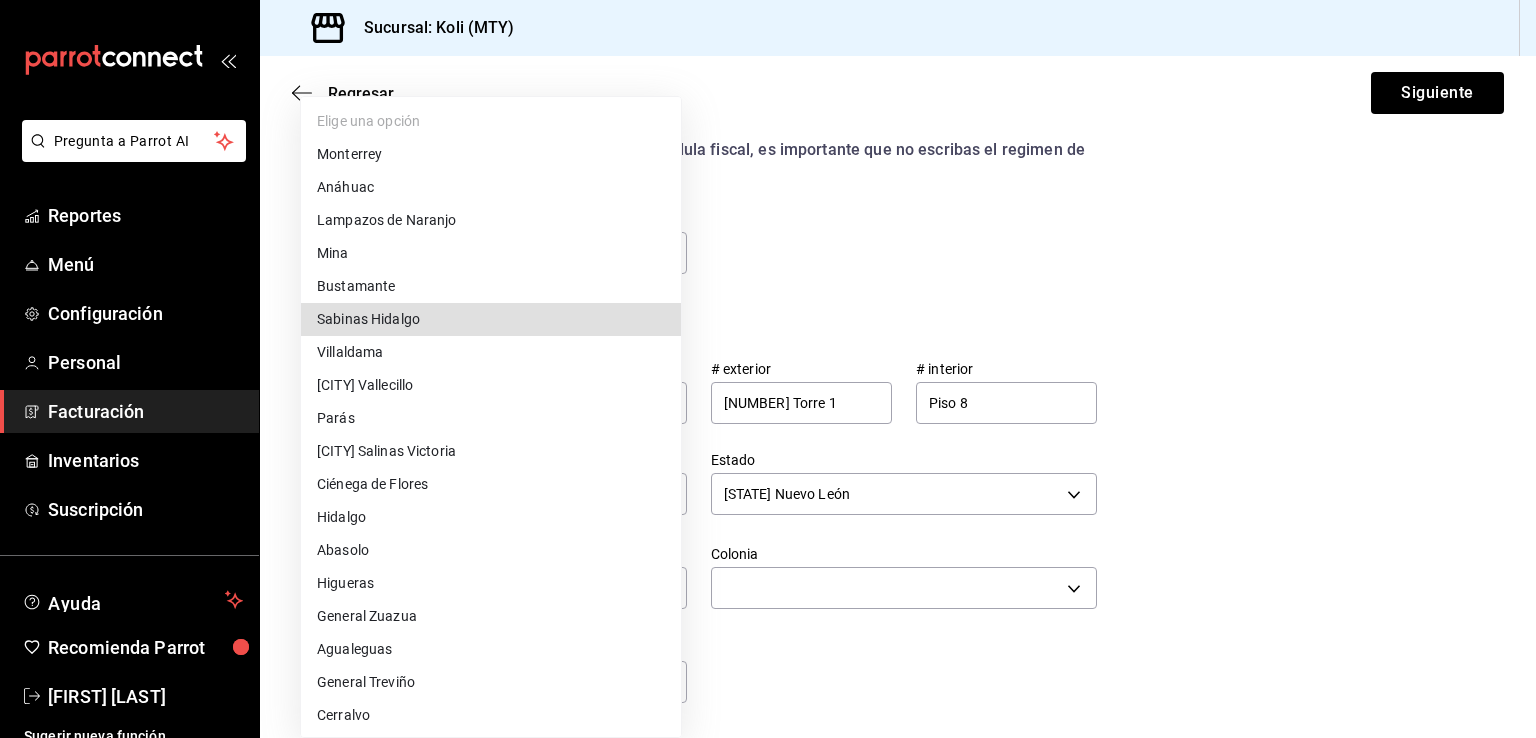 type 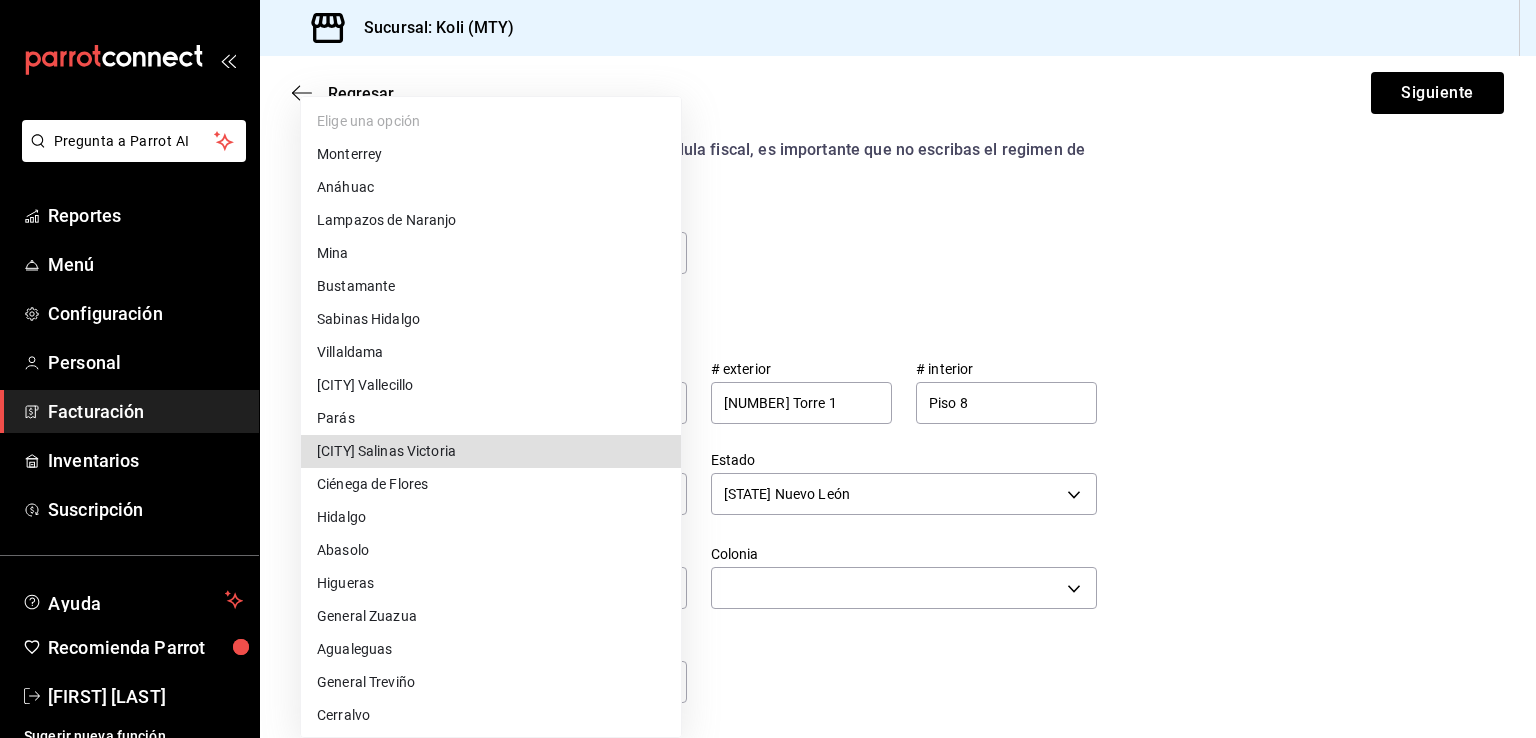 type 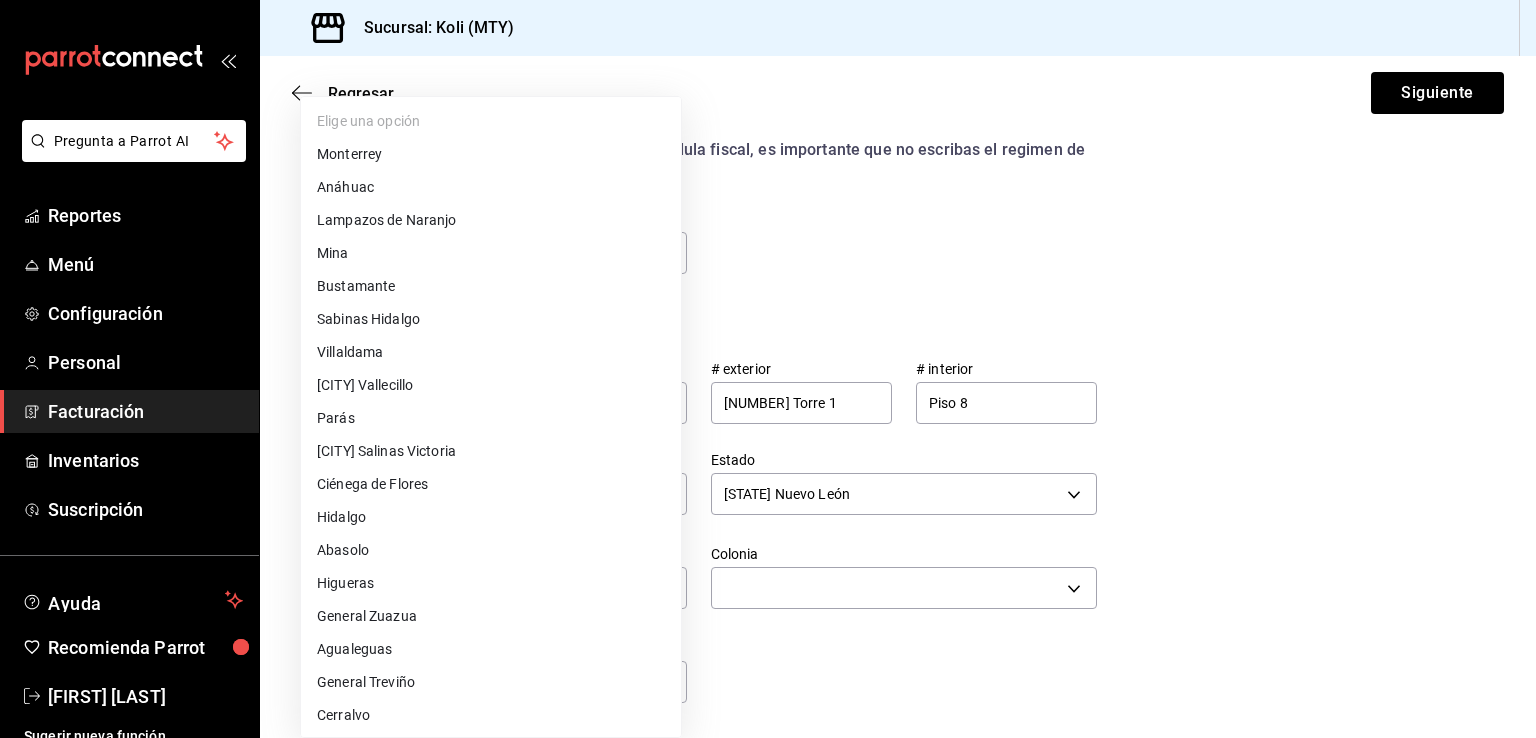 scroll, scrollTop: 430, scrollLeft: 0, axis: vertical 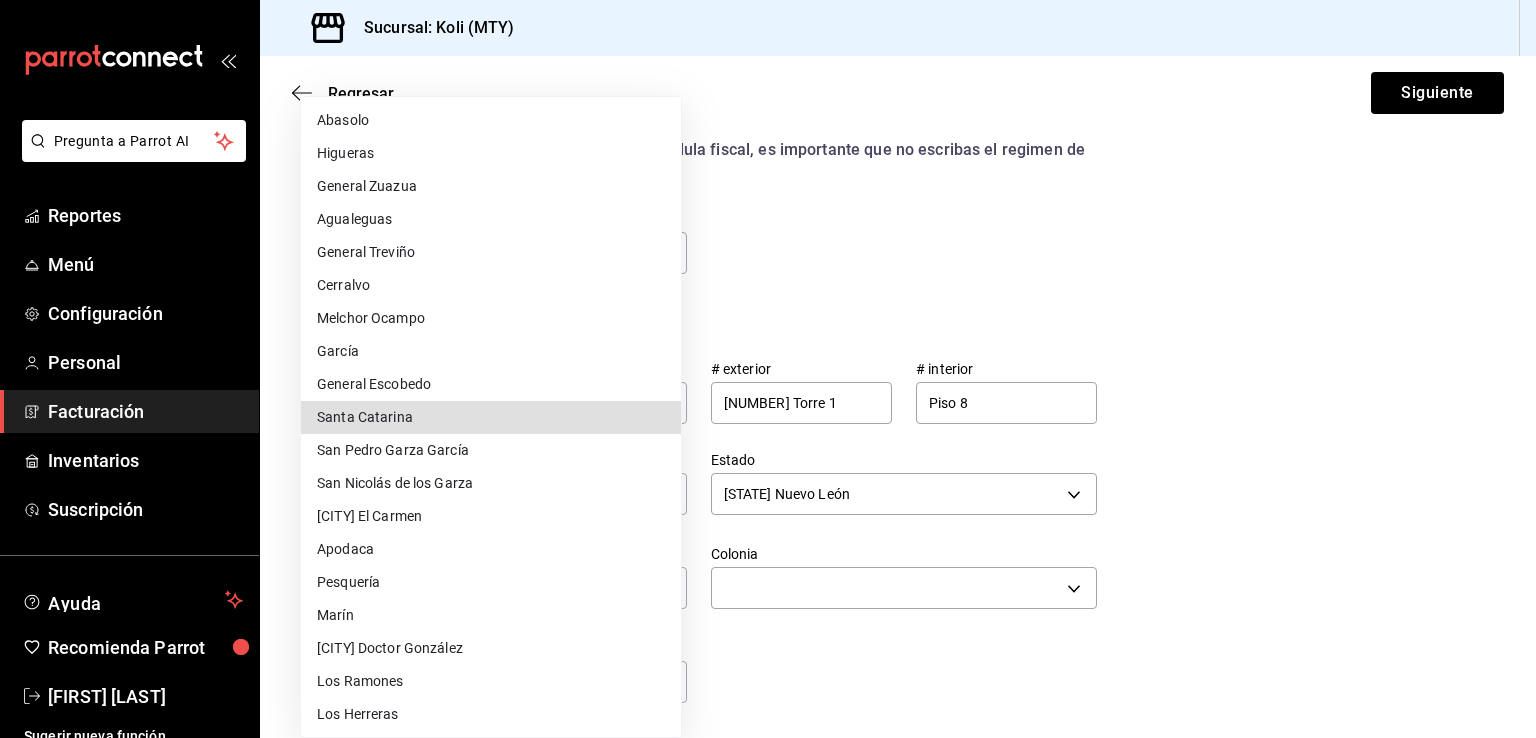 type 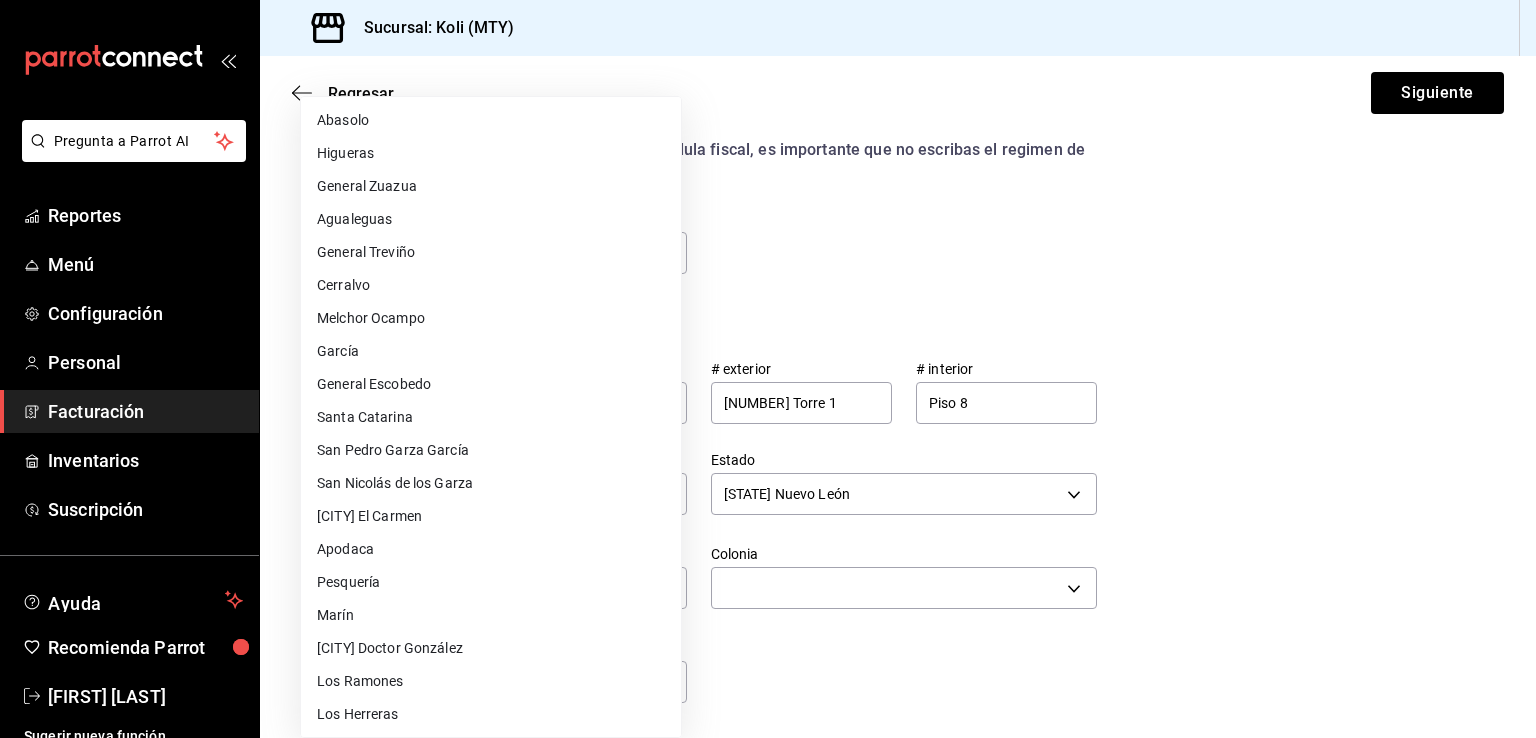 click on "San Pedro Garza García" at bounding box center (491, 450) 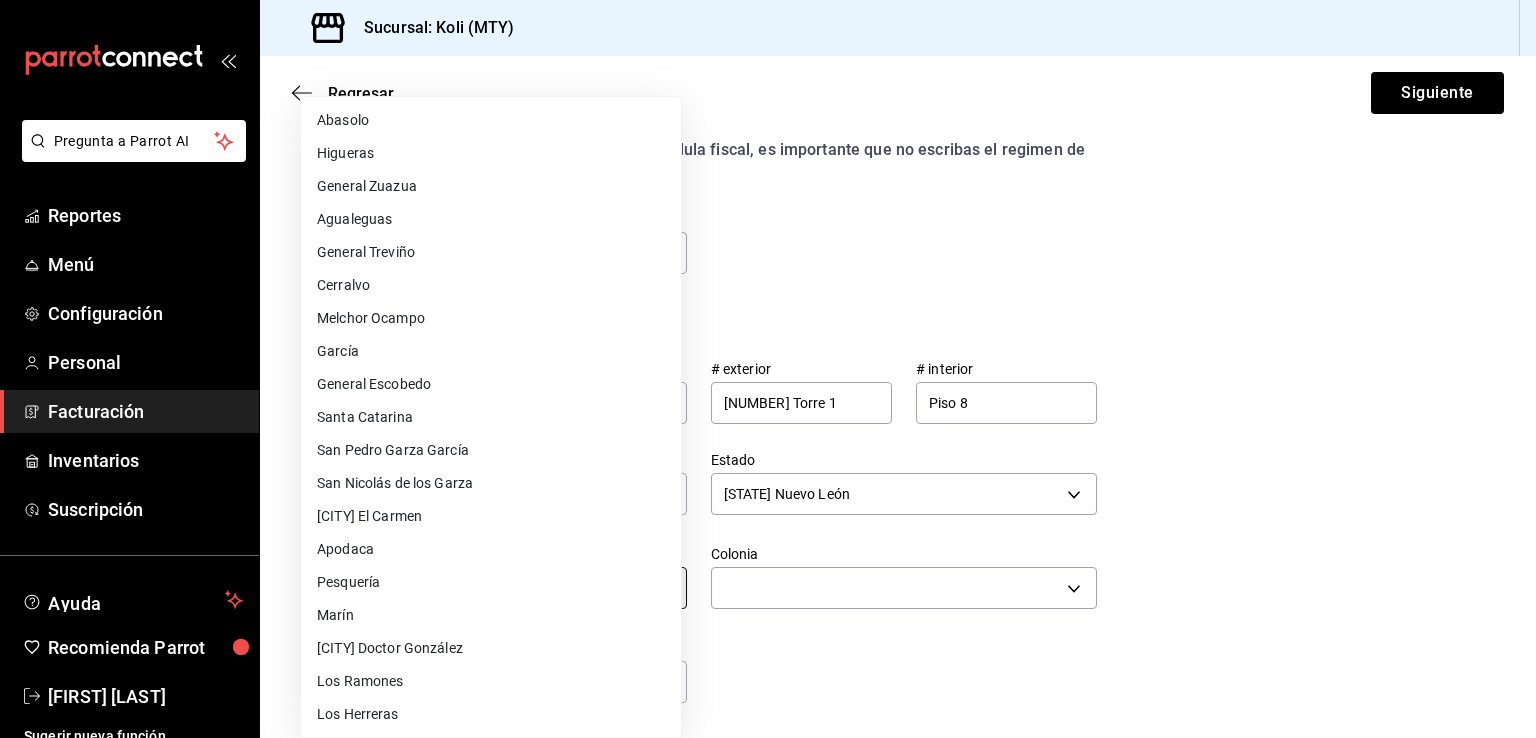 type on "San Pedro Garza García" 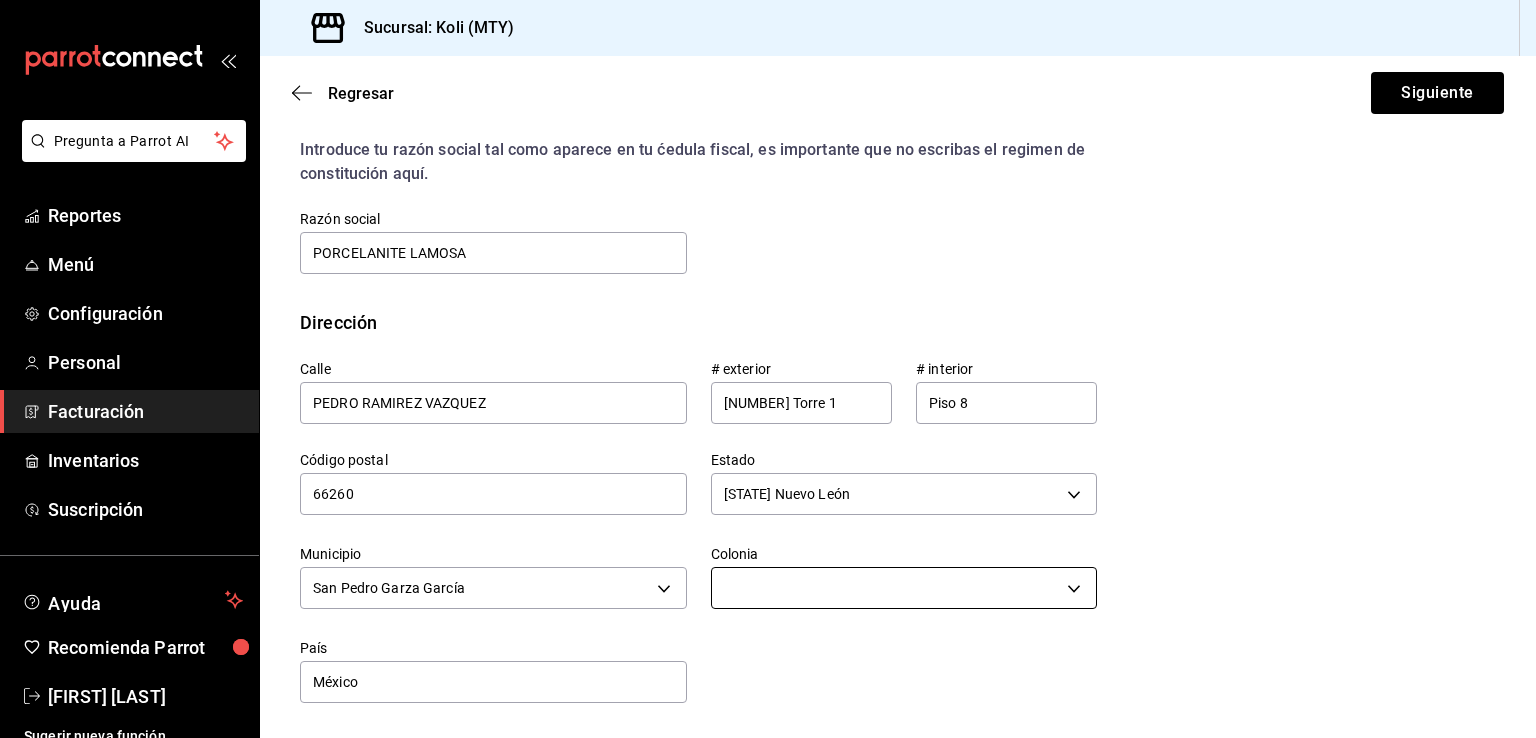 click on "Pregunta a Parrot AI Reportes Menú Configuración Personal Facturación Inventarios Suscripción Ayuda Recomienda Parrot [FIRST] [LAST] Sugerir nueva función Sucursal: Koli (MTY) Regresar Siguiente Factura general Realiza tus facturas con un numero de orden o un monto en especifico; También puedes realizar una factura de remplazo mediante una factura cancelada. Factura de reemplazo Al activar esta opción tendrás que elegir una factura a reemplazar Datos de emisor Perfil fiscal GRANDE CUISINE 5b45664e-1ed5-40f4-a4c3-9b00694d0c55 Marca Koli (Del Valle) d0121fda-d2d9-471b-a553-6c3ebe72ecf1 Tipo de comprobante Ingreso I Datos de receptor RFC PLA071206TS4 Buscar RFC Régimen fiscal 623 - Opcional para Grupos de Sociedades 623 Uso de CFDI G03 - Gastos en general G03 Correo electrónico administracion@koli.mx Introduce tu razón social tal como aparece en tu ćedula fiscal, es importante que no escribas el regimen de constitución aquí. company Razón social Calle" at bounding box center (768, 369) 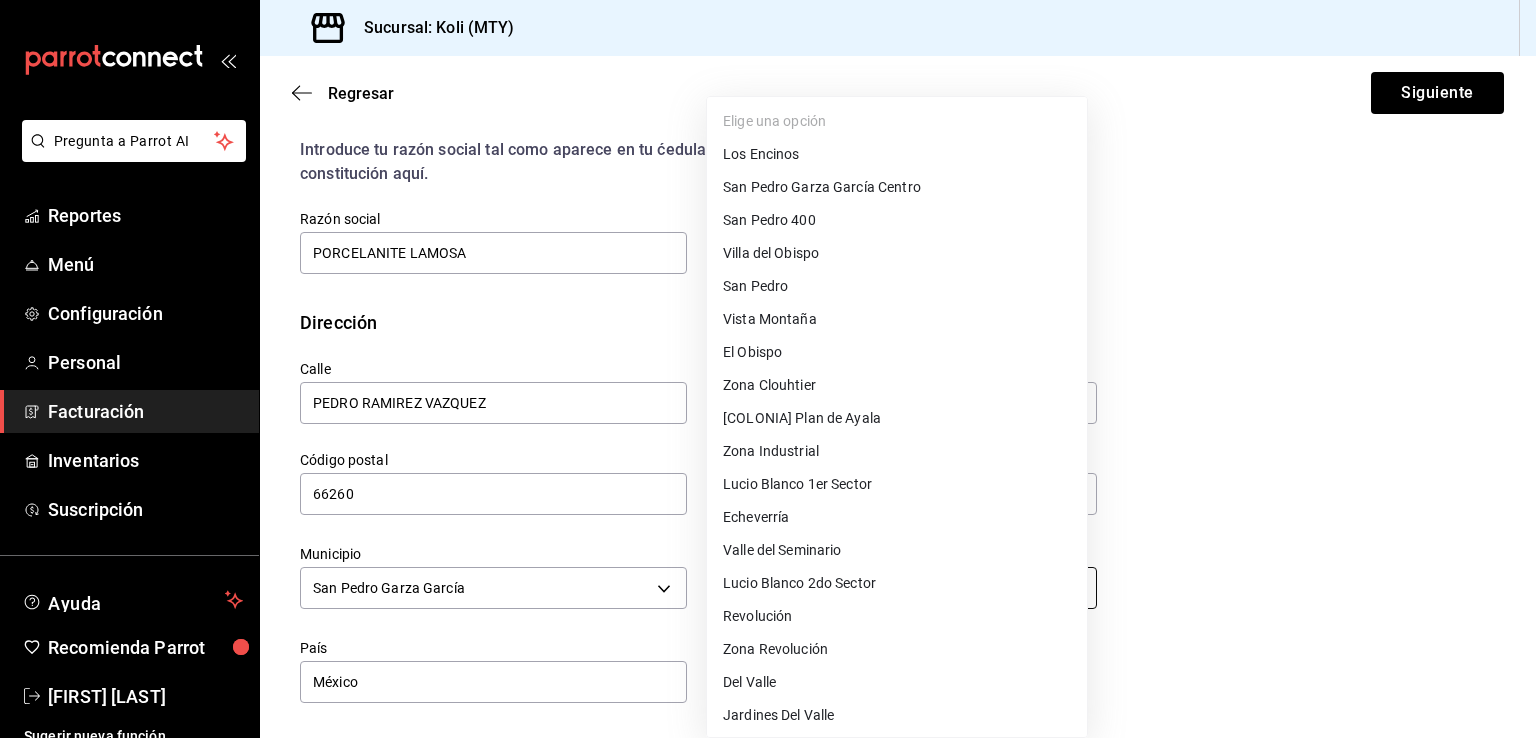 type 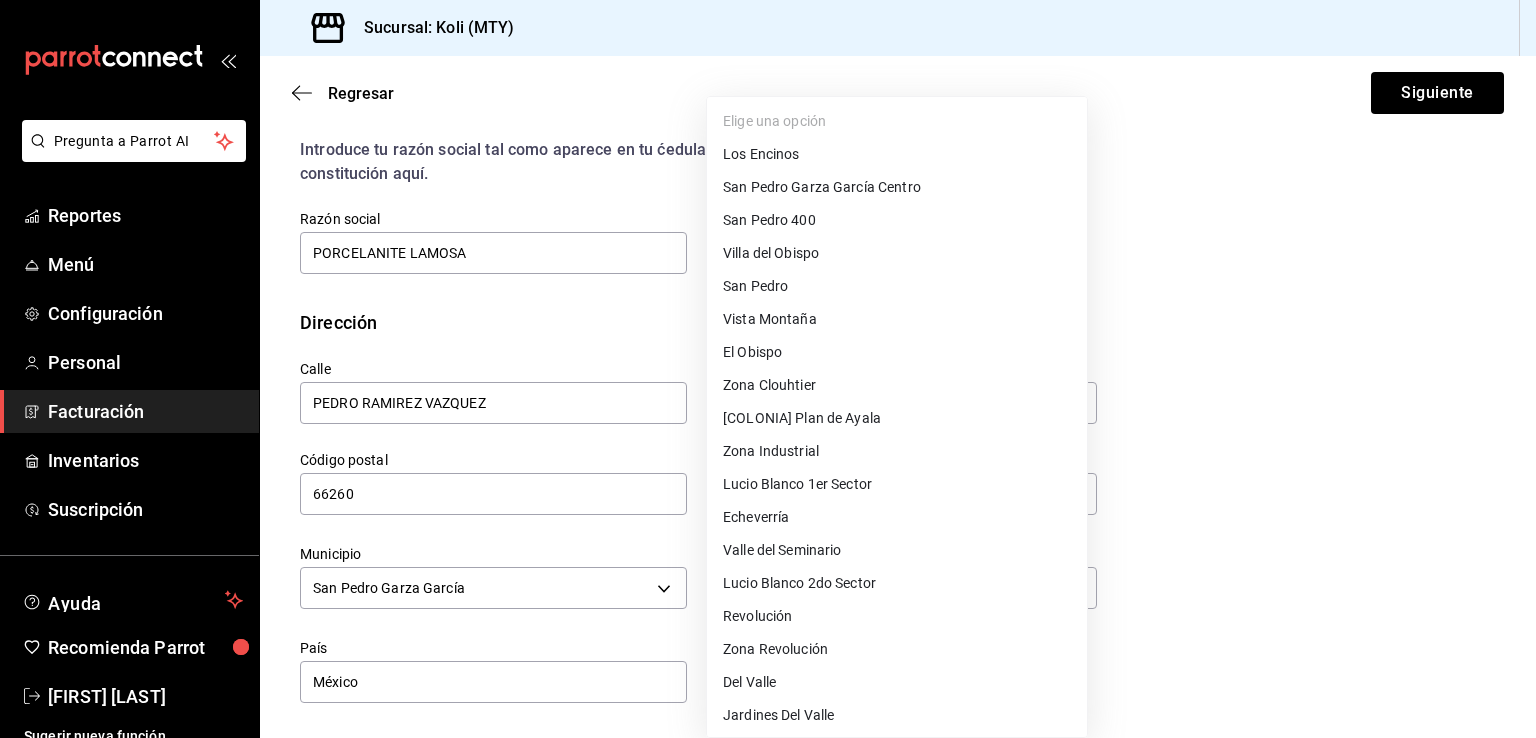 click on "Del Valle" at bounding box center [897, 682] 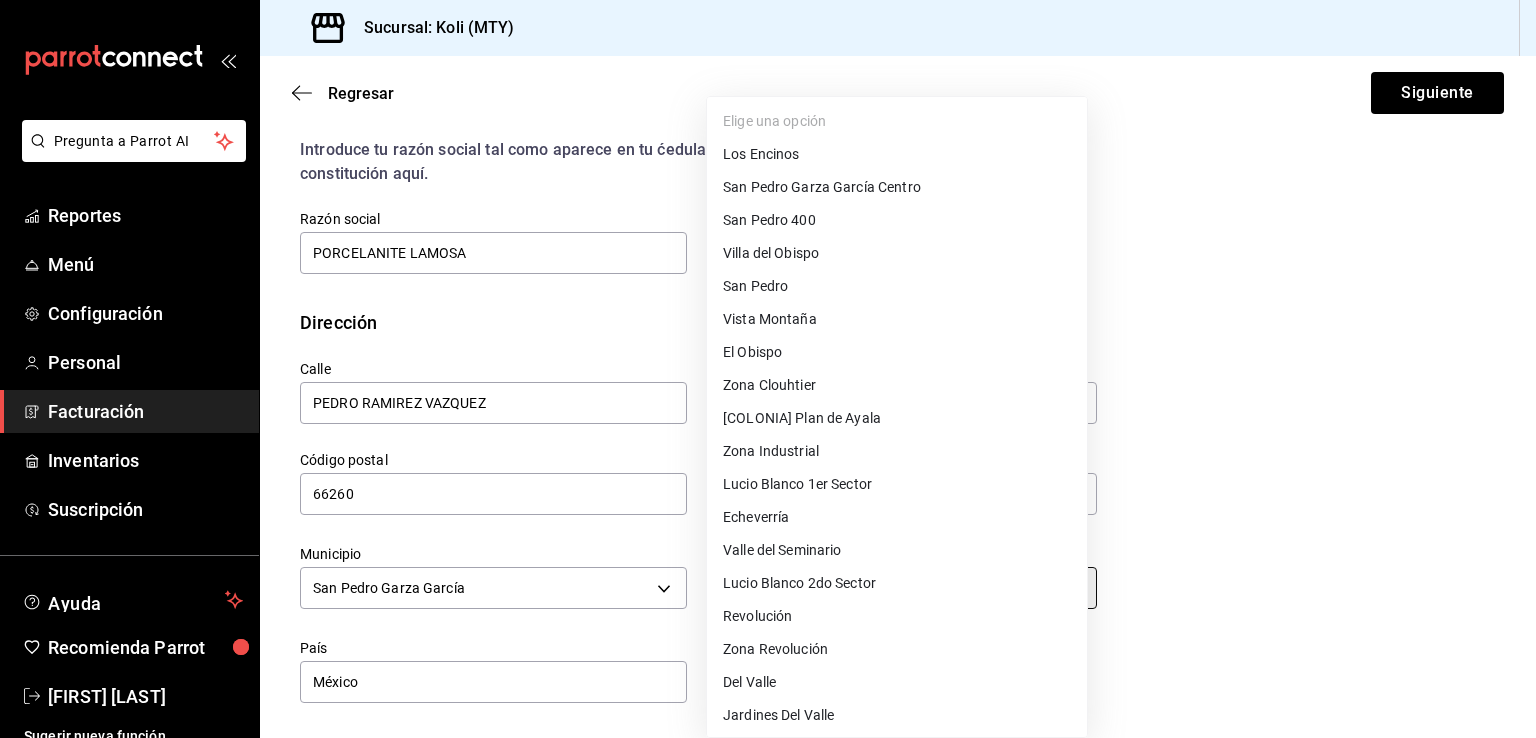 type on "Del Valle" 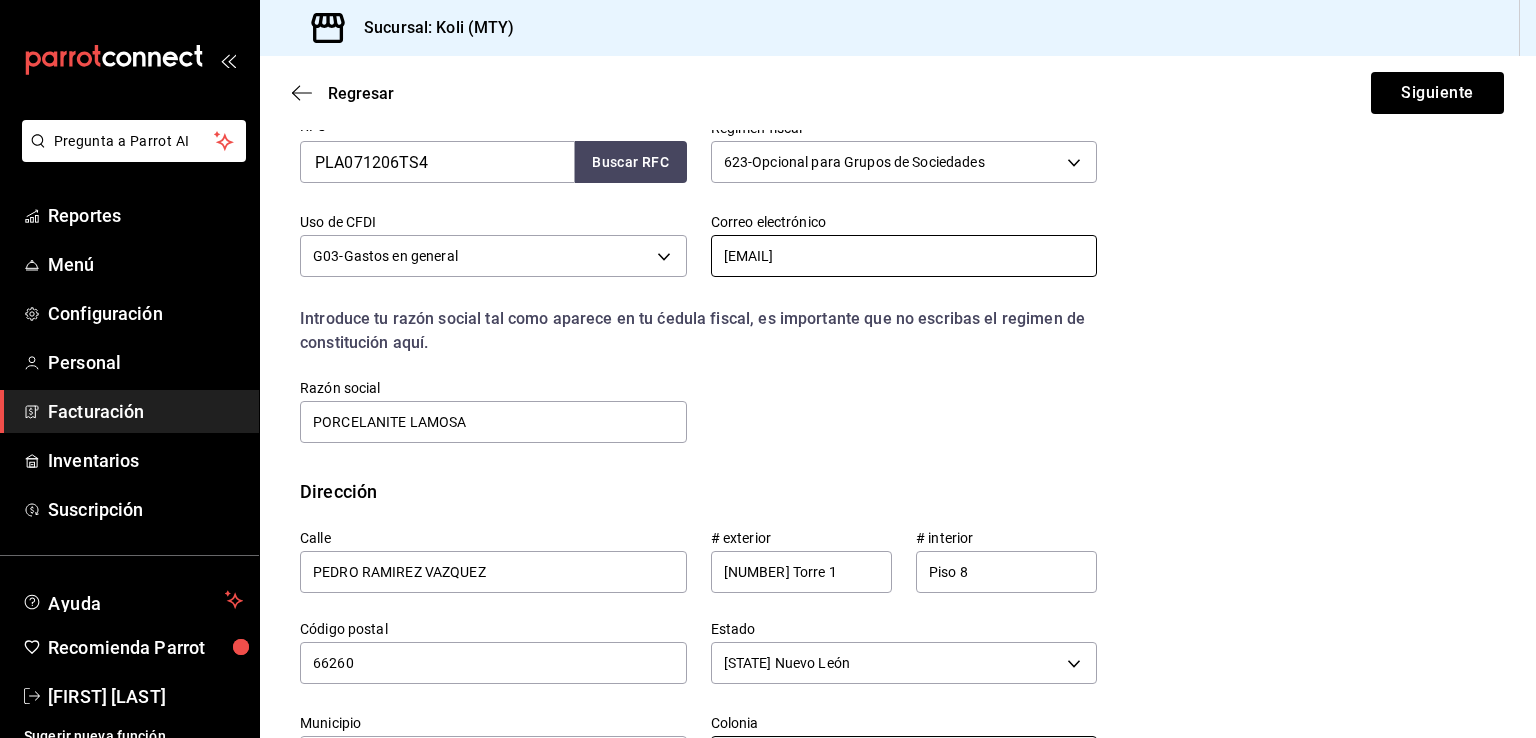 scroll, scrollTop: 661, scrollLeft: 0, axis: vertical 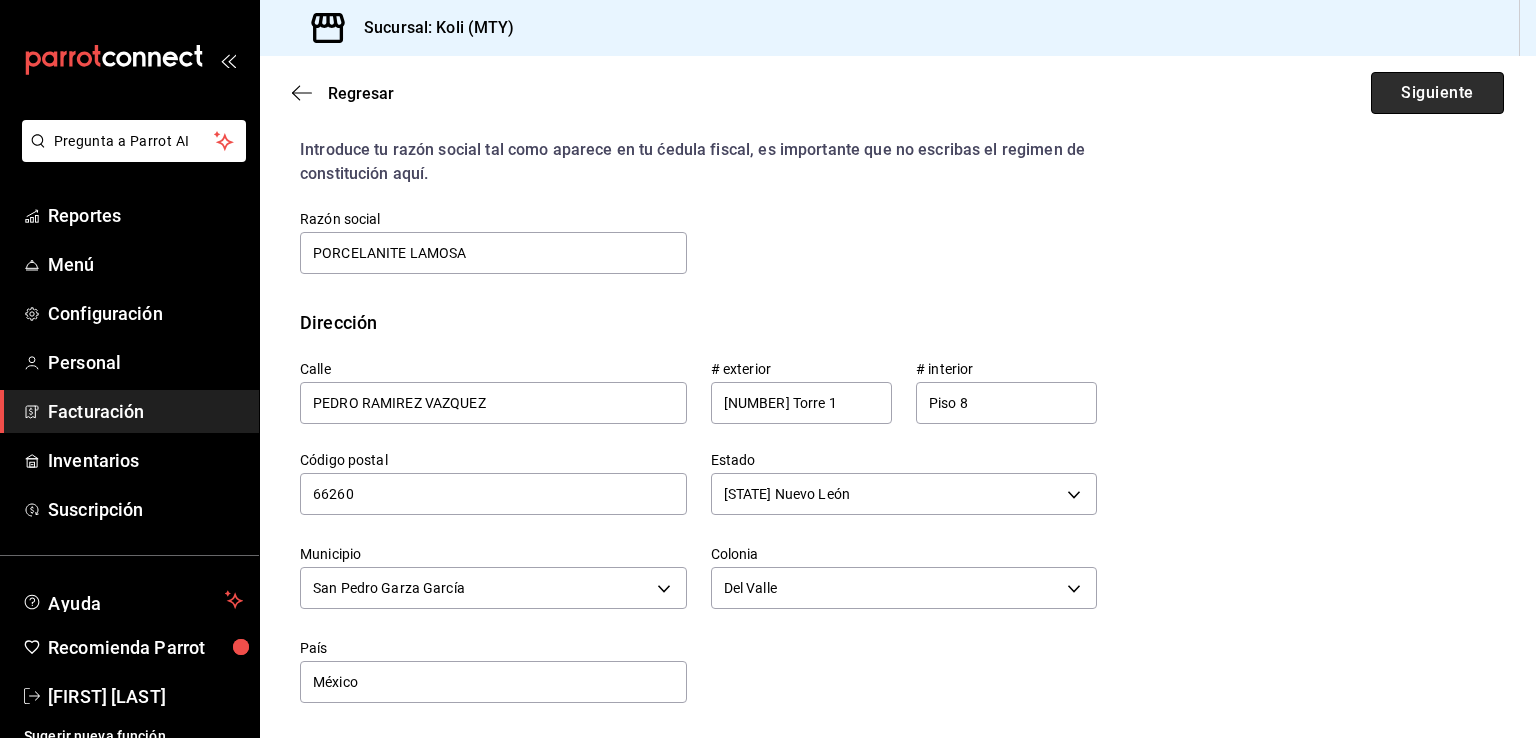click on "Siguiente" at bounding box center [1437, 93] 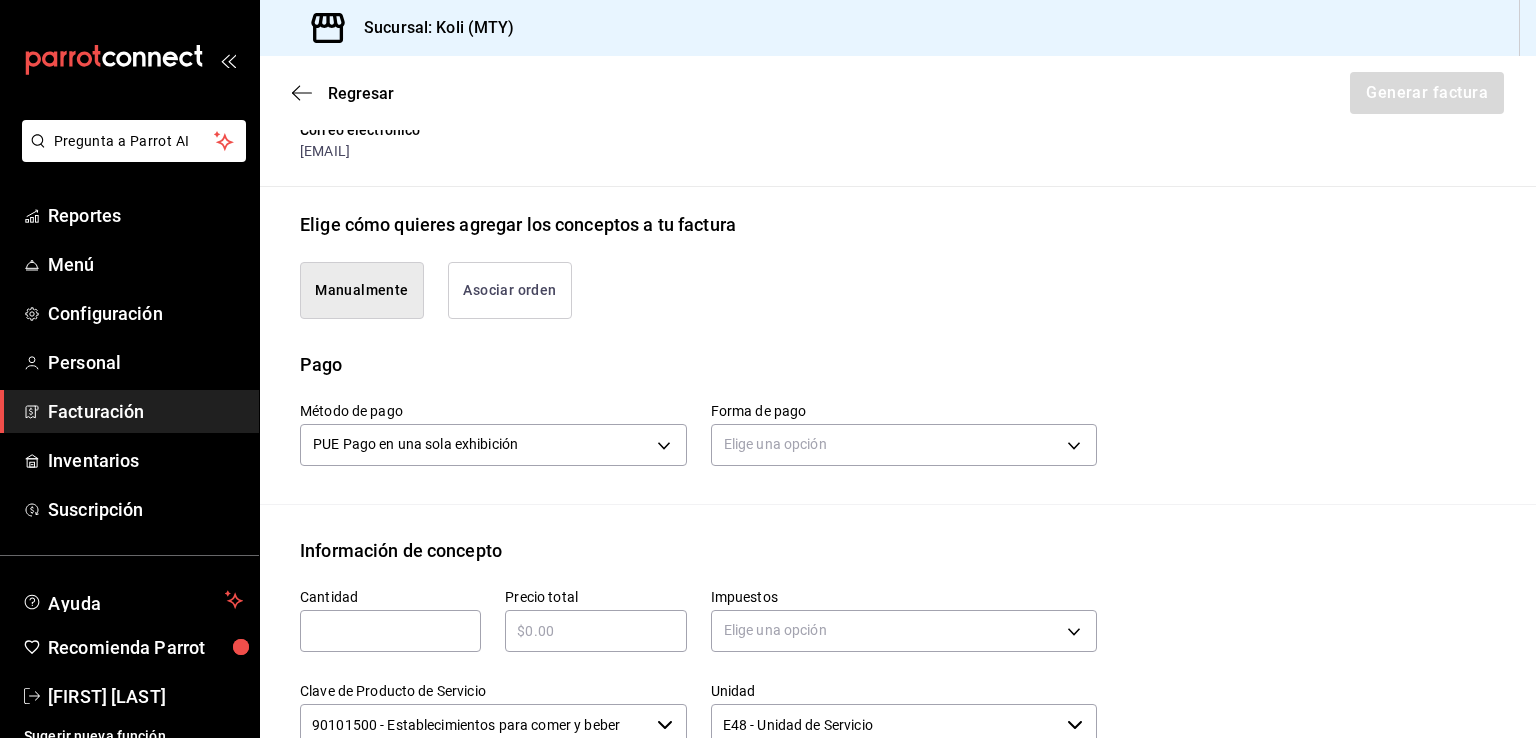 scroll, scrollTop: 604, scrollLeft: 0, axis: vertical 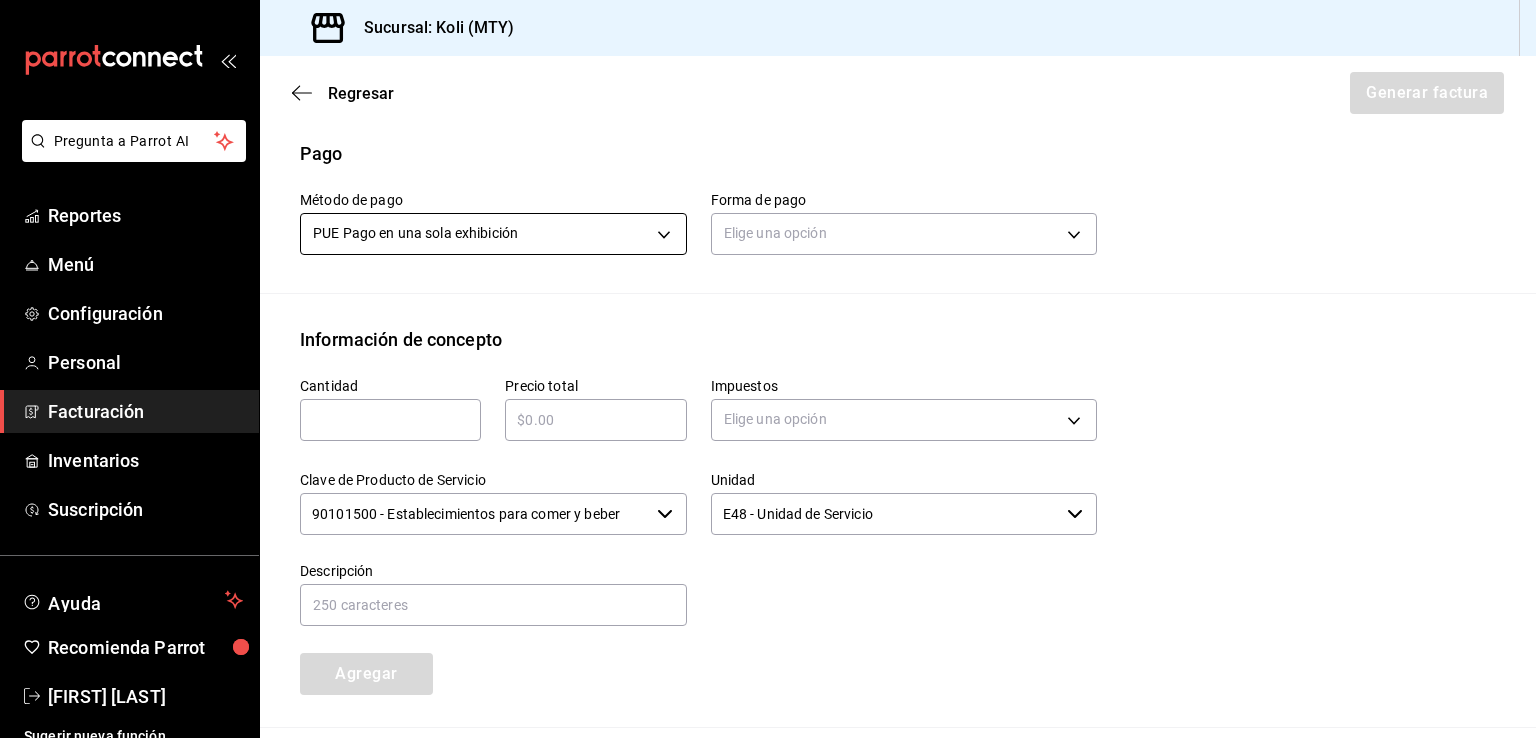 click on "Pregunta a Parrot AI Reportes   Menú   Configuración   Personal   Facturación   Inventarios   Suscripción   Ayuda Recomienda Parrot   [FIRST] [LAST]   Sugerir nueva función   Sucursal: Koli (MTY) Regresar Generar factura Emisor Perfil fiscal GRANDE CUISINE Tipo de comprobante Ingreso Receptor Nombre / Razón social PORCELANITE LAMOSA RFC Receptor PLA071206TS4 Régimen fiscal Opcional para Grupos de Sociedades Uso de CFDI G03: Gastos en general Correo electrónico administracion@koli.mx Elige cómo quieres agregar los conceptos a tu factura Manualmente Asociar orden Pago Método de pago PUE   Pago en una sola exhibición PUE Forma de pago Elige una opción Información de concepto Cantidad ​ Precio total ​ Impuestos Elige una opción Clave de Producto de Servicio 90101500 - Establecimientos para comer y beber ​ Unidad E48 - Unidad de Servicio ​ Descripción Agregar IVA Total $0.00 IEPS Total $0.00 Subtotal $0.00 Total $0.00 Orden Cantidad Clave Unidad Monto Impuesto Subtotal" at bounding box center [768, 369] 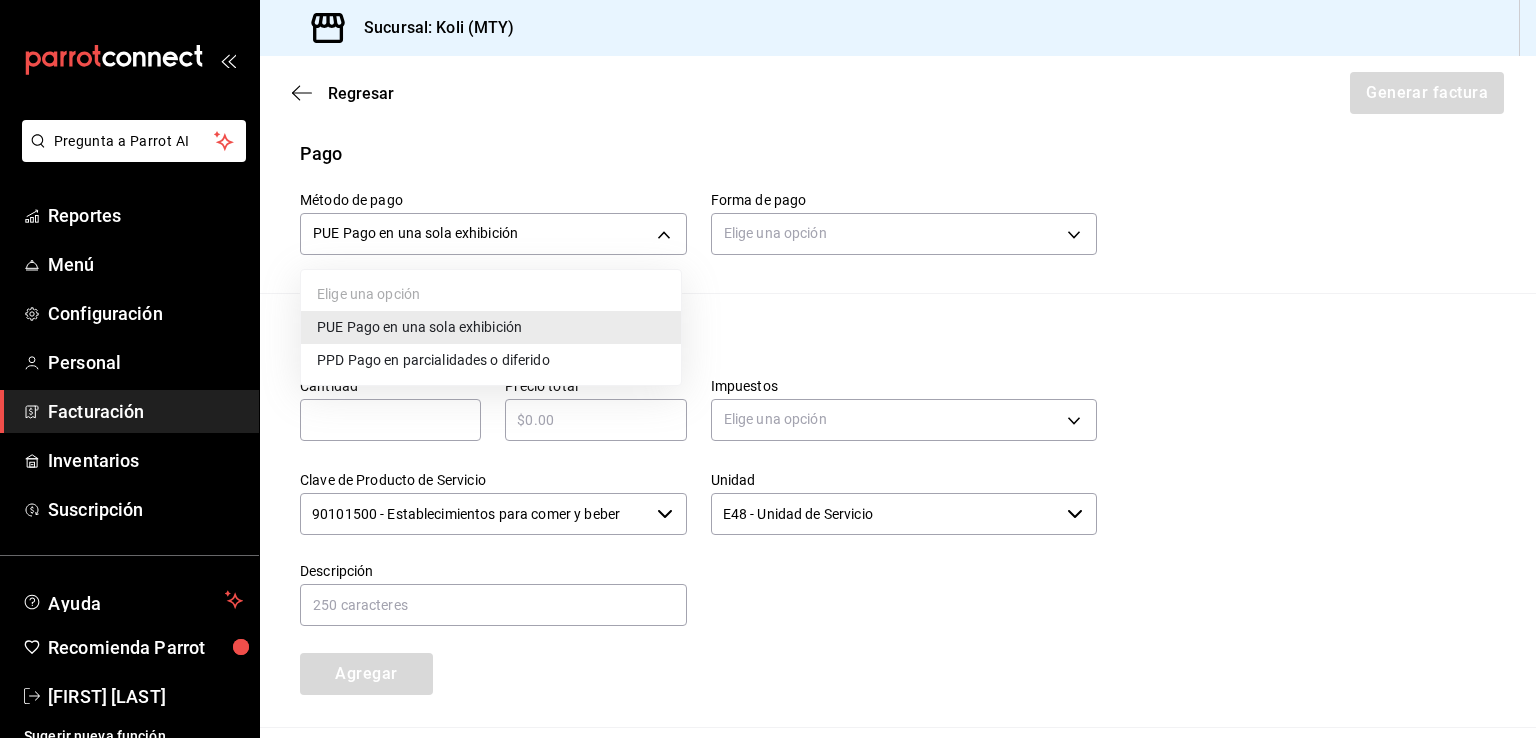 click on "PPD   Pago en parcialidades o diferido" at bounding box center [491, 360] 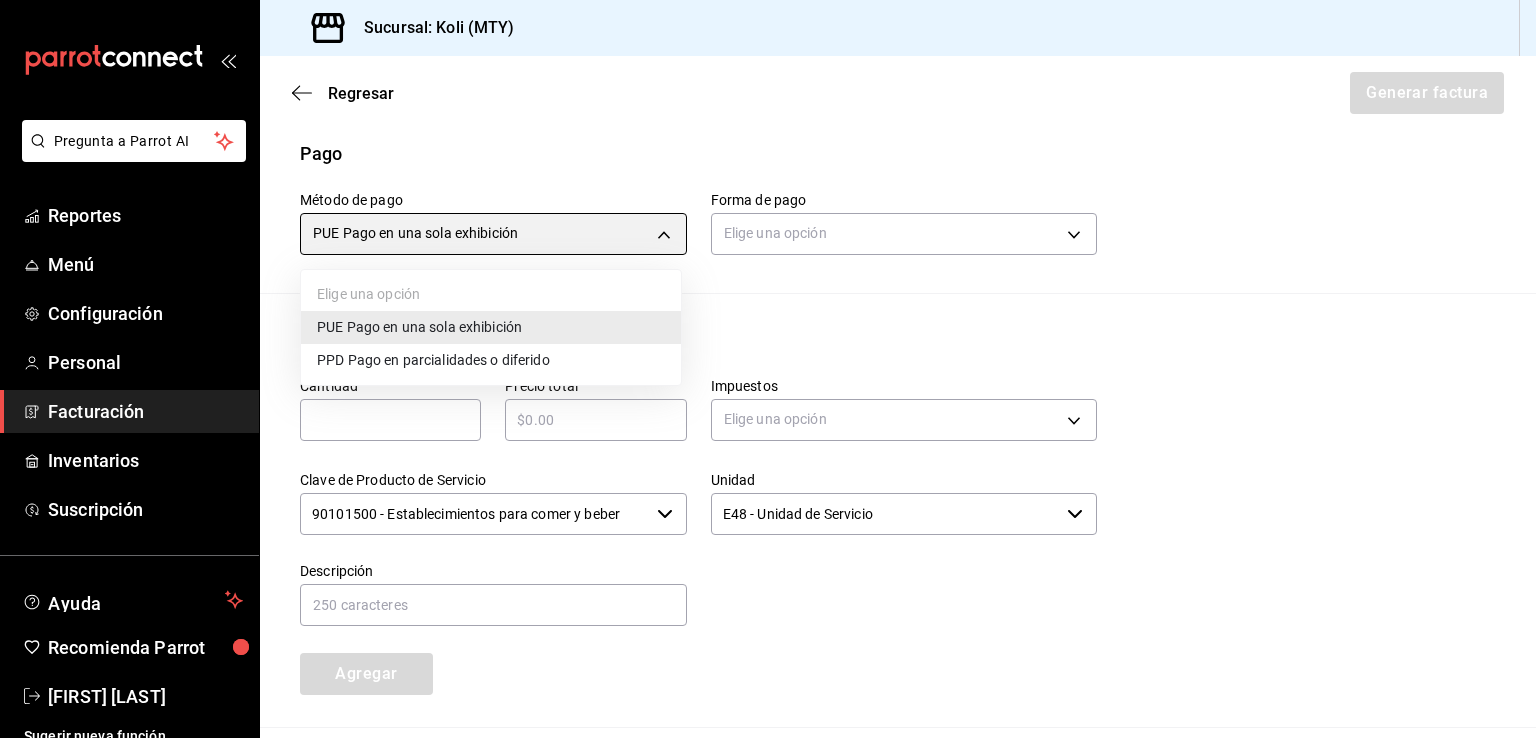 type on "PPD" 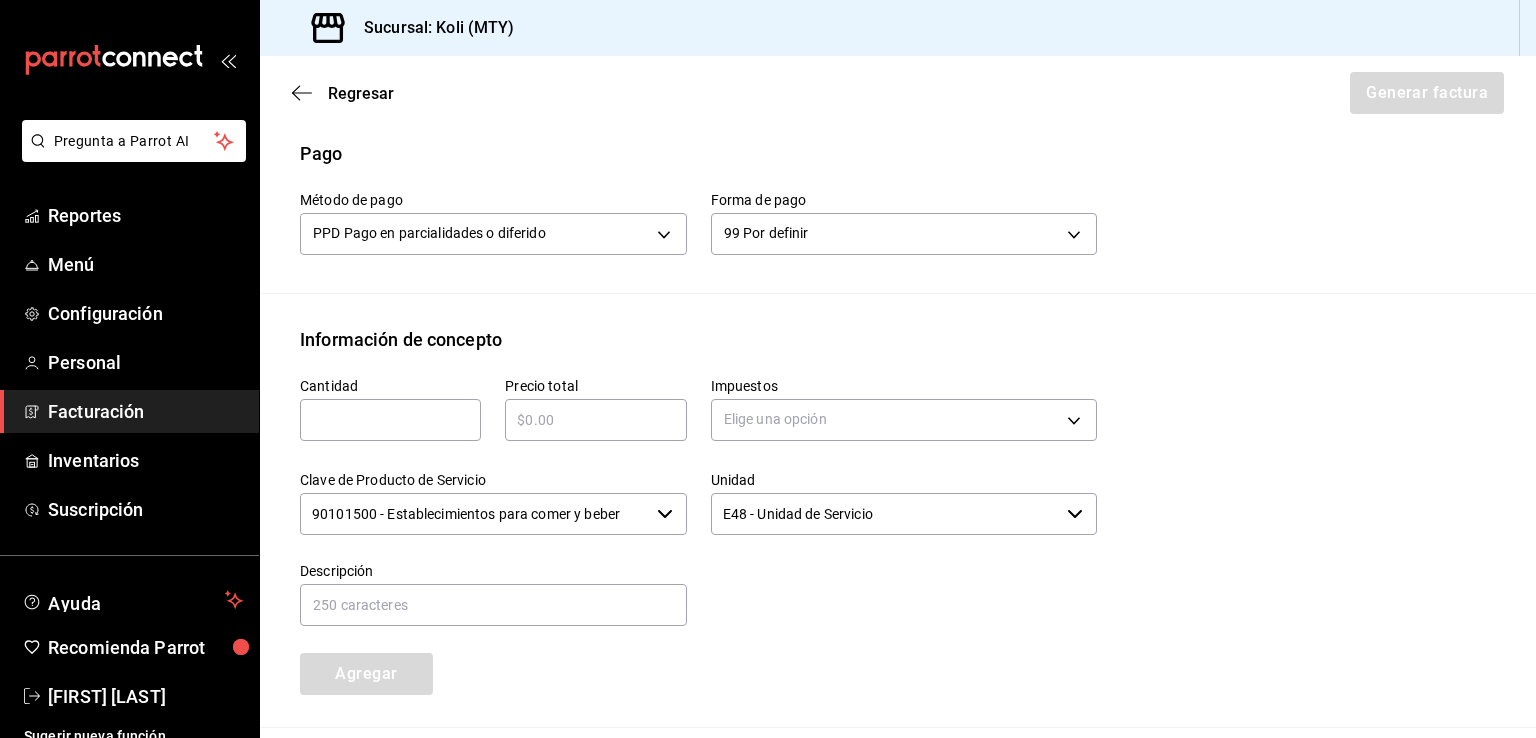 click at bounding box center (390, 420) 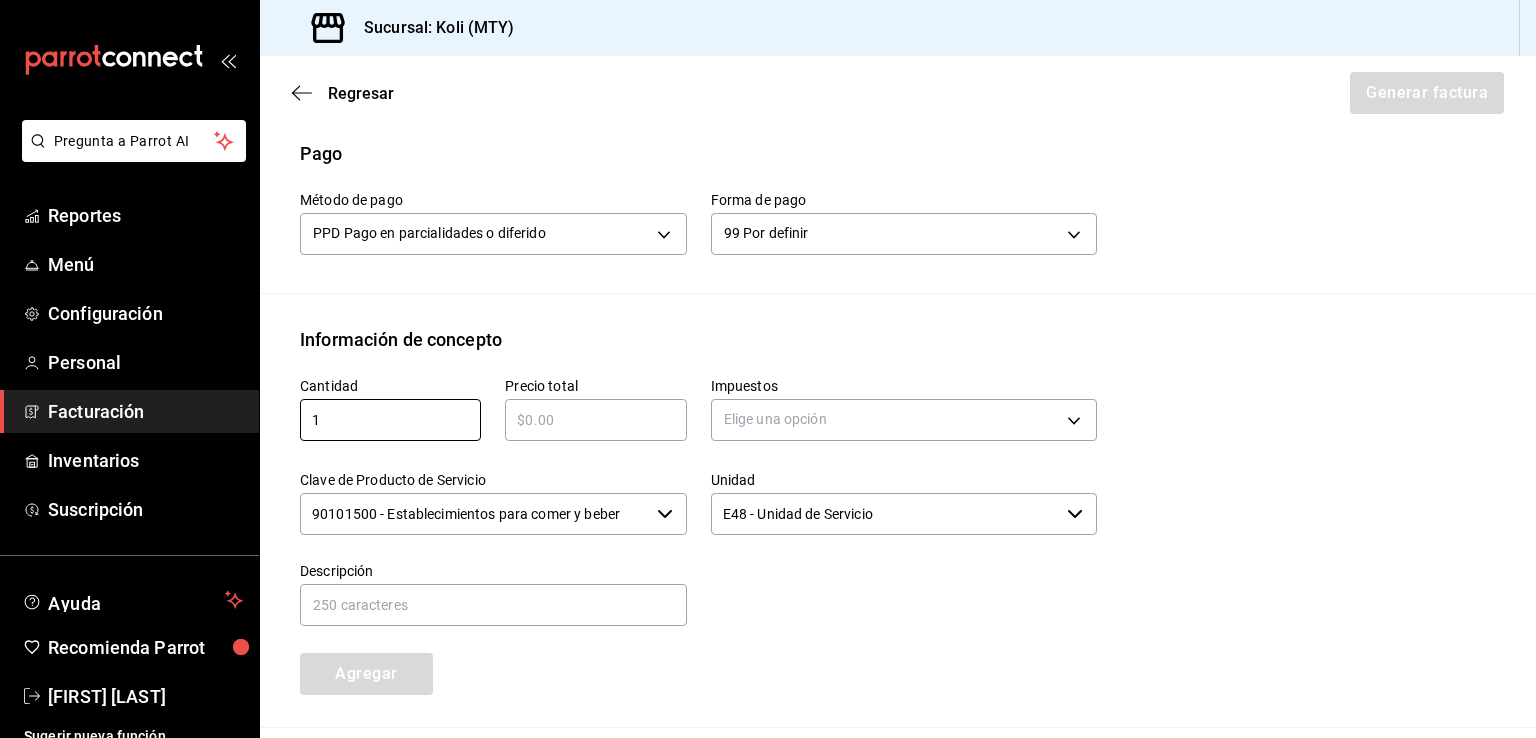 type on "1" 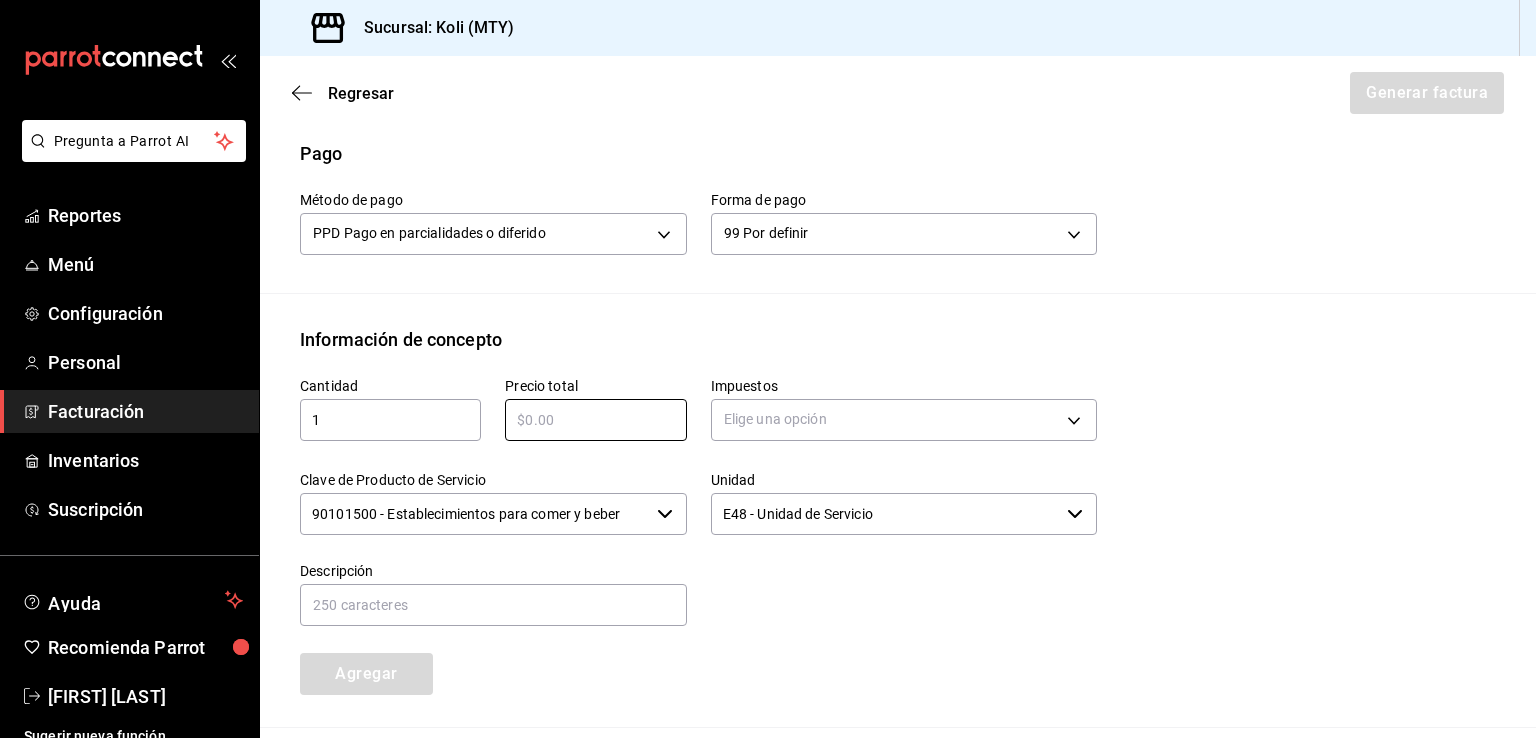 paste on "$37444" 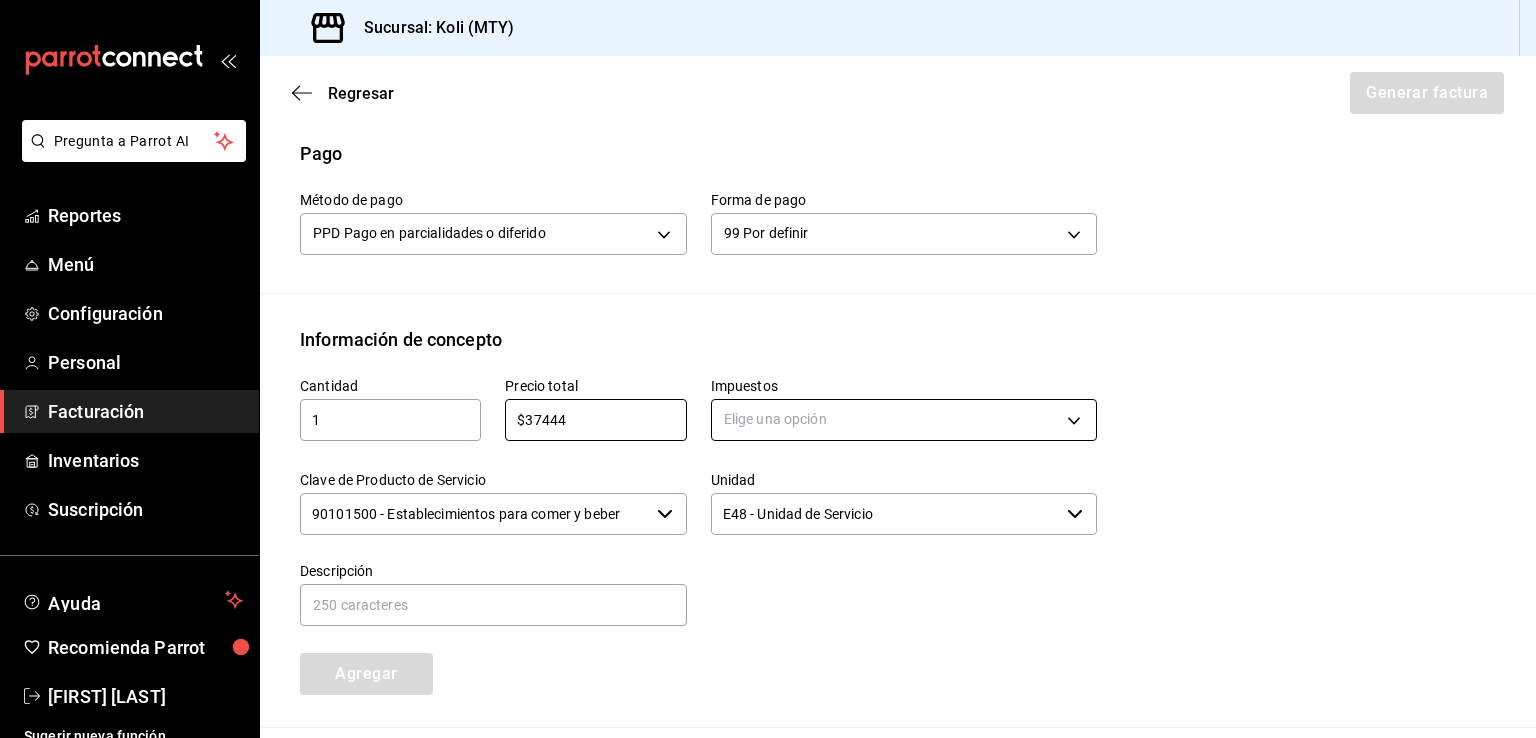 type on "$37444" 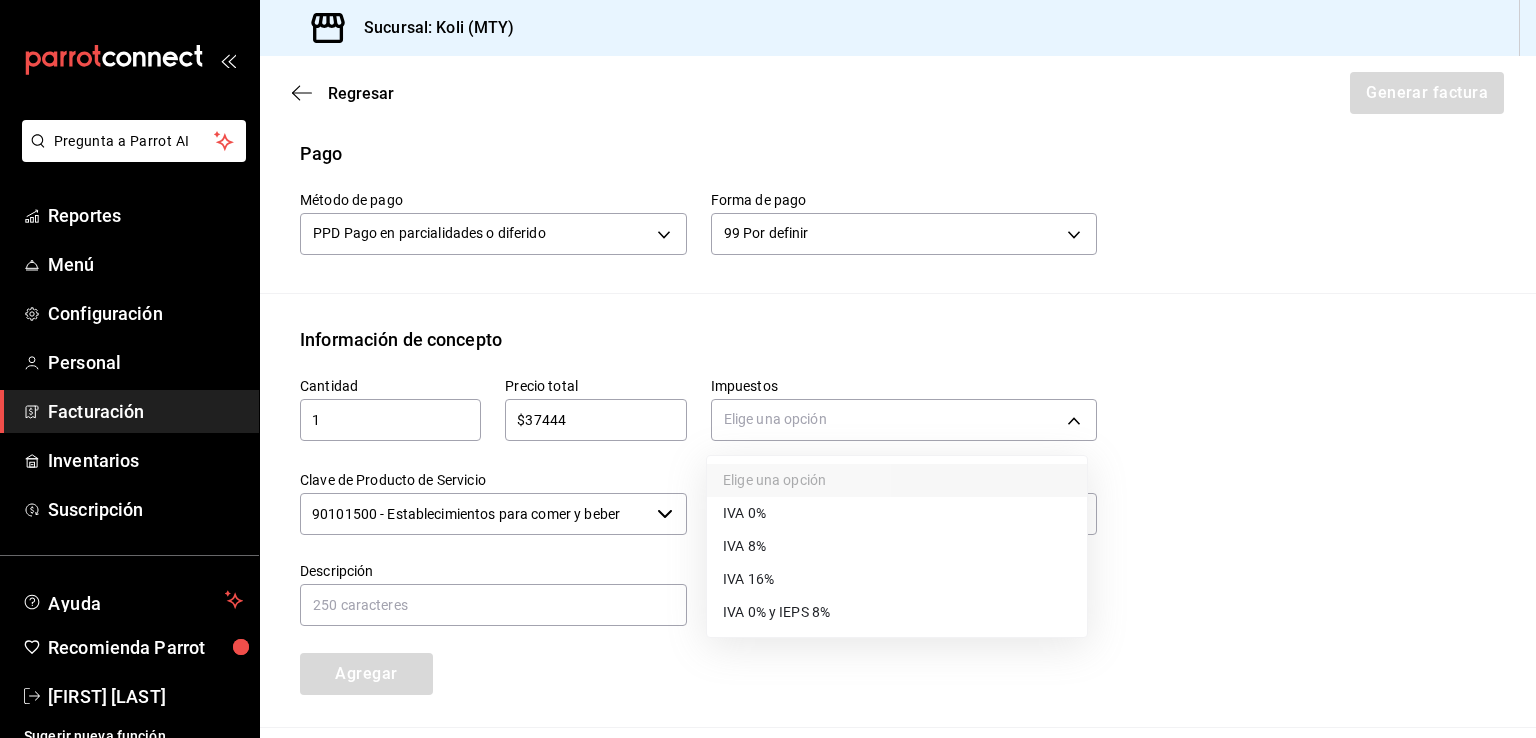 click on "IVA 16%" at bounding box center (748, 579) 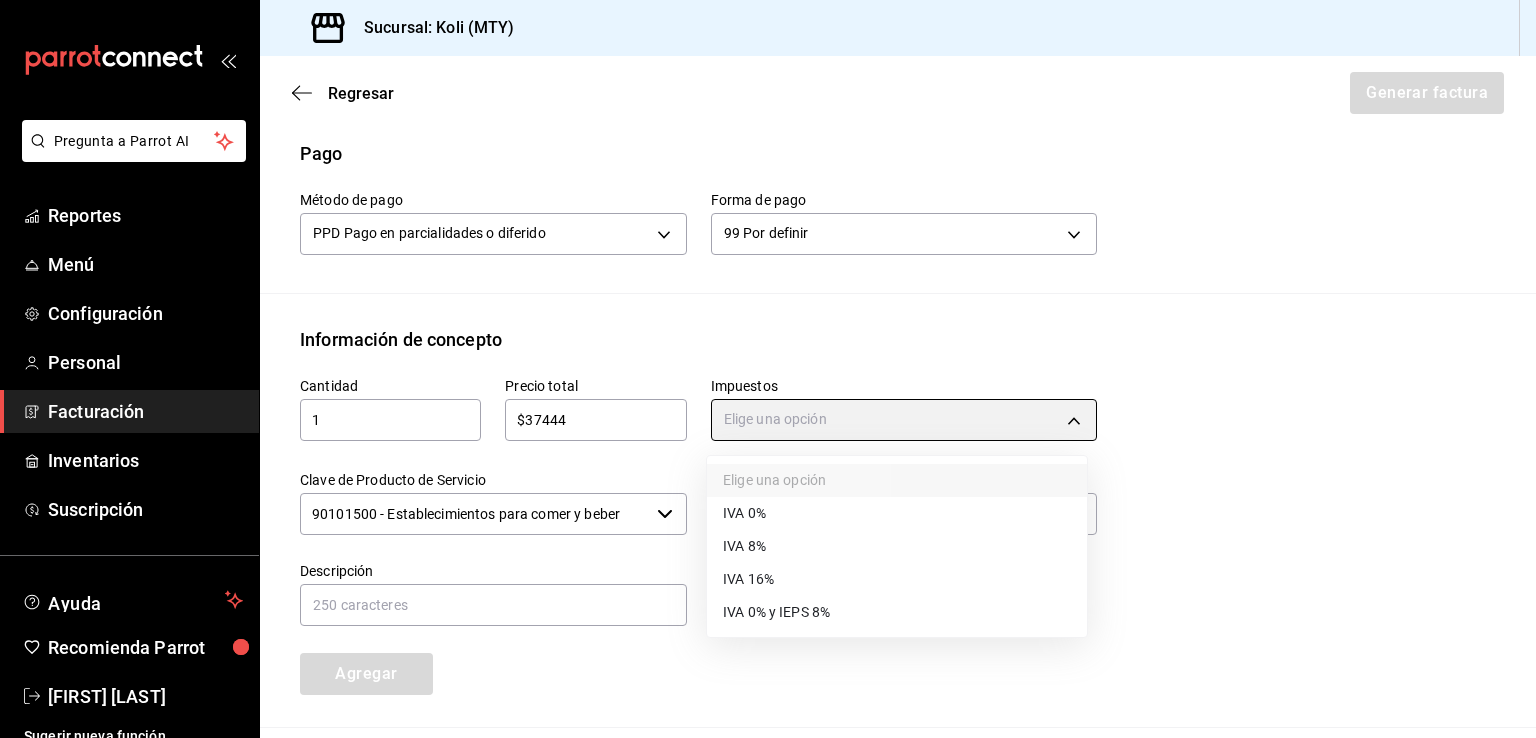 type on "IVA_16" 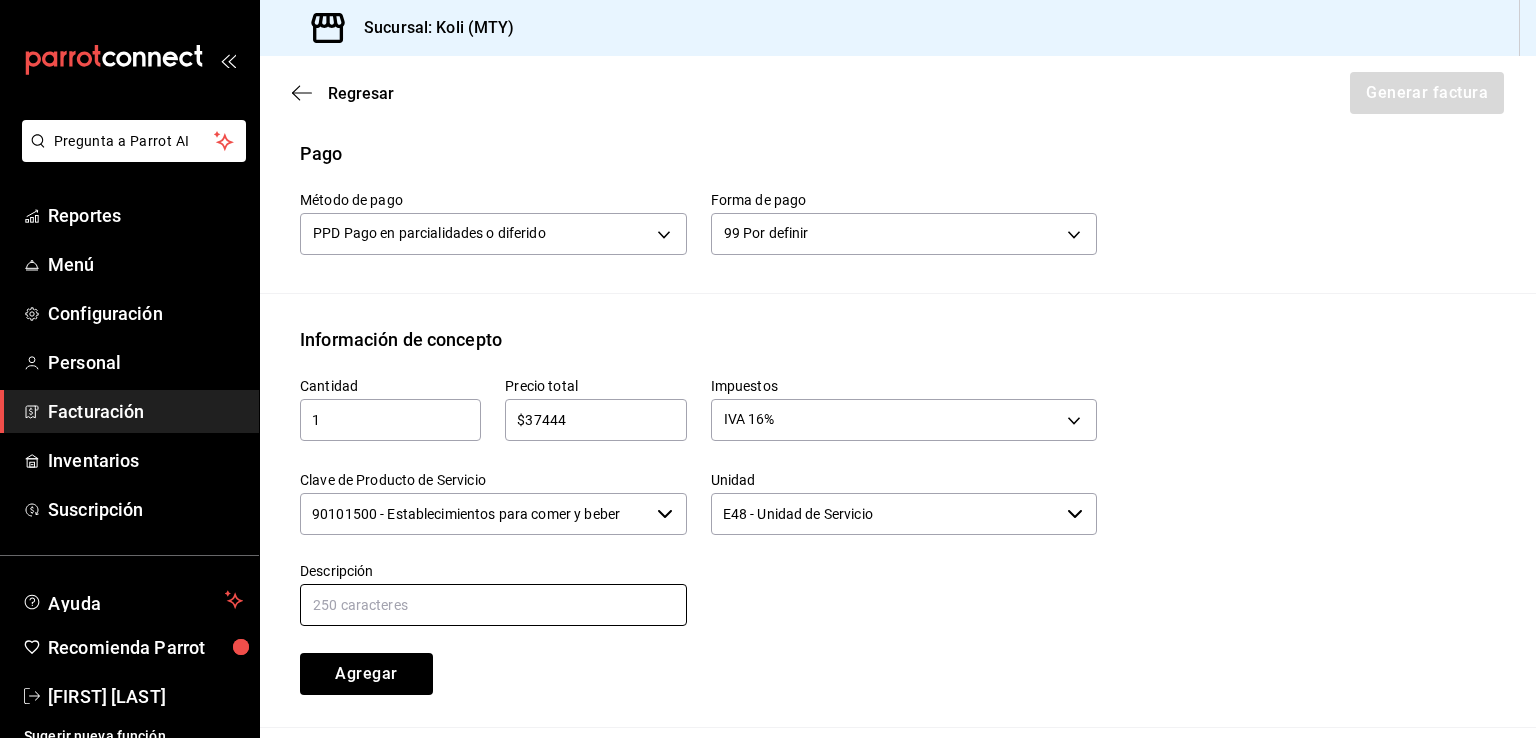 click at bounding box center [493, 605] 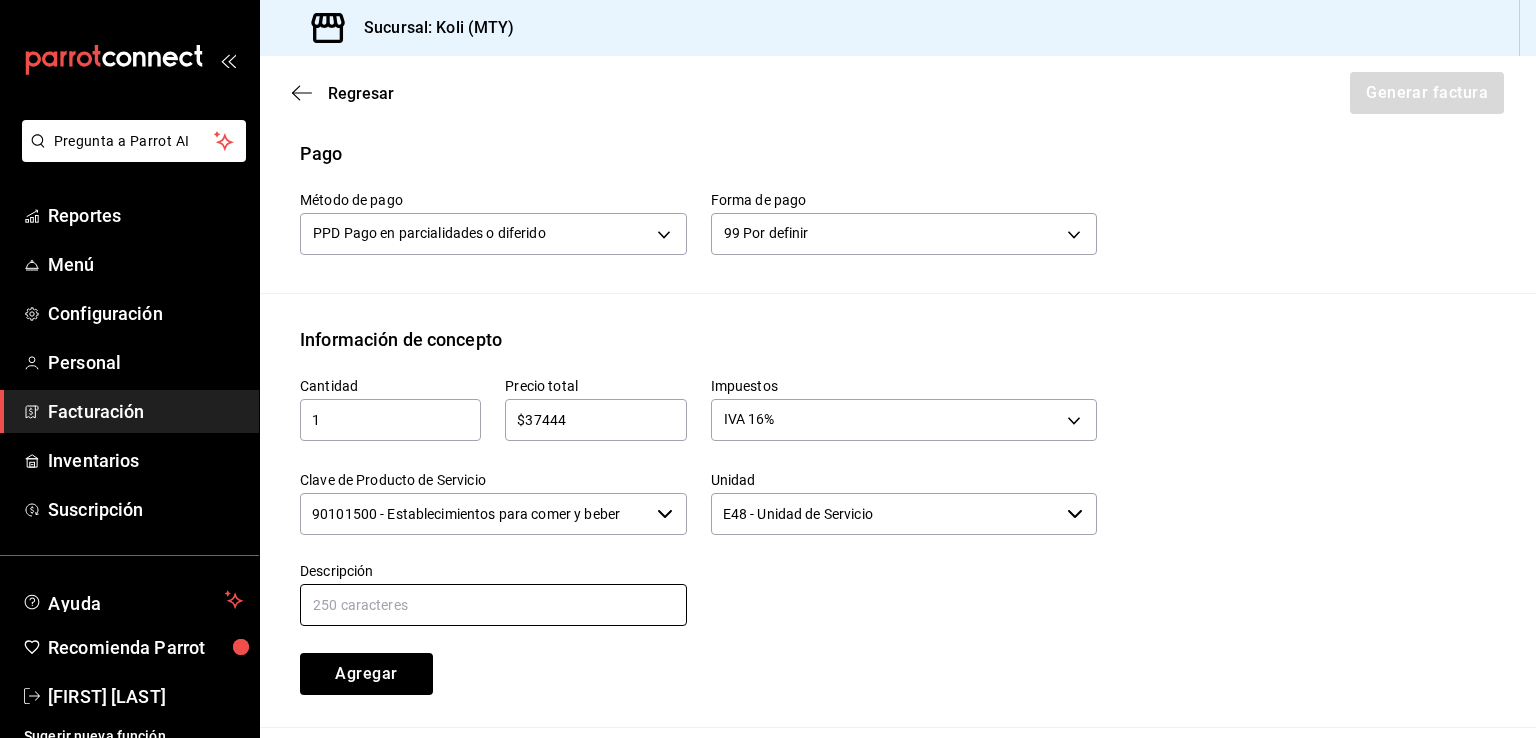 click at bounding box center [493, 605] 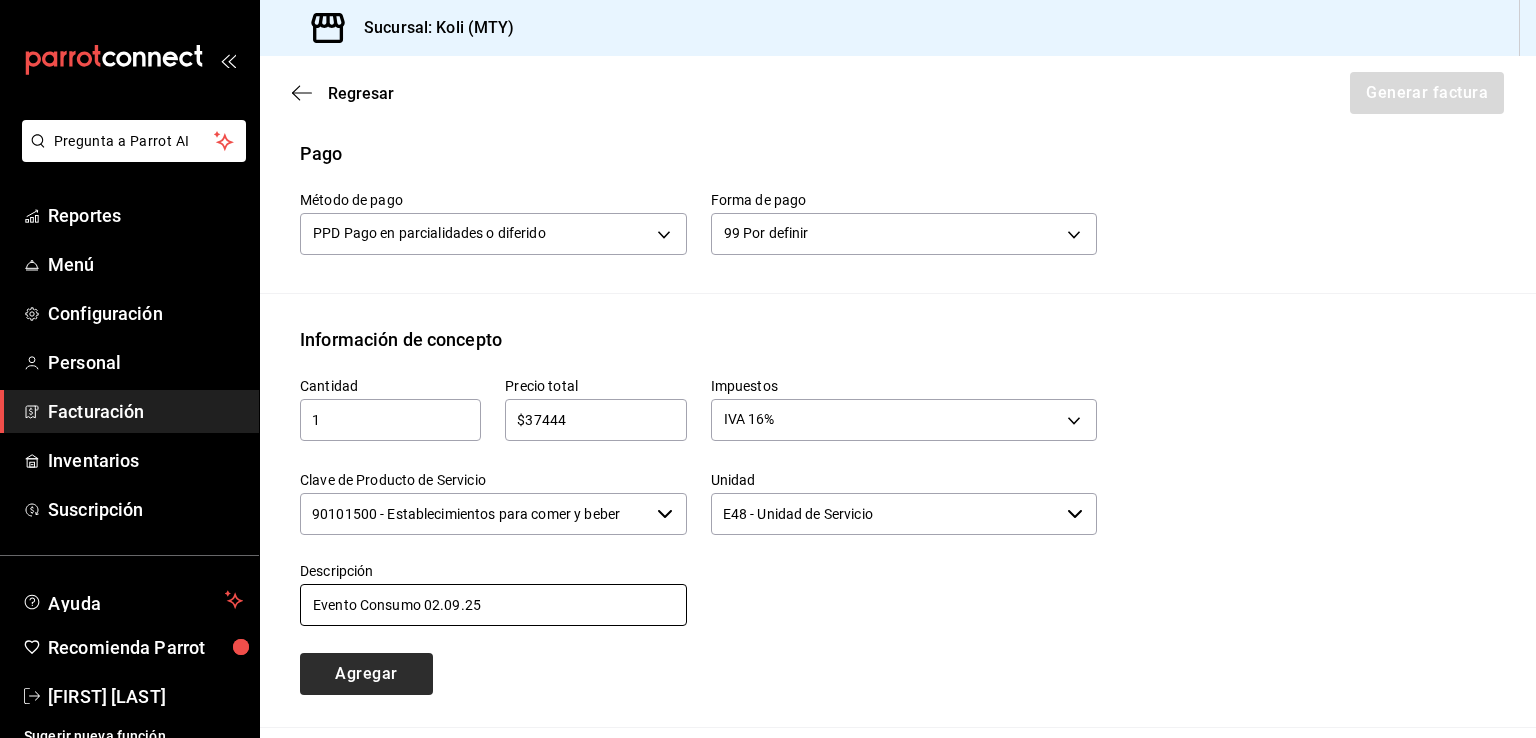 type on "Evento Consumo 02.09.25" 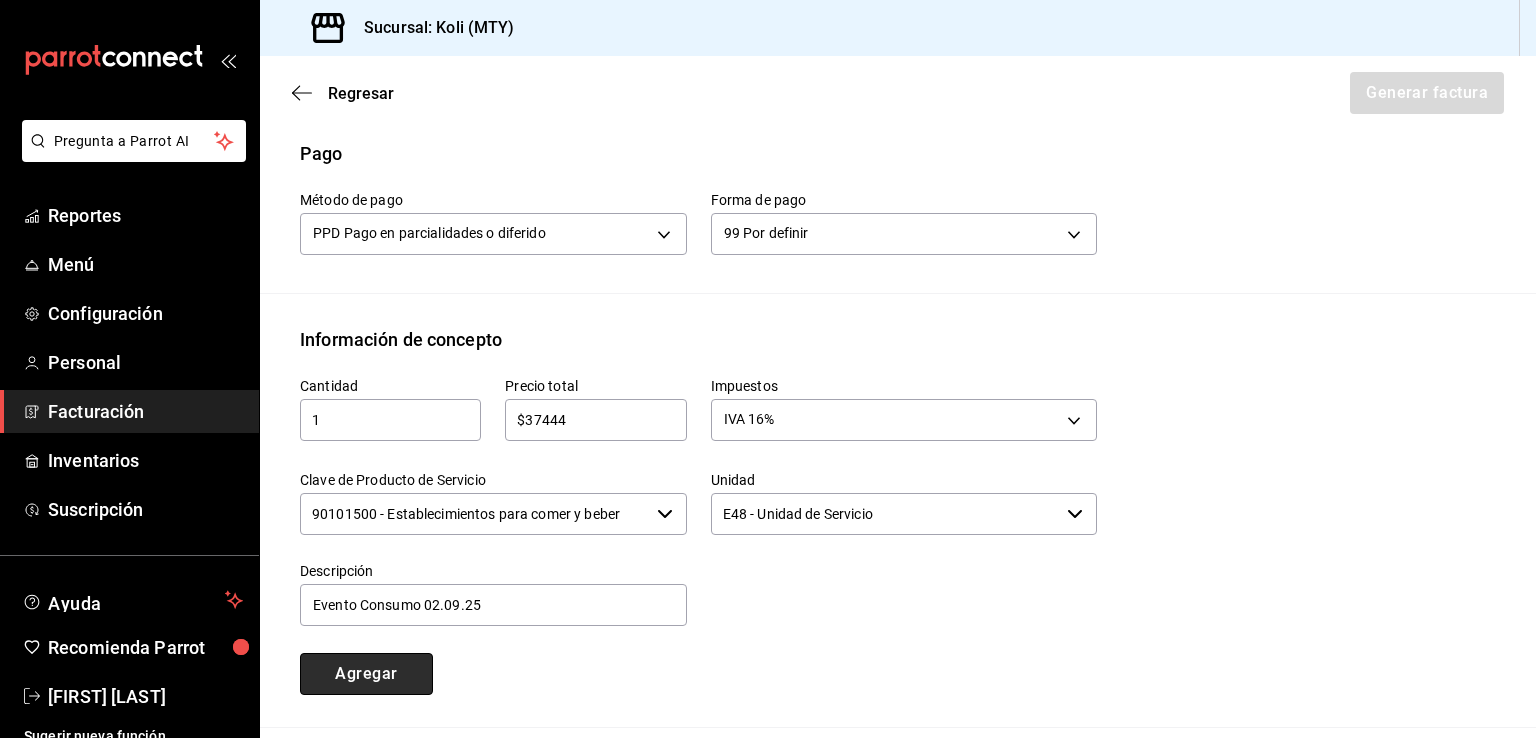 click on "Agregar" at bounding box center (366, 674) 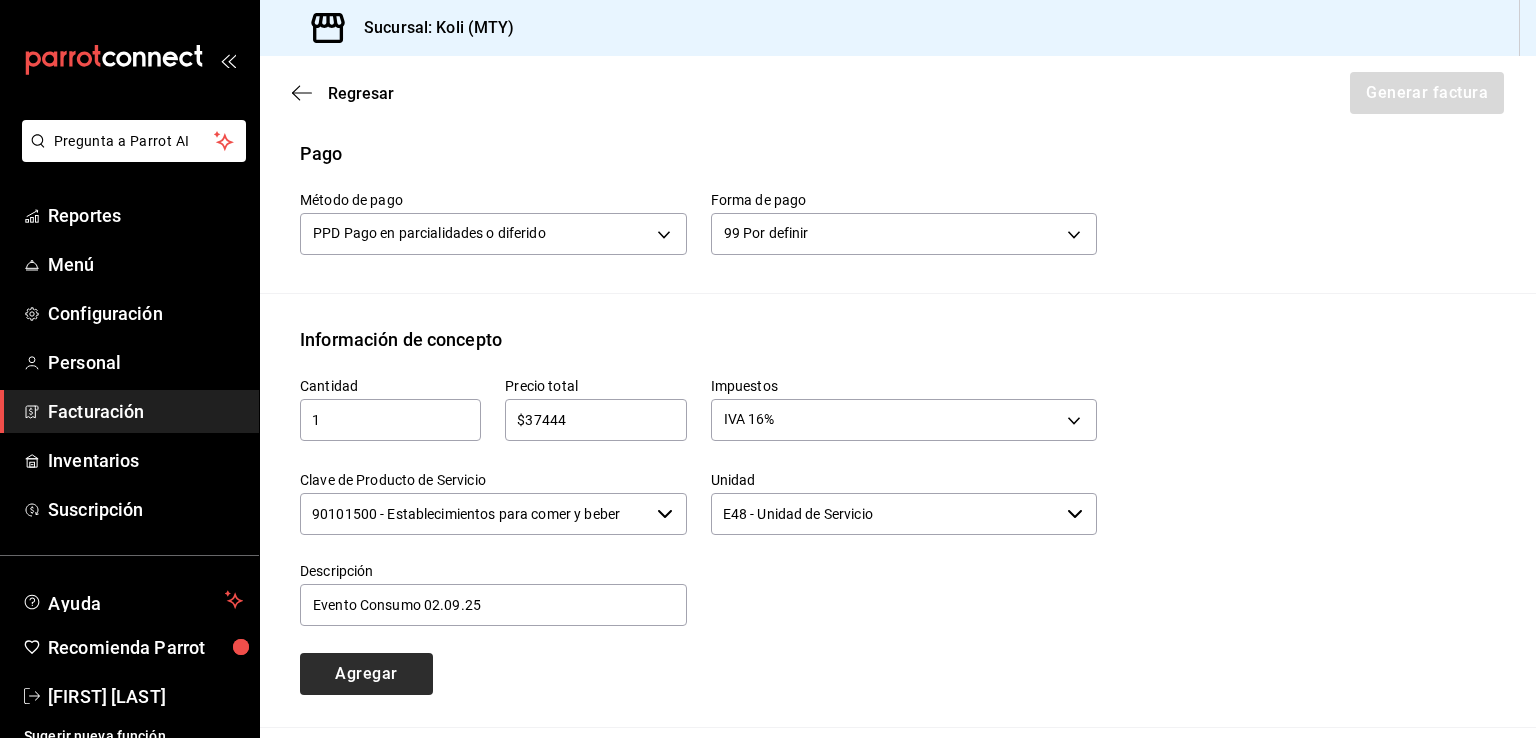type 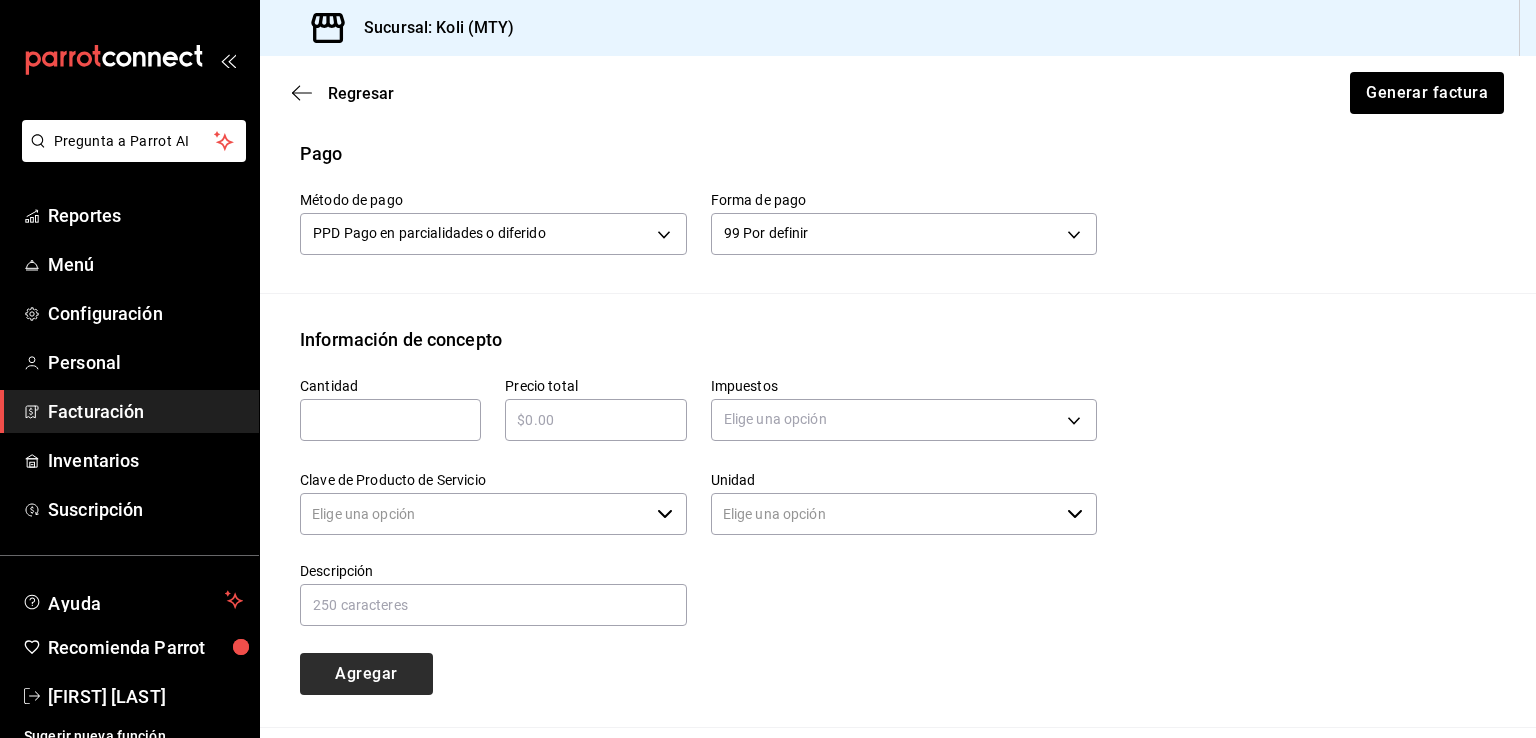 type on "90101500 - Establecimientos para comer y beber" 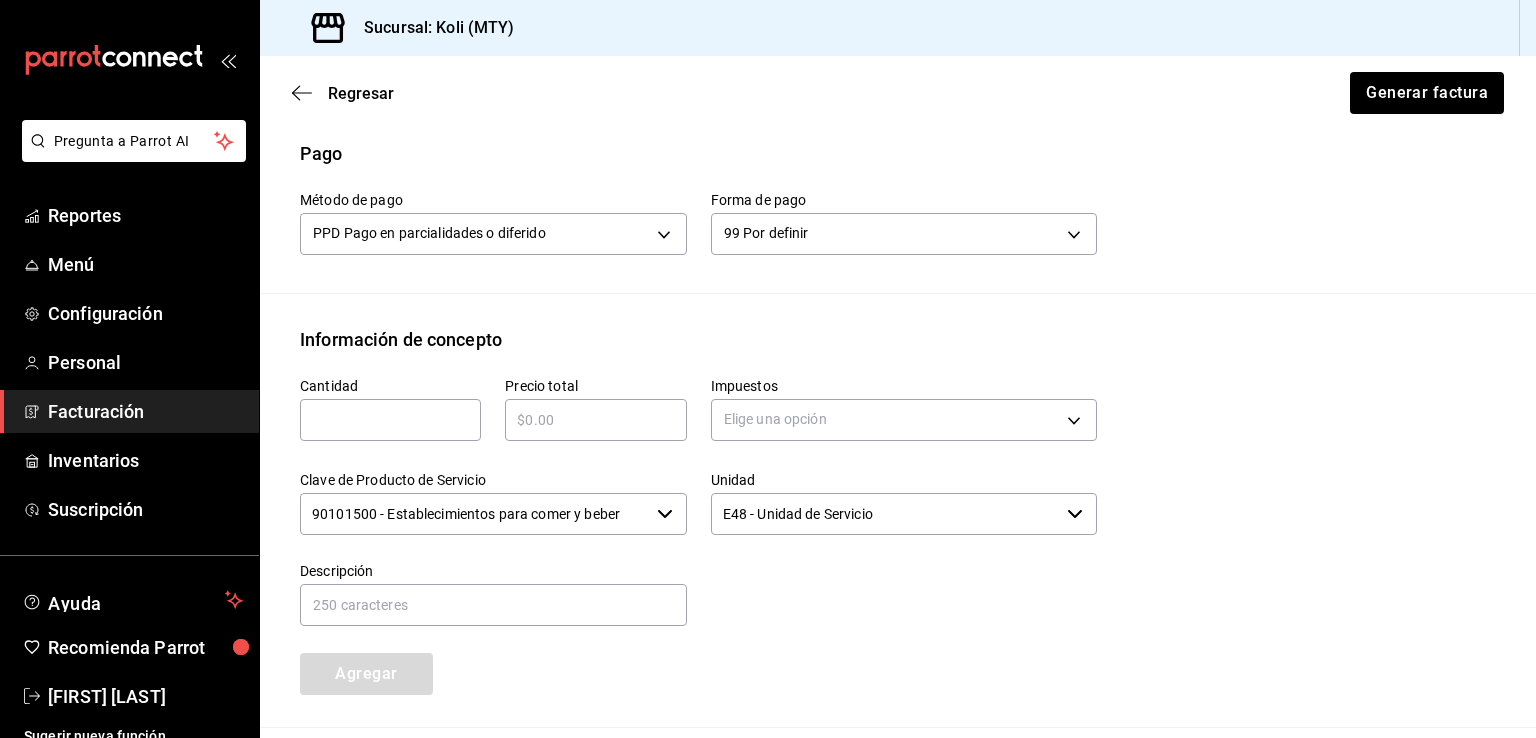 scroll, scrollTop: 876, scrollLeft: 0, axis: vertical 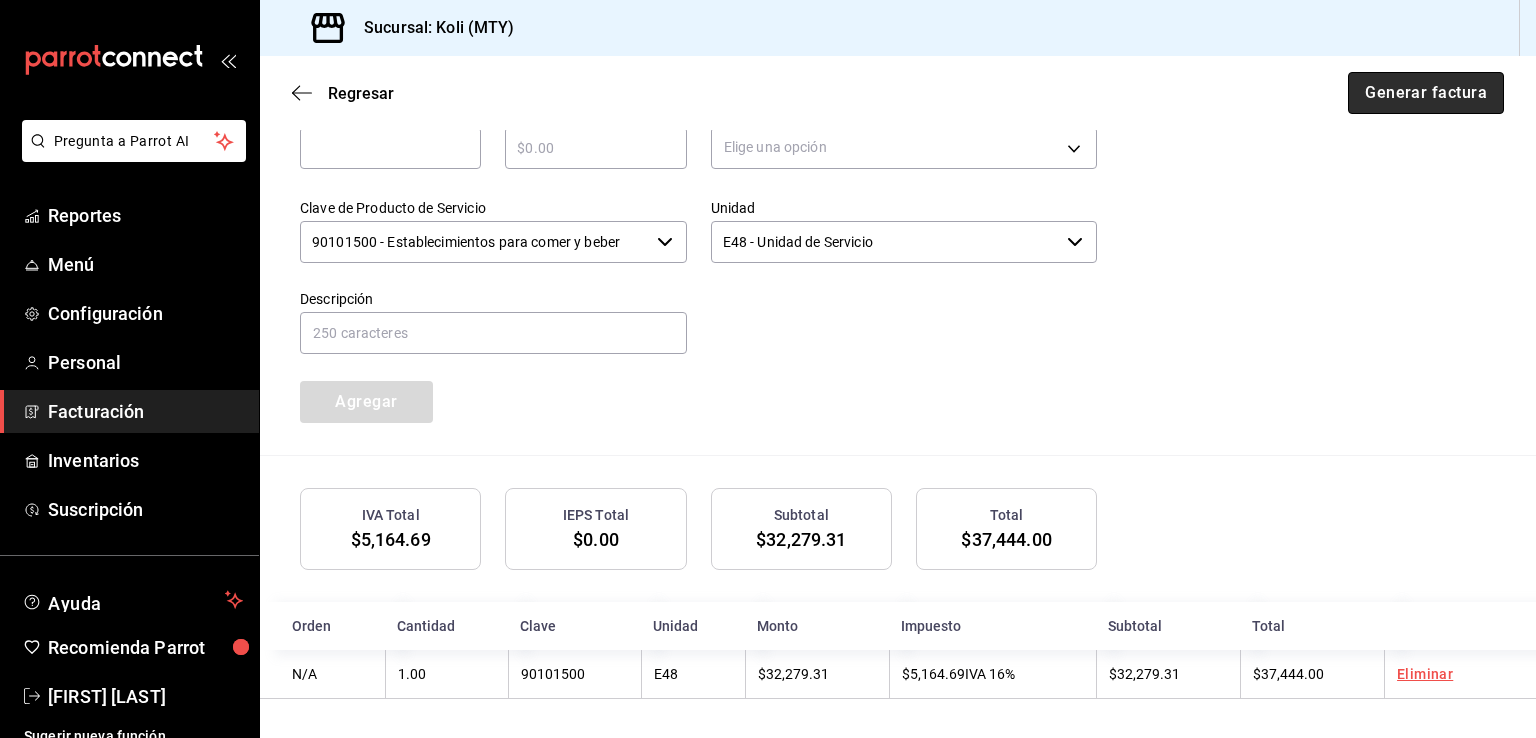 click on "Generar factura" at bounding box center [1426, 93] 